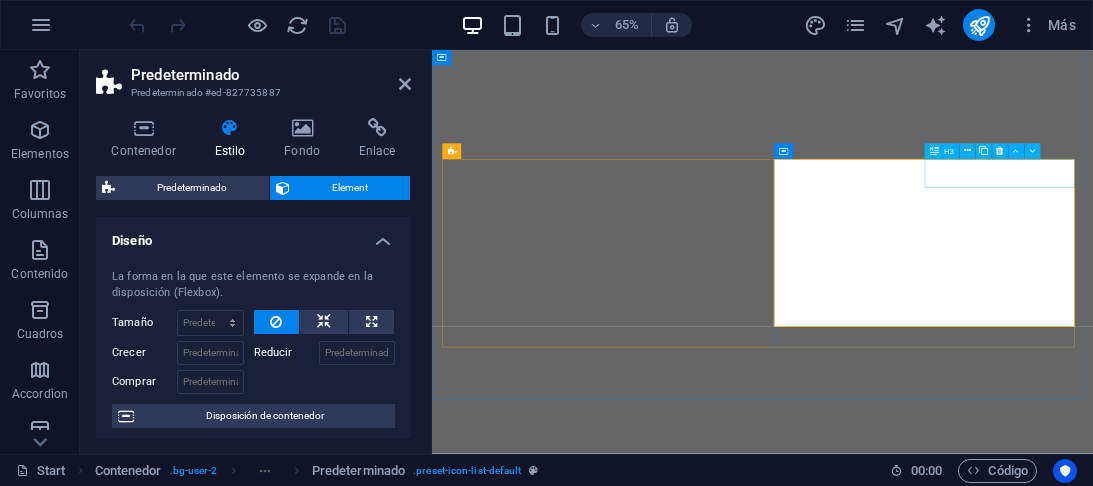 scroll, scrollTop: 0, scrollLeft: 0, axis: both 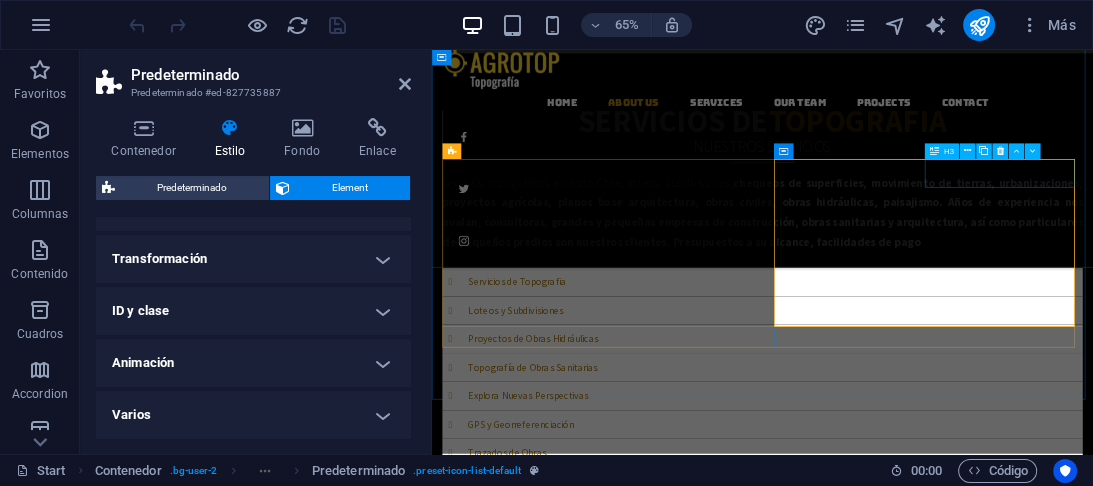 click at bounding box center [967, 152] 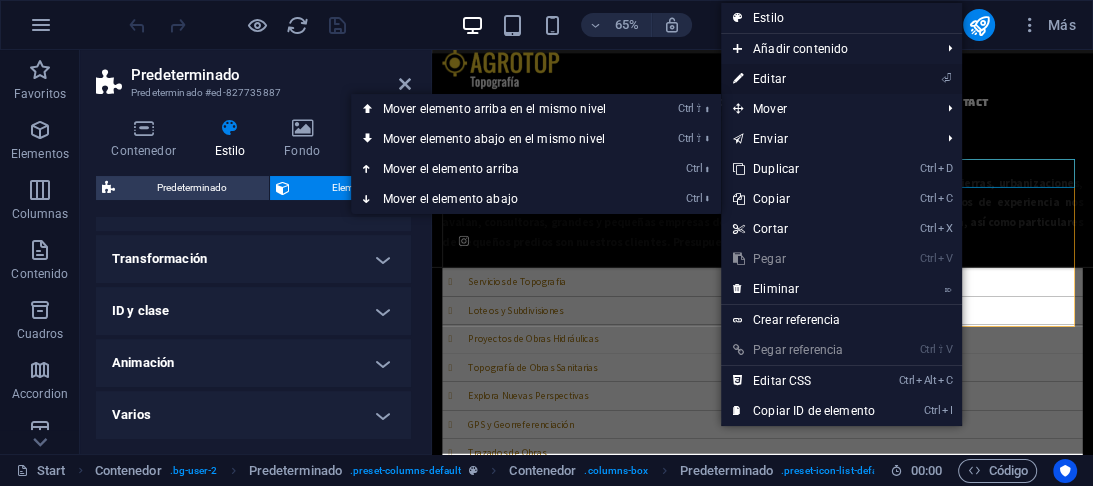 click on "⏎  Editar" at bounding box center (804, 79) 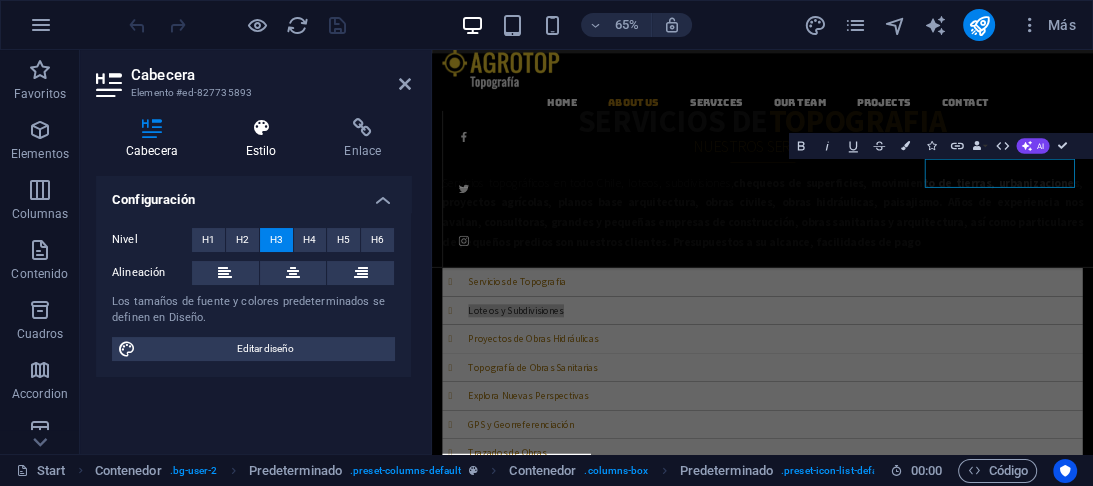 click at bounding box center [261, 128] 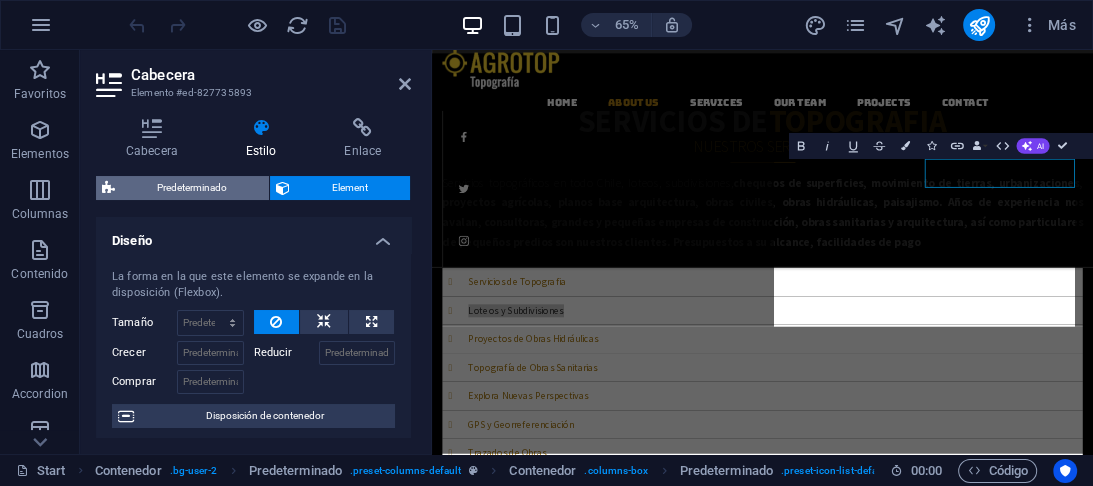 click on "Predeterminado" at bounding box center [192, 188] 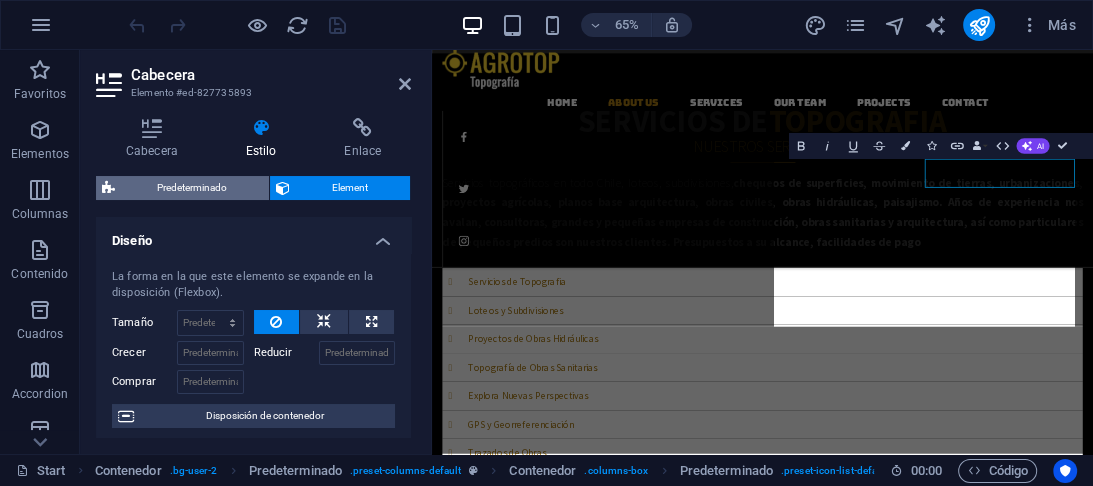 select on "rem" 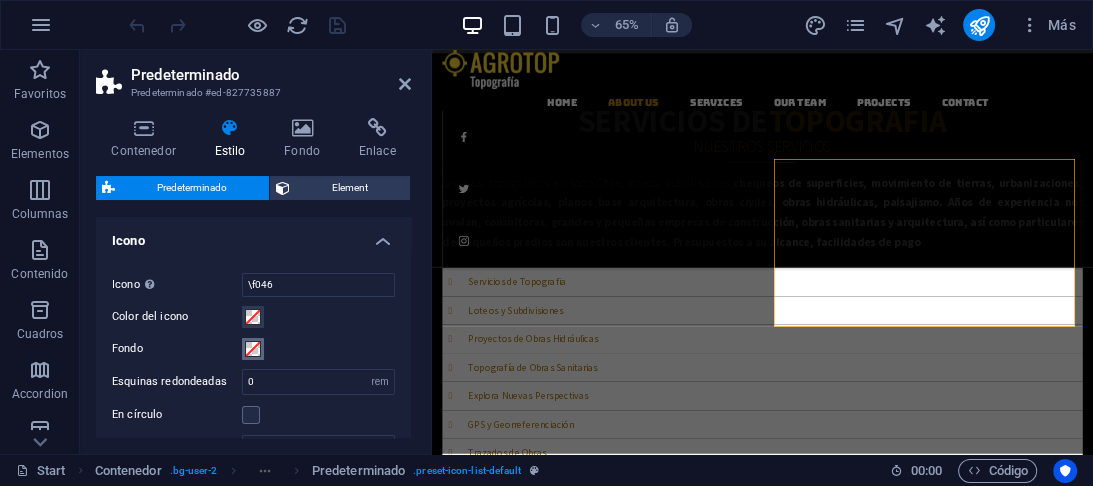 click at bounding box center [253, 349] 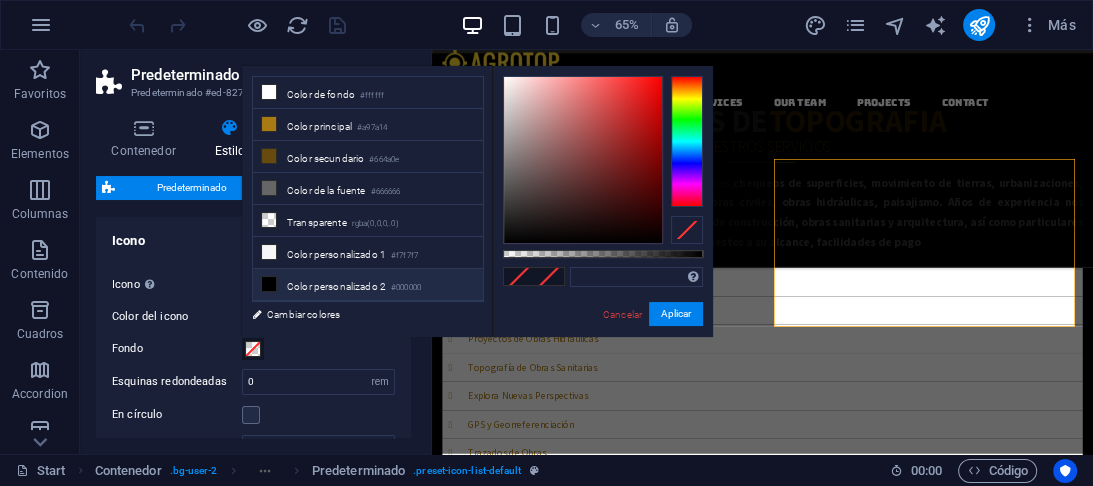 click at bounding box center [269, 284] 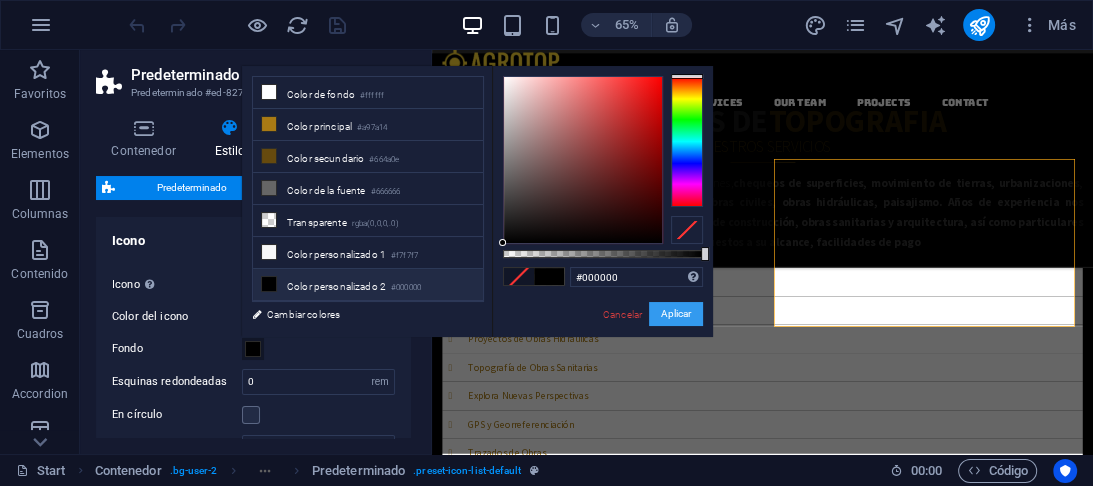 click on "Aplicar" at bounding box center [676, 314] 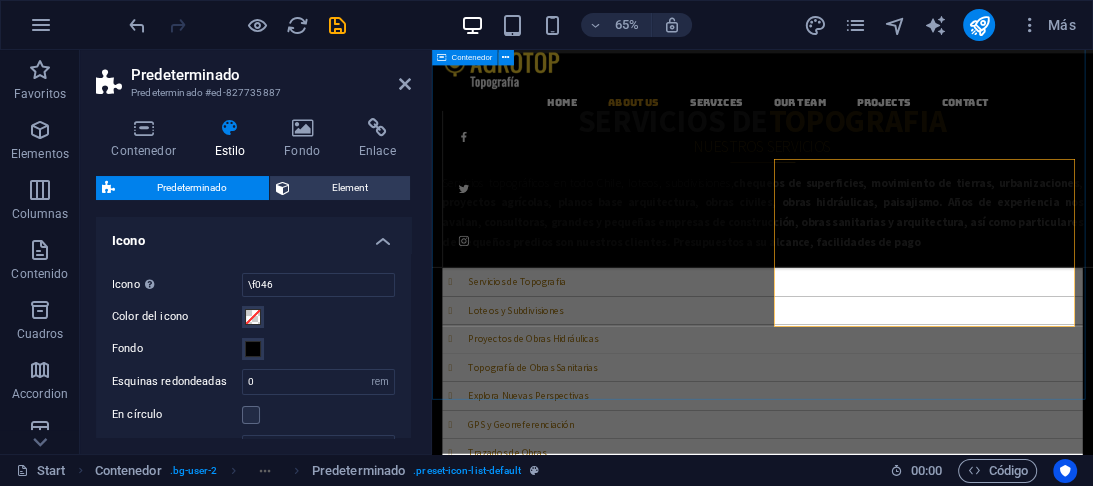 type 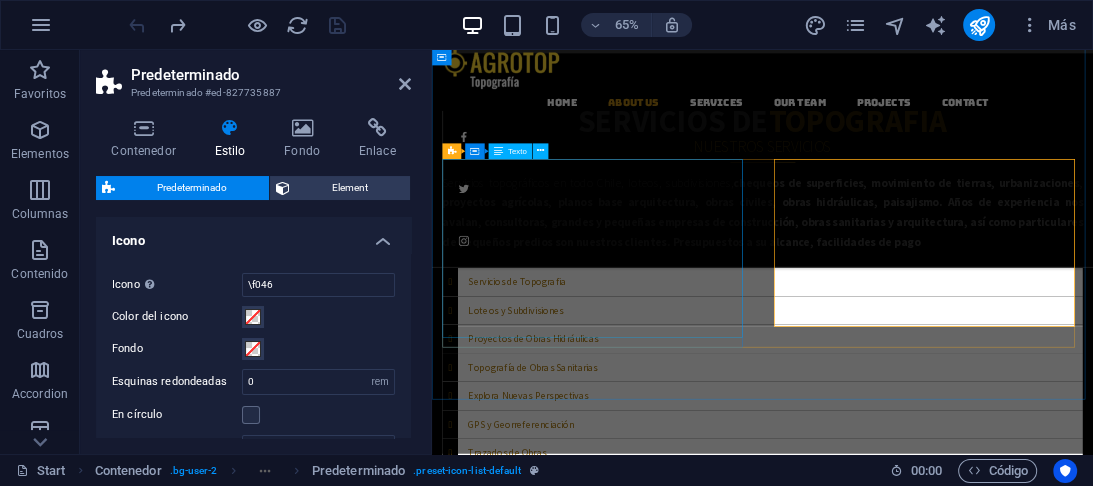 click on "Servicios topográficos en todo [COUNTRY], loteos, subdivisiones, chequeos de superficies, movimiento de tierras, urbanizaciones, proyectos agrícolas, planos base arquitectura, obras civiles, obras hidráulicas, paisajismo. Años de experiencia nos avalan, consultoras, grandes y pequeñas empresas de construcción, obras sanitarias y arquitectura, así como particulares de pequeños predios son nuestros clientes. Presupuestos a su alcance, facilidades de pago" at bounding box center [940, 301] 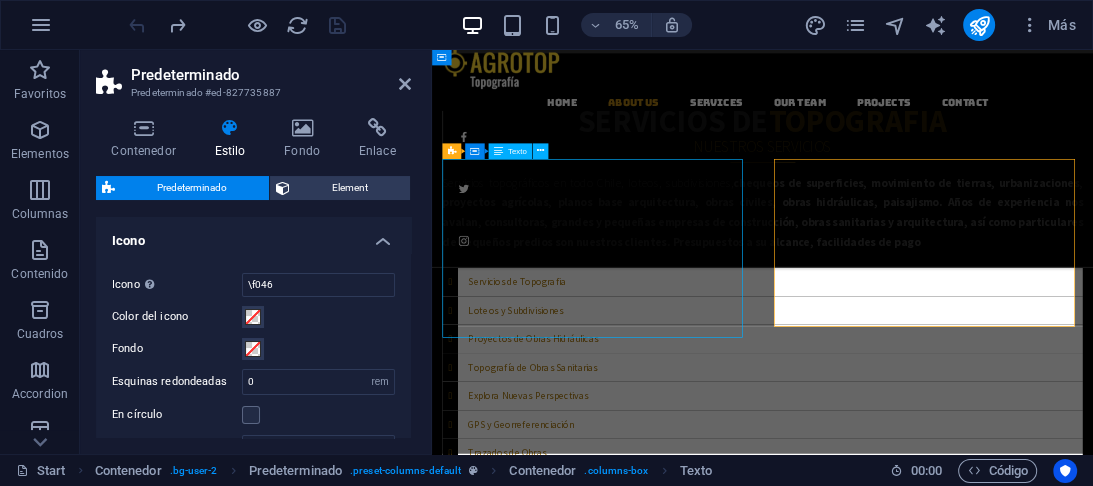 scroll, scrollTop: 600, scrollLeft: 0, axis: vertical 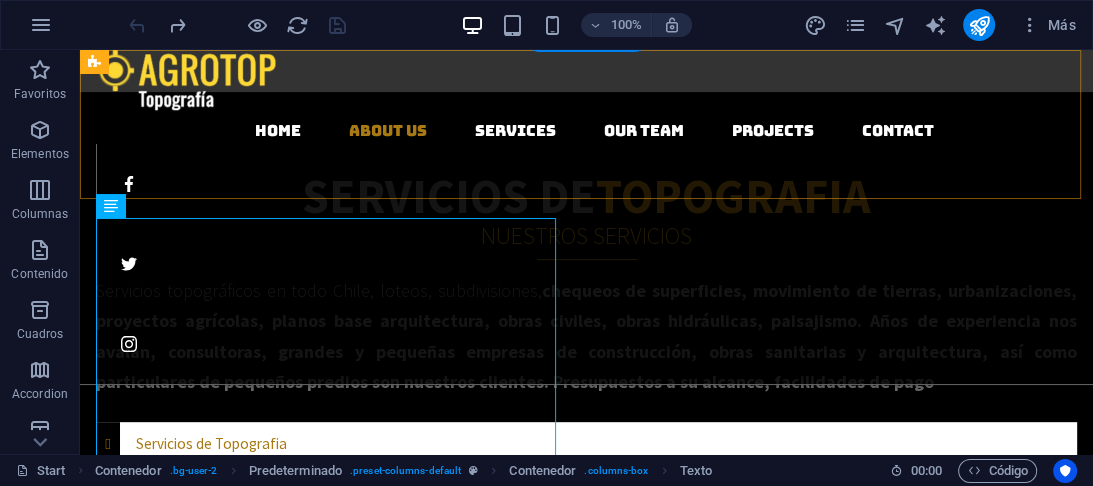 click on "Home About us Services Our Team Projects Contact" at bounding box center [586, 217] 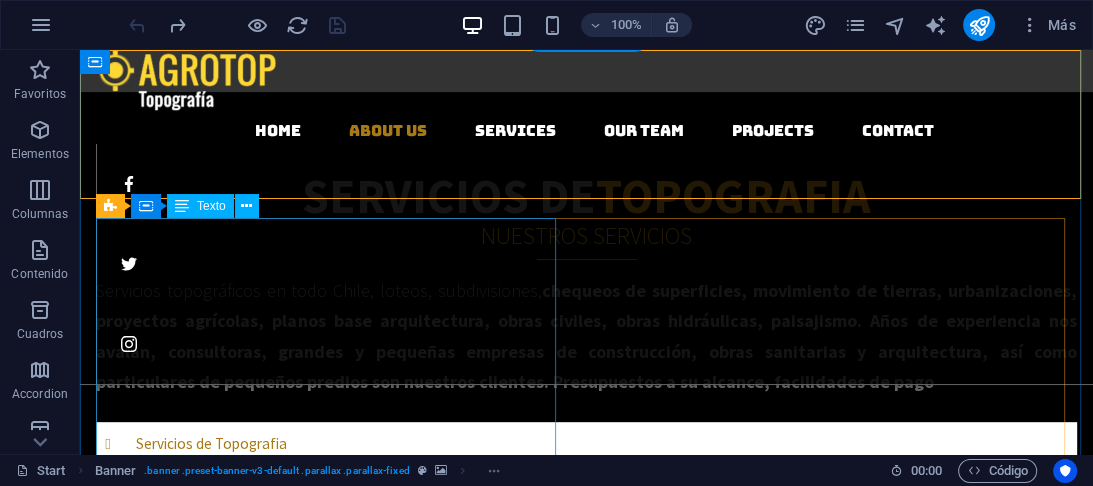 click on "Servicios topográficos en todo [COUNTRY], loteos, subdivisiones, chequeos de superficies, movimiento de tierras, urbanizaciones, proyectos agrícolas, planos base arquitectura, obras civiles, obras hidráulicas, paisajismo. Años de experiencia nos avalan, consultoras, grandes y pequeñas empresas de construcción, obras sanitarias y arquitectura, así como particulares de pequeños predios son nuestros clientes. Presupuestos a su alcance, facilidades de pago" at bounding box center (586, 337) 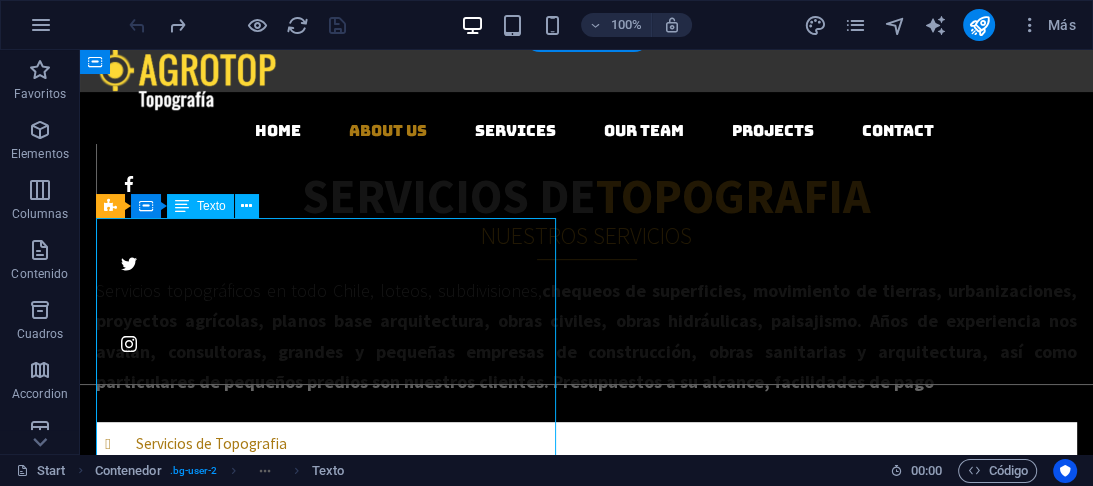 click on "Servicios topográficos en todo [COUNTRY], loteos, subdivisiones, chequeos de superficies, movimiento de tierras, urbanizaciones, proyectos agrícolas, planos base arquitectura, obras civiles, obras hidráulicas, paisajismo. Años de experiencia nos avalan, consultoras, grandes y pequeñas empresas de construcción, obras sanitarias y arquitectura, así como particulares de pequeños predios son nuestros clientes. Presupuestos a su alcance, facilidades de pago" at bounding box center (586, 337) 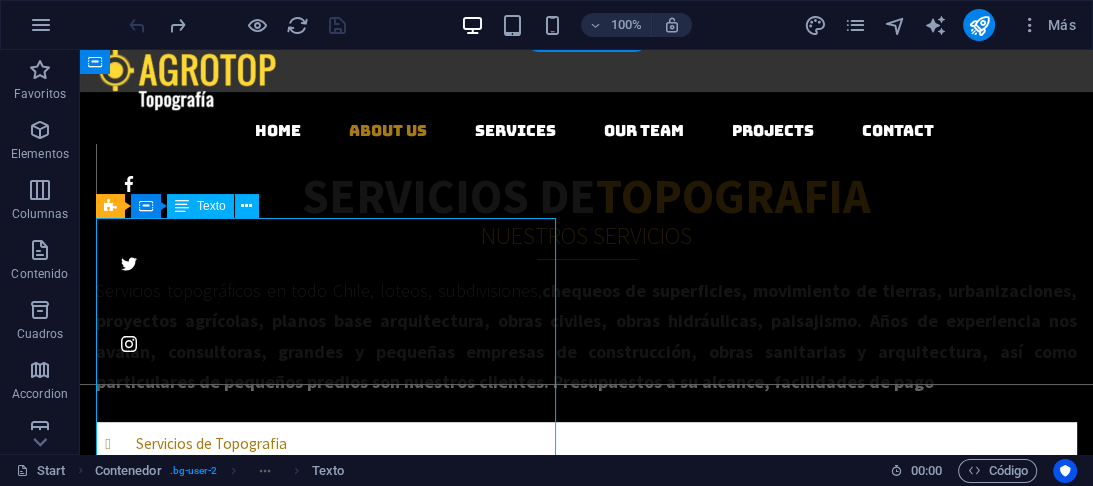 scroll, scrollTop: 636, scrollLeft: 0, axis: vertical 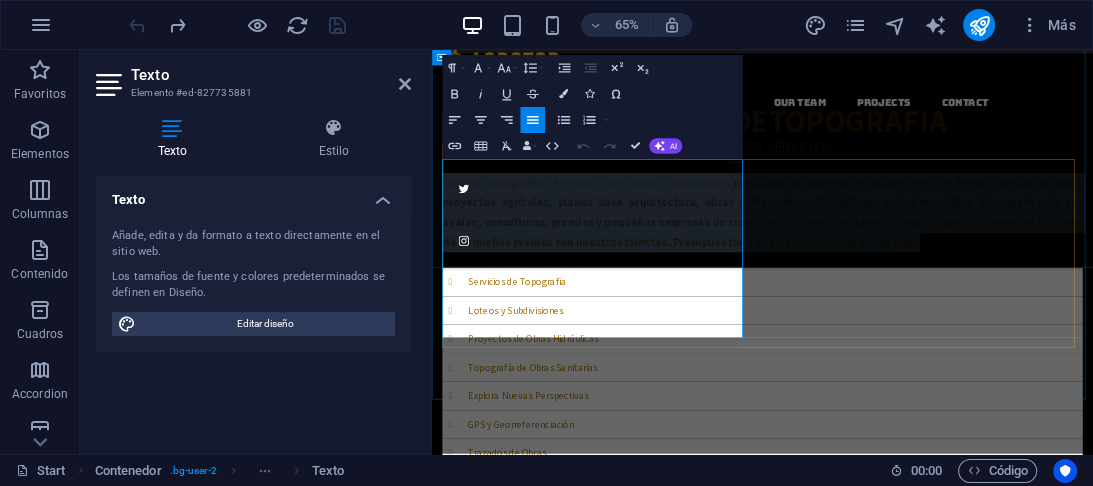 drag, startPoint x: 449, startPoint y: 232, endPoint x: 806, endPoint y: 467, distance: 427.40378 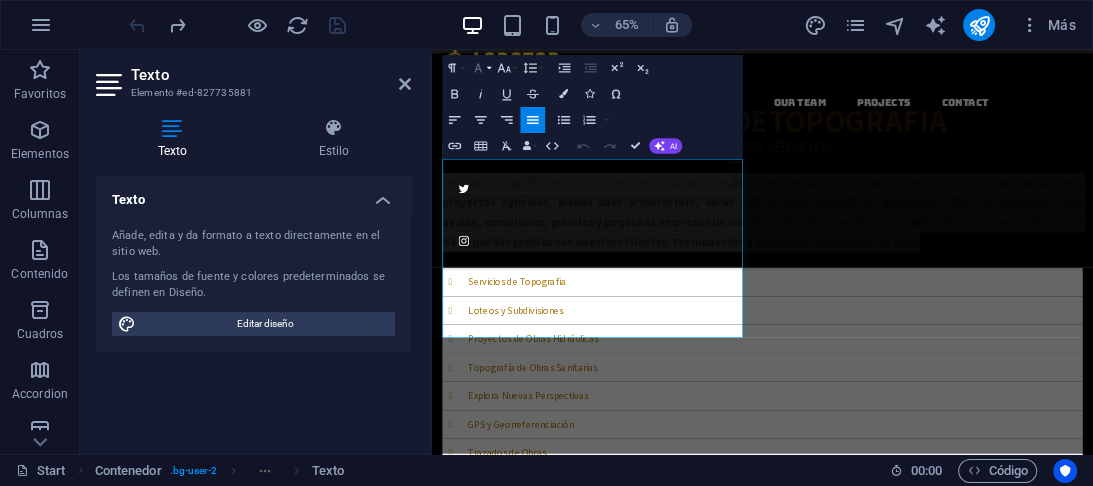 click 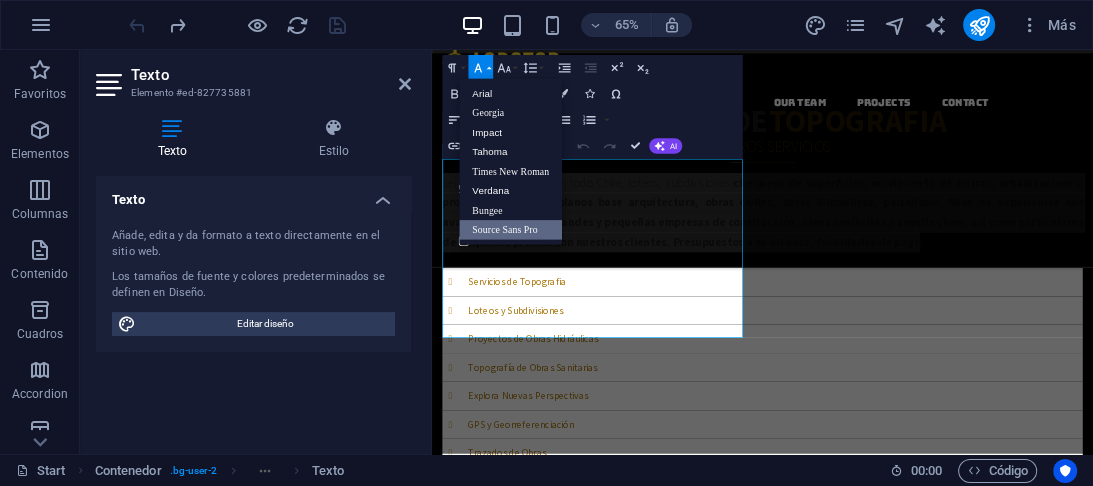 scroll, scrollTop: 0, scrollLeft: 0, axis: both 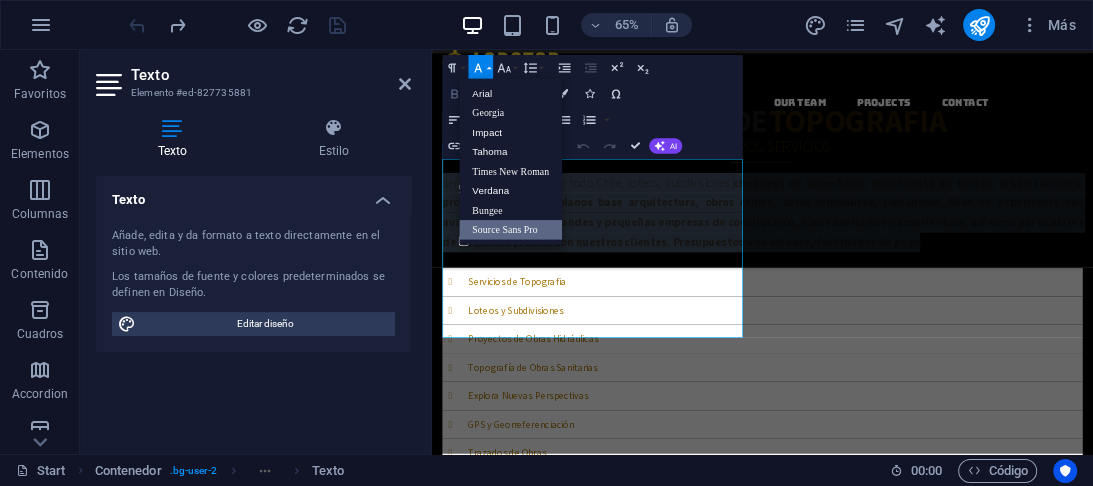 click 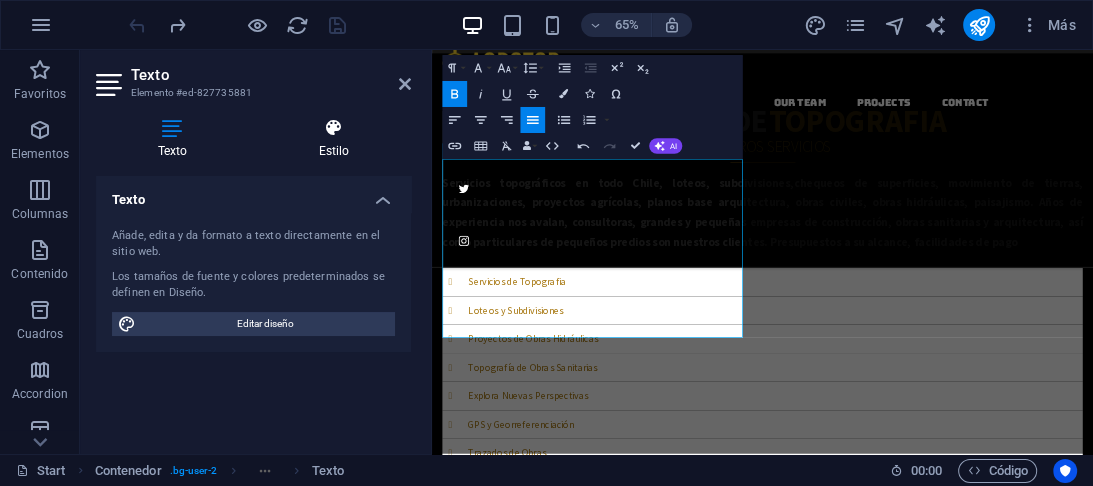 click on "Estilo" at bounding box center (334, 139) 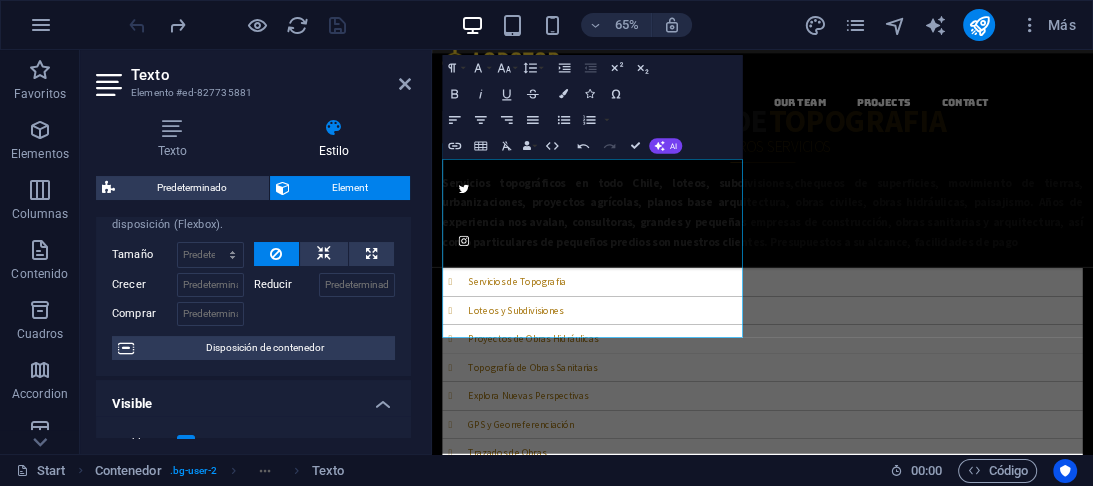 scroll, scrollTop: 0, scrollLeft: 0, axis: both 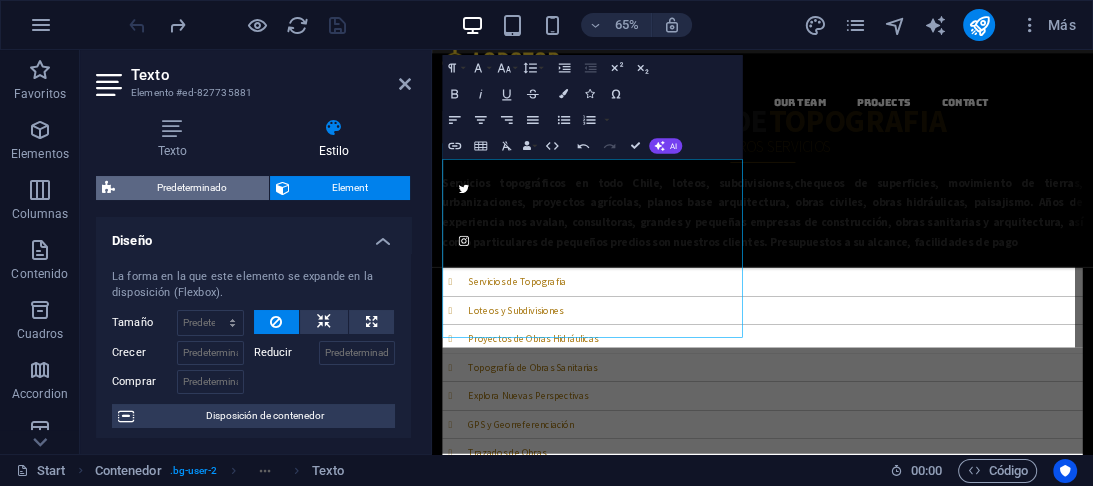 click on "Predeterminado" at bounding box center [192, 188] 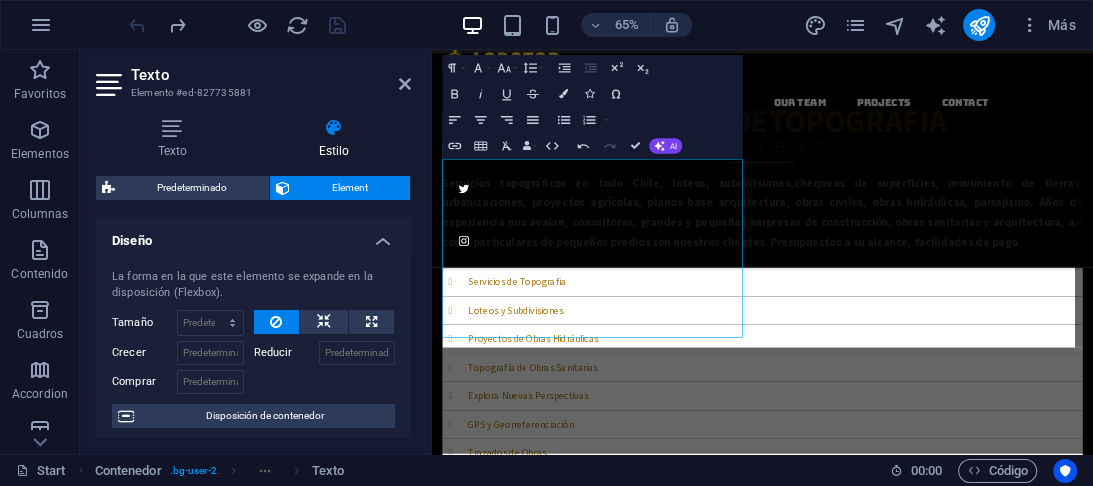 select on "px" 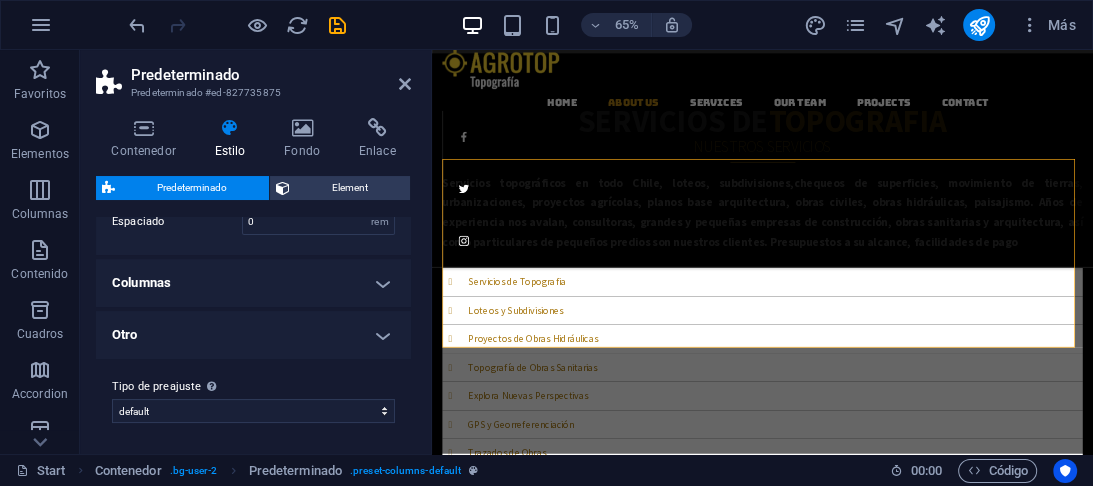 scroll, scrollTop: 34, scrollLeft: 0, axis: vertical 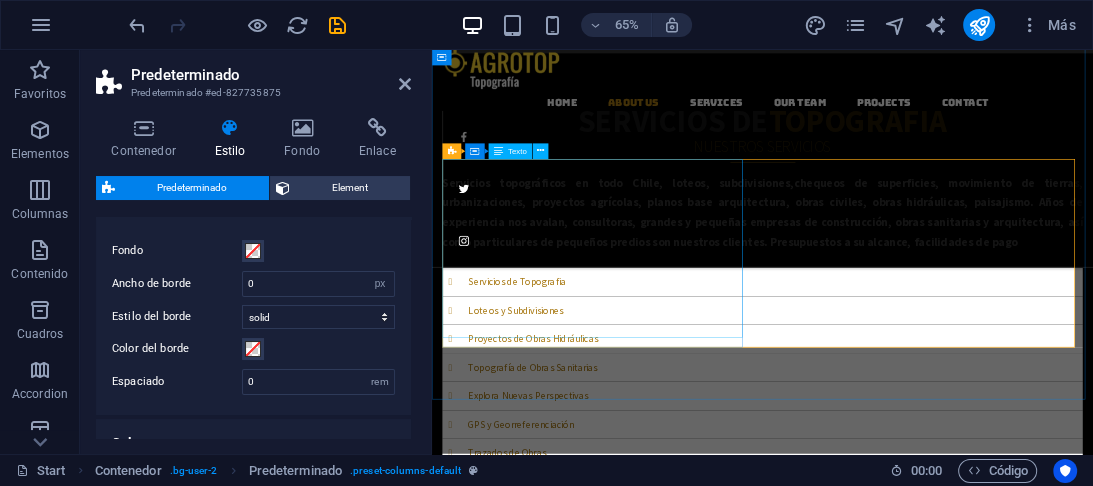click on "Servicios topográficos en todo [COUNTRY], loteos, subdivisiones, chequeos de superficies, movimiento de tierras, urbanizaciones, proyectos agrícolas, planos base arquitectura, obras civiles, obras hidráulicas, paisajismo. Años de experiencia nos avalan, consultoras, grandes y pequeñas empresas de construcción, obras sanitarias y arquitectura, así como particulares de pequeños predios son nuestros clientes. Presupuestos a su alcance, facilidades de pago" at bounding box center [940, 301] 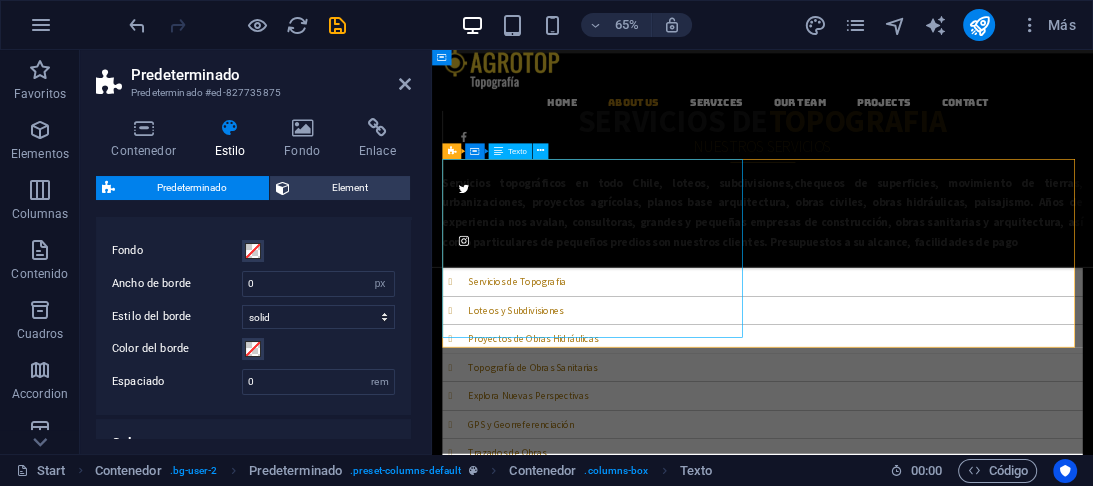 click on "Servicios topográficos en todo [COUNTRY], loteos, subdivisiones, chequeos de superficies, movimiento de tierras, urbanizaciones, proyectos agrícolas, planos base arquitectura, obras civiles, obras hidráulicas, paisajismo. Años de experiencia nos avalan, consultoras, grandes y pequeñas empresas de construcción, obras sanitarias y arquitectura, así como particulares de pequeños predios son nuestros clientes. Presupuestos a su alcance, facilidades de pago" at bounding box center [940, 301] 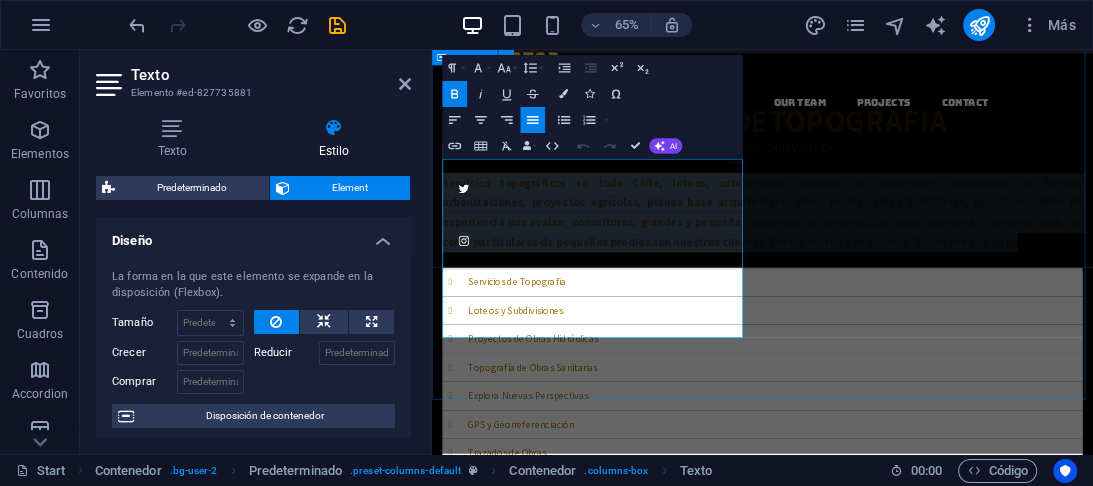 drag, startPoint x: 598, startPoint y: 481, endPoint x: 434, endPoint y: 211, distance: 315.90506 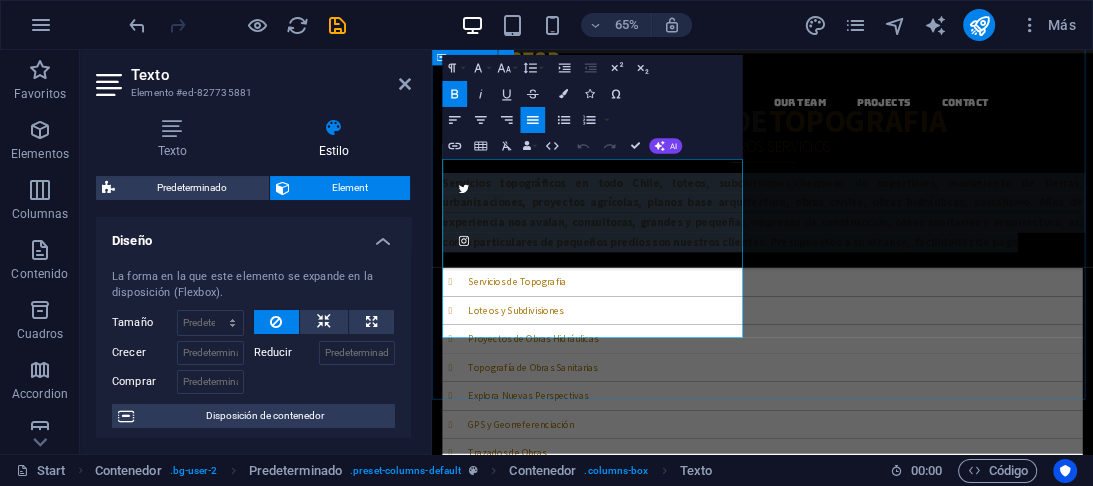 click on "Servicios de Topografia NUESTROS SERVICIOS Servicios topográficos en todo [COUNTRY], loteos, subdivisiones, chequeos de superficies, movimiento de tierras, urbanizaciones, proyectos agrícolas, planos base arquitectura, obras civiles, obras hidráulicas, paisajismo. Años de experiencia nos avalan, consultoras, grandes y pequeñas empresas de construcción, obras sanitarias y arquitectura, así como particulares de pequeños predios son nuestros clientes. Presupuestos a su alcance, facilidades de pago Servicios de Topografia Loteos y Subdivisiones Proyectos de Obras Hidráulicas Topografía de Obras Sanitarias Explora Nuevas Perspectivas GPS y Georreferenciación Trazados de Obras Inspecciones y Control de Obra Proyectos Agrícolas y Paisajismo" at bounding box center (940, 473) 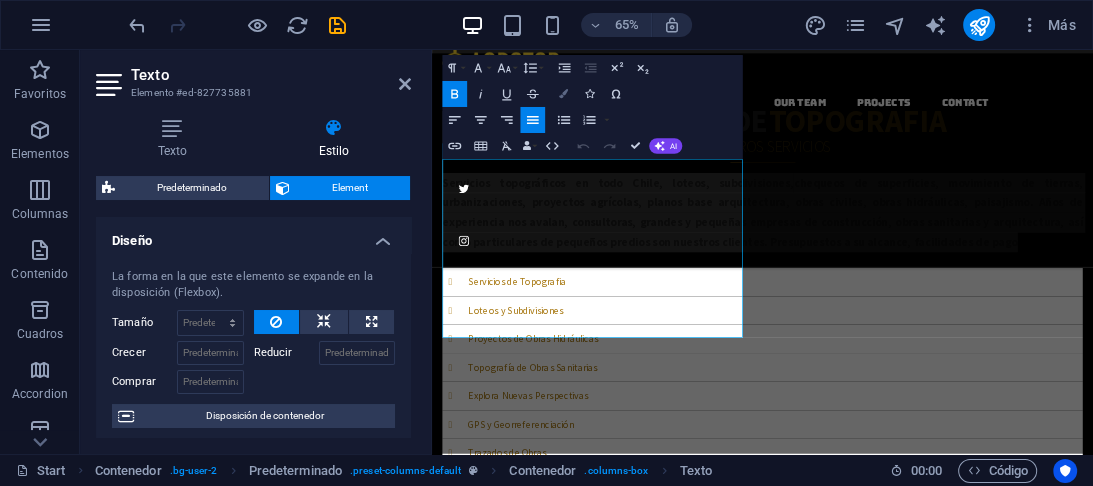 click at bounding box center [563, 94] 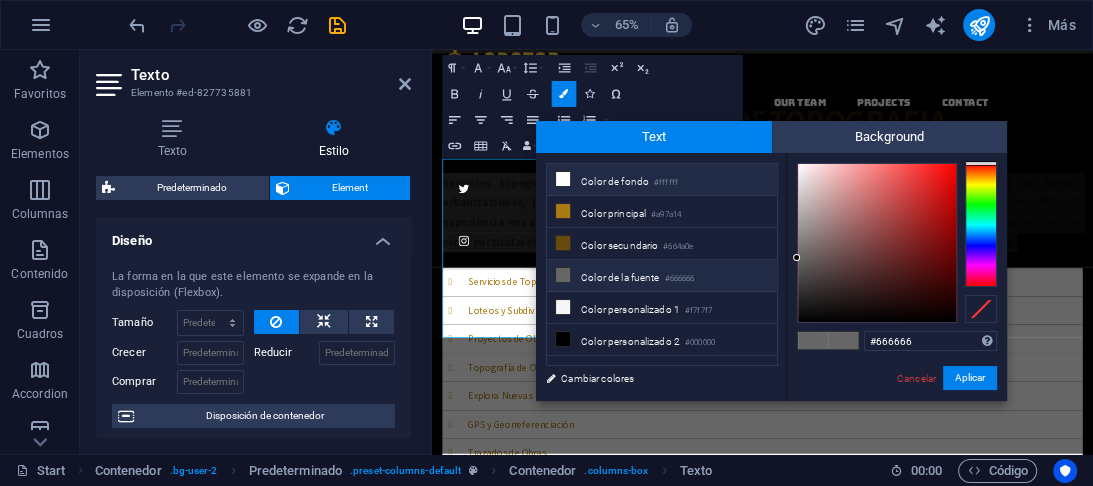 click on "Color de fondo
#ffffff" at bounding box center (662, 180) 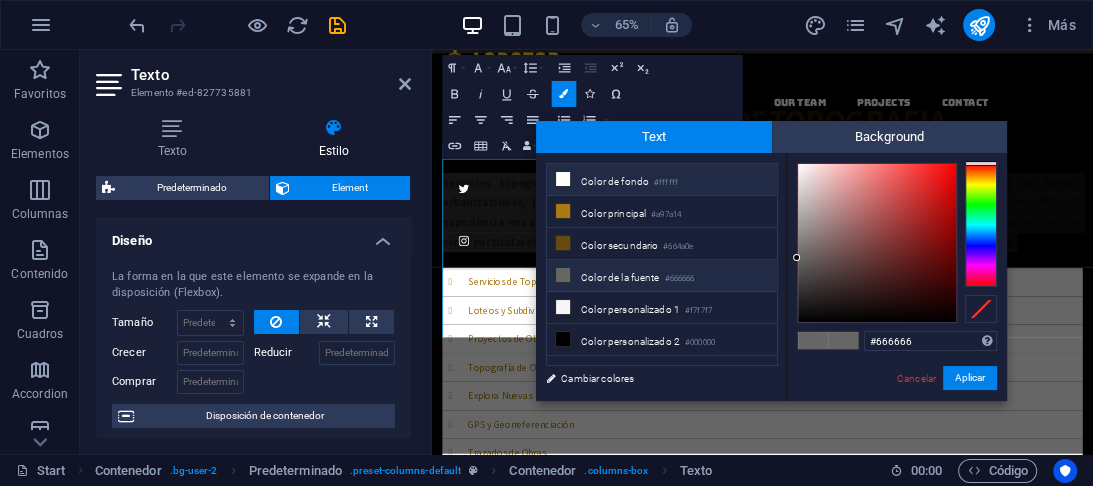 type on "#ffffff" 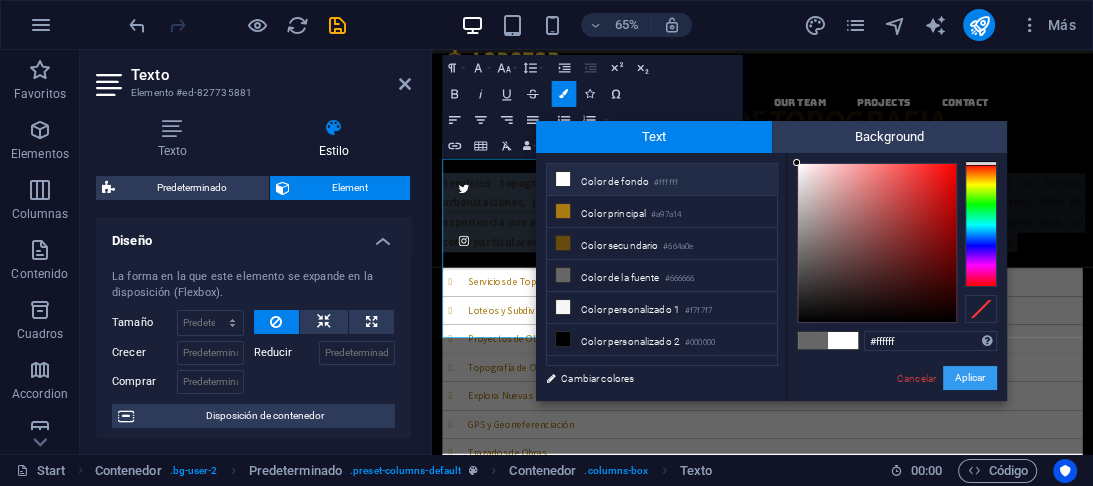 click on "Aplicar" at bounding box center (970, 378) 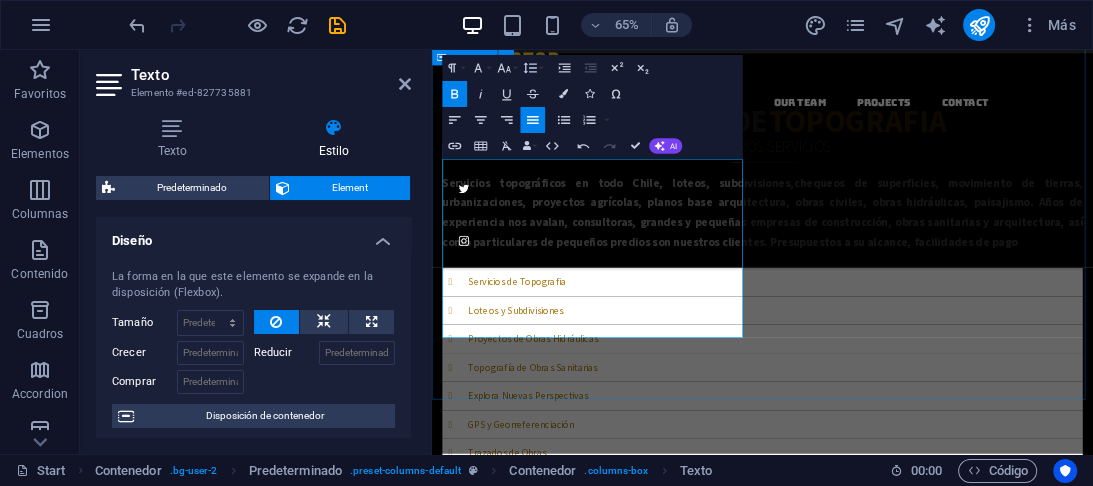click on "Servicios de Topografia NUESTROS SERVICIOS Servicios topográficos en todo [COUNTRY], loteos, subdivisiones, chequeos de superficies, movimiento de tierras, urbanizaciones, proyectos agrícolas, planos base arquitectura, obras civiles, obras hidráulicas, paisajismo. Años de experiencia nos avalan, consultoras, grandes y pequeñas empresas de construcción, obras sanitarias y arquitectura, así como particulares de pequeños predios son nuestros clientes. Presupuestos a su alcance, facilidades de pago Servicios de Topografia Loteos y Subdivisiones Proyectos de Obras Hidráulicas Topografía de Obras Sanitarias Explora Nuevas Perspectivas GPS y Georreferenciación Trazados de Obras Inspecciones y Control de Obra Proyectos Agrícolas y Paisajismo" at bounding box center [940, 473] 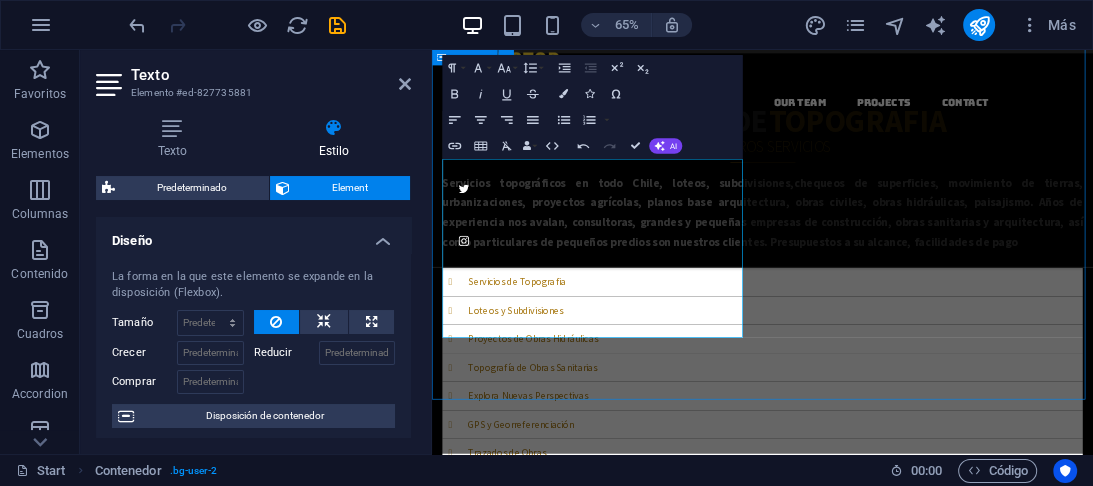scroll, scrollTop: 600, scrollLeft: 0, axis: vertical 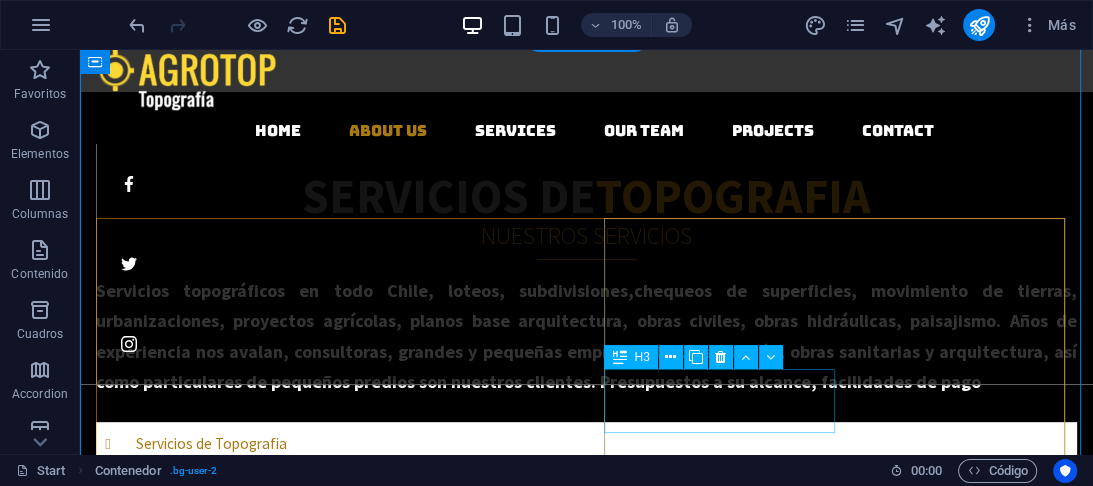 click on "Trazados de Obras" at bounding box center (586, 706) 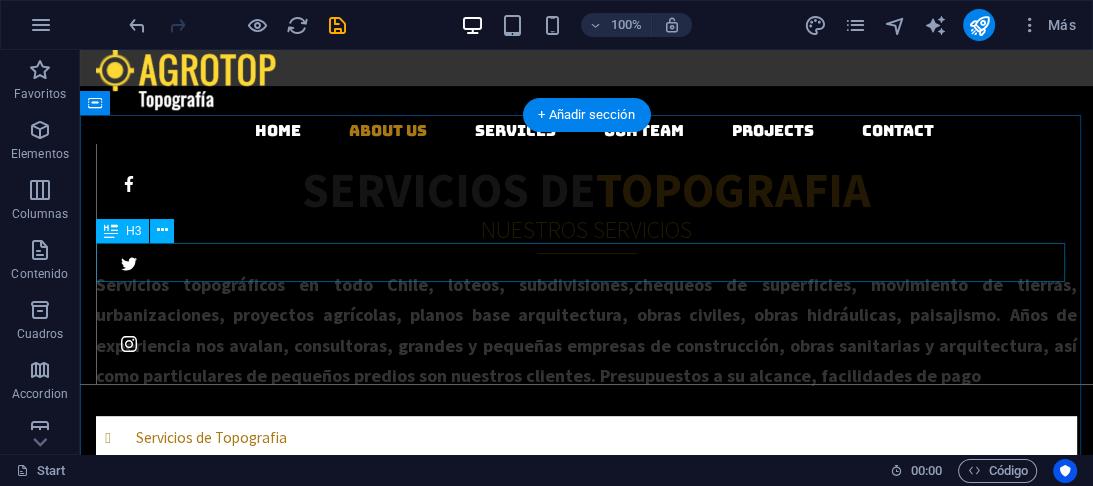 scroll, scrollTop: 520, scrollLeft: 0, axis: vertical 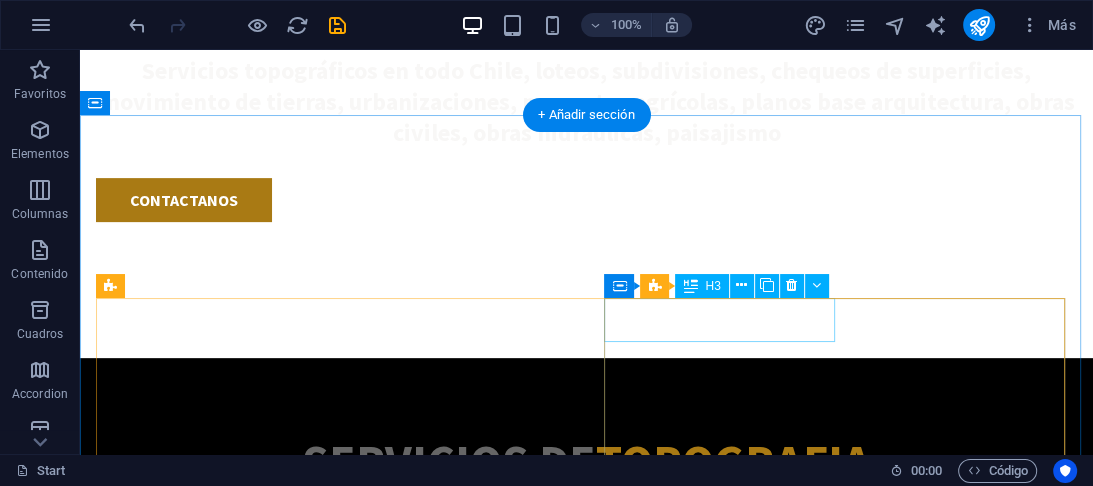 click on "Servicios de Topografia" at bounding box center [586, 710] 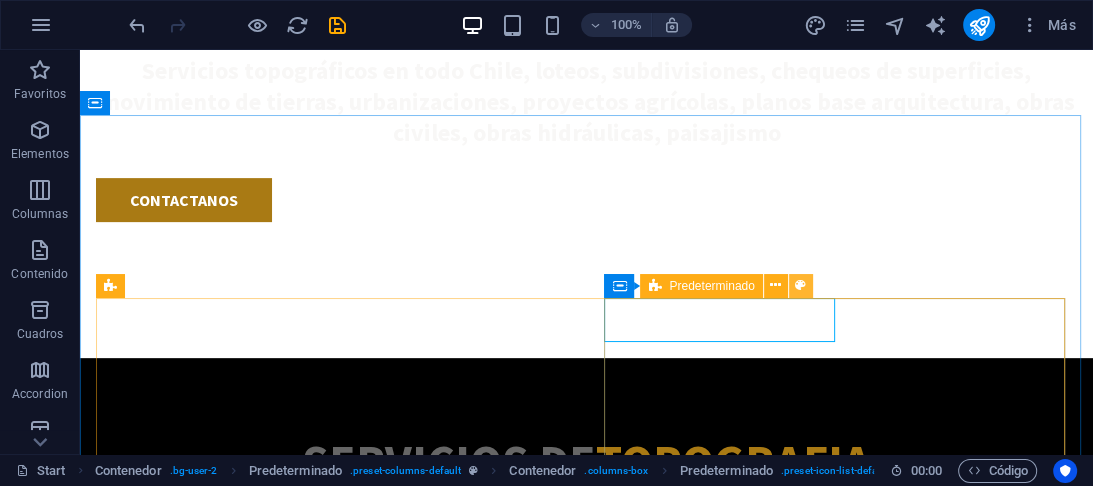 click at bounding box center [800, 285] 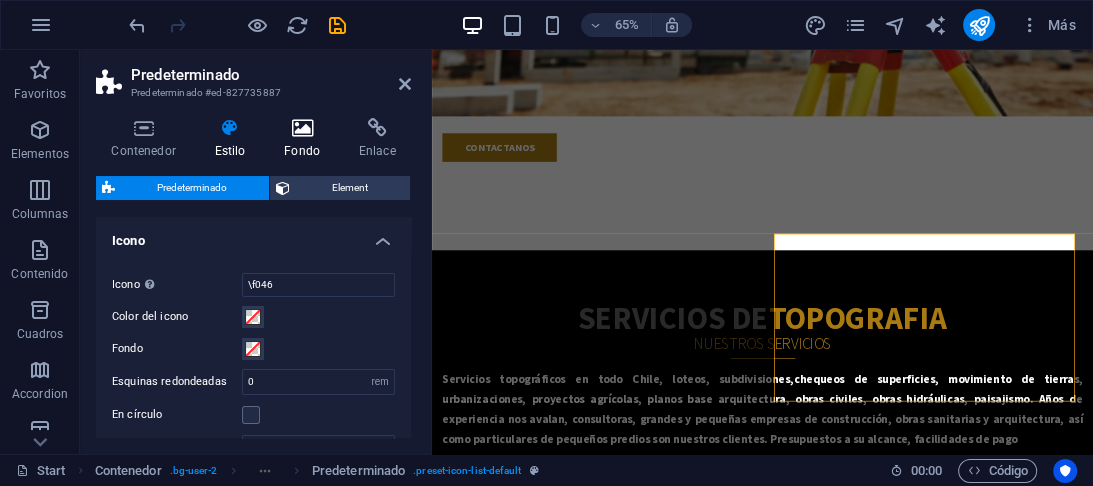 click at bounding box center [302, 128] 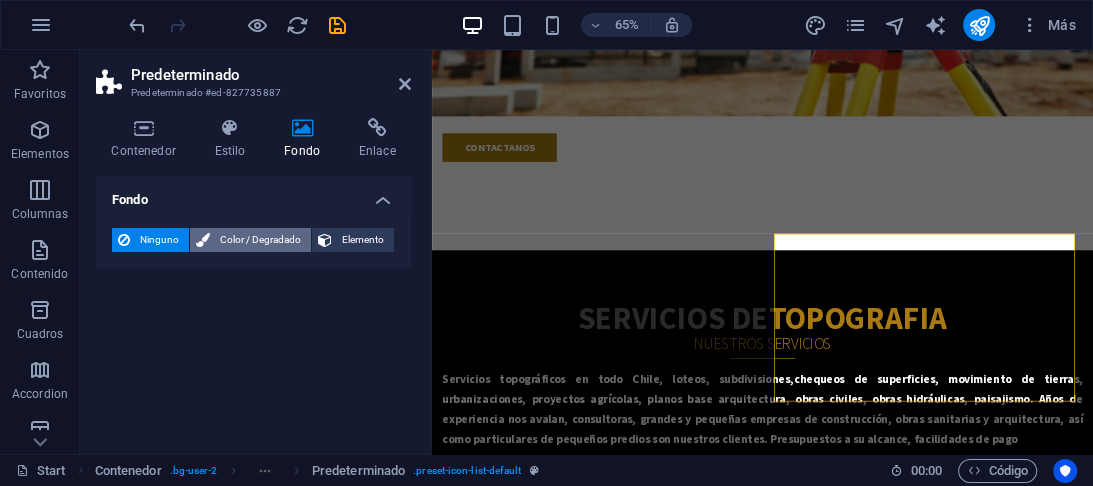 click on "Color / Degradado" at bounding box center (250, 240) 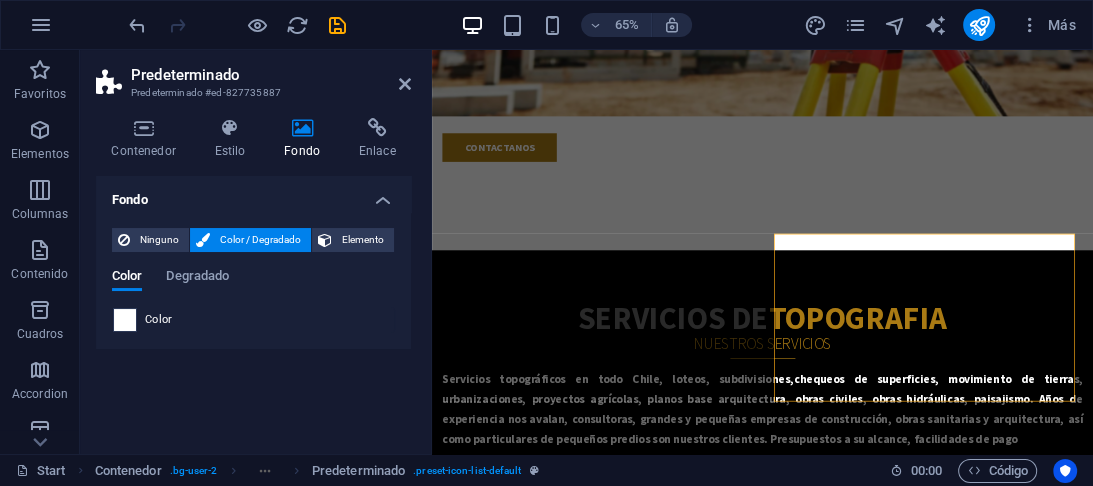click at bounding box center (125, 320) 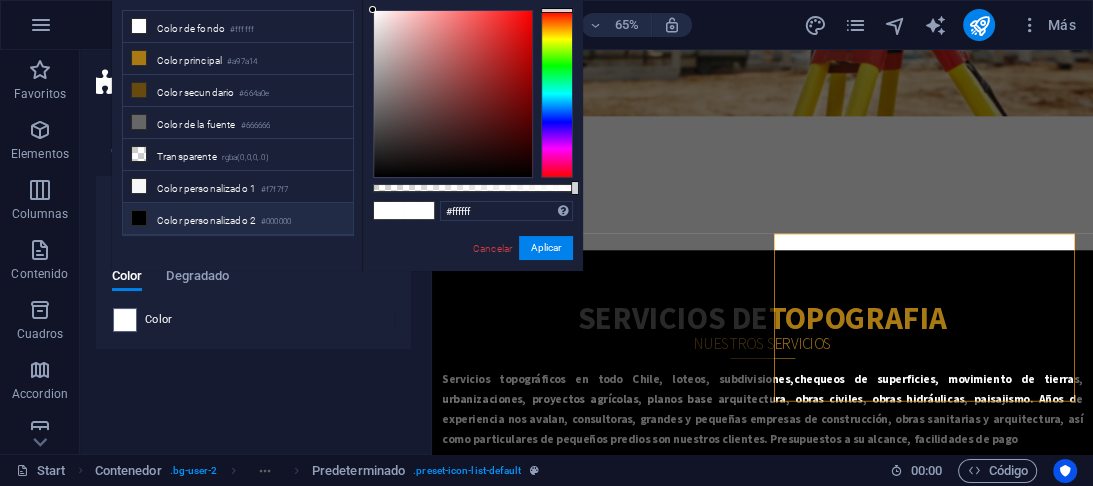 click on "#000000" at bounding box center (276, 222) 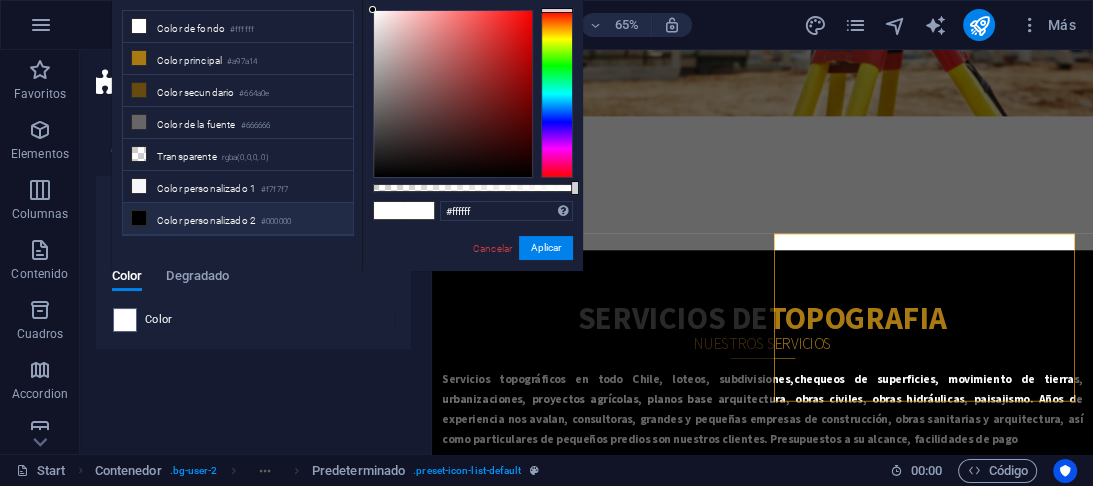 type on "#000000" 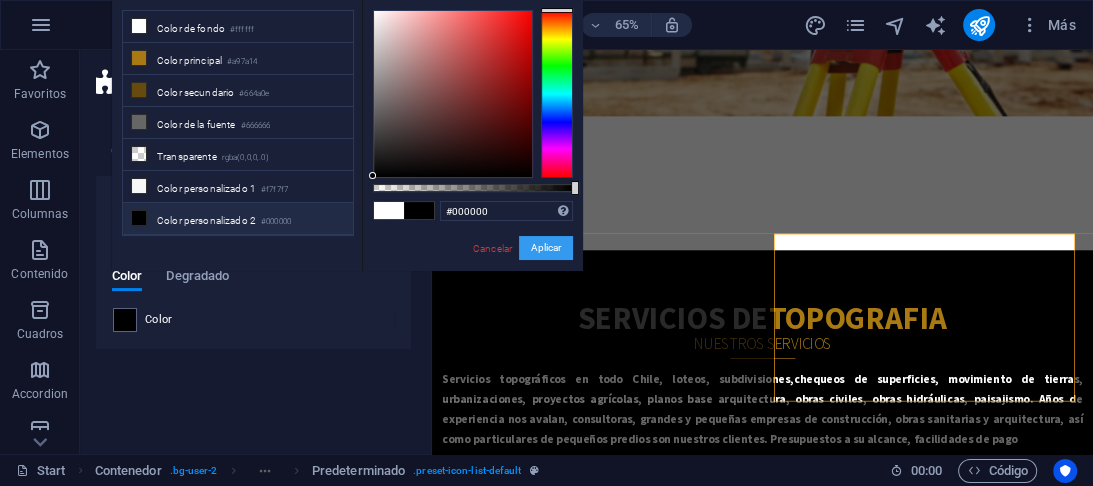 click on "Aplicar" at bounding box center [546, 248] 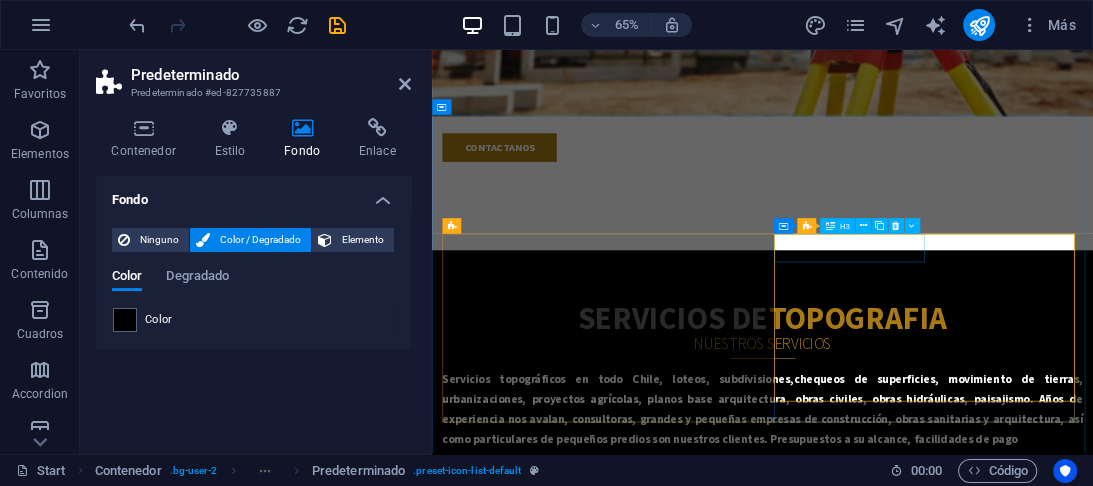 click on "Servicios de Topografia" at bounding box center [940, 710] 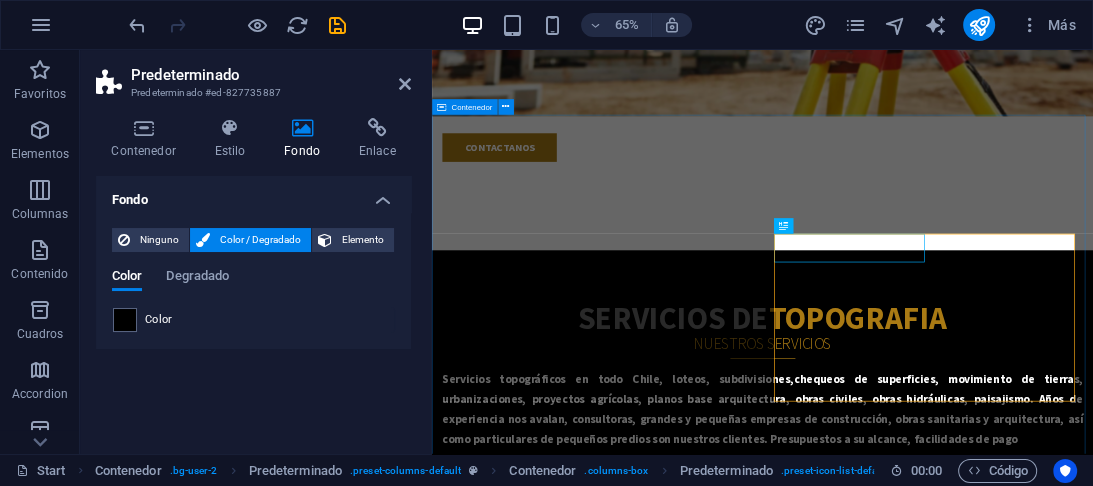 click on "Servicios de Topografia NUESTROS SERVICIOS Servicios topográficos en todo [COUNTRY], loteos, subdivisiones, chequeos de superficies, movimiento de tierras, urbanizaciones, proyectos agrícolas, planos base arquitectura, obras civiles, obras hidráulicas, paisajismo. Años de experiencia nos avalan, consultoras, grandes y pequeñas empresas de construcción, obras sanitarias y arquitectura, así como particulares de pequeños predios son nuestros clientes. Presupuestos a su alcance, facilidades de pago Servicios de Topografia Loteos y Subdivisiones Proyectos de Obras Hidráulicas Topografía de Obras Sanitarias Explora Nuevas Perspectivas GPS y Georreferenciación Trazados de Obras Inspecciones y Control de Obra Proyectos Agrícolas y Paisajismo" at bounding box center [940, 775] 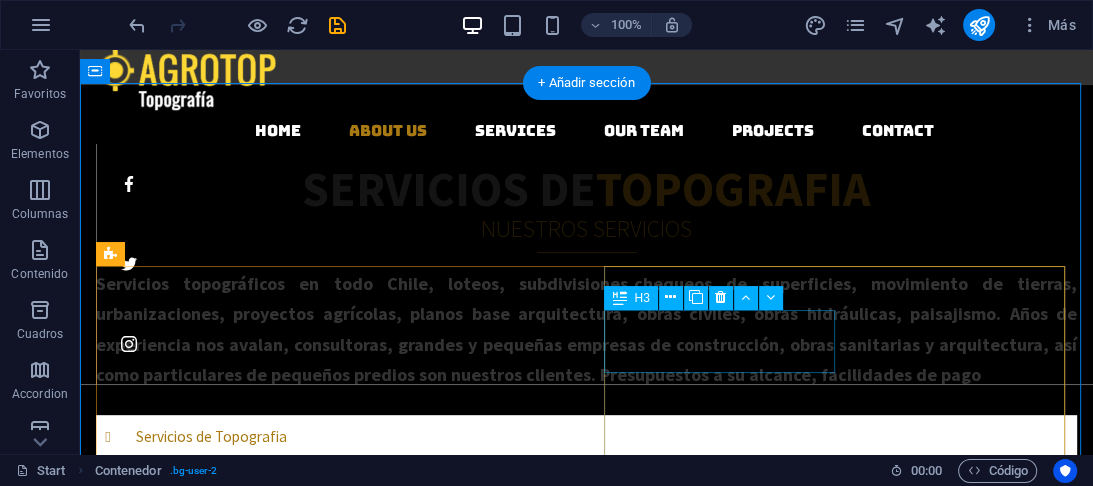 scroll, scrollTop: 680, scrollLeft: 0, axis: vertical 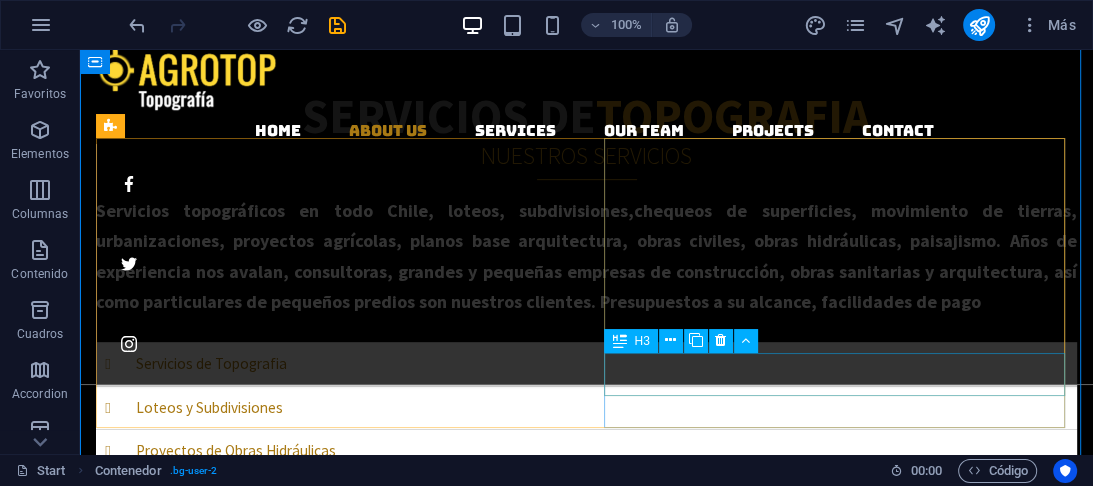 click on "Proyectos Agrícolas y Paisajismo" at bounding box center [586, 714] 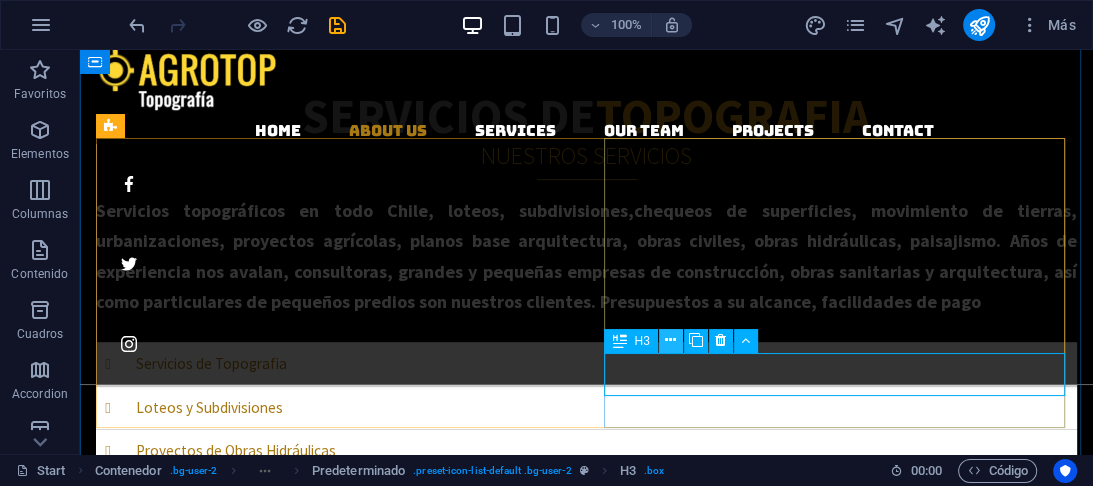 click at bounding box center [670, 340] 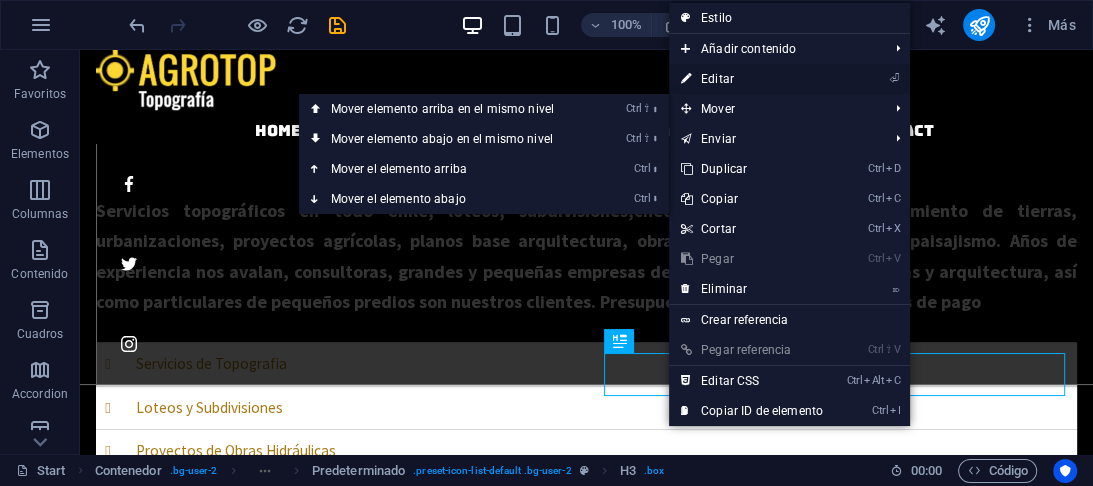 click on "⏎  Editar" at bounding box center [752, 79] 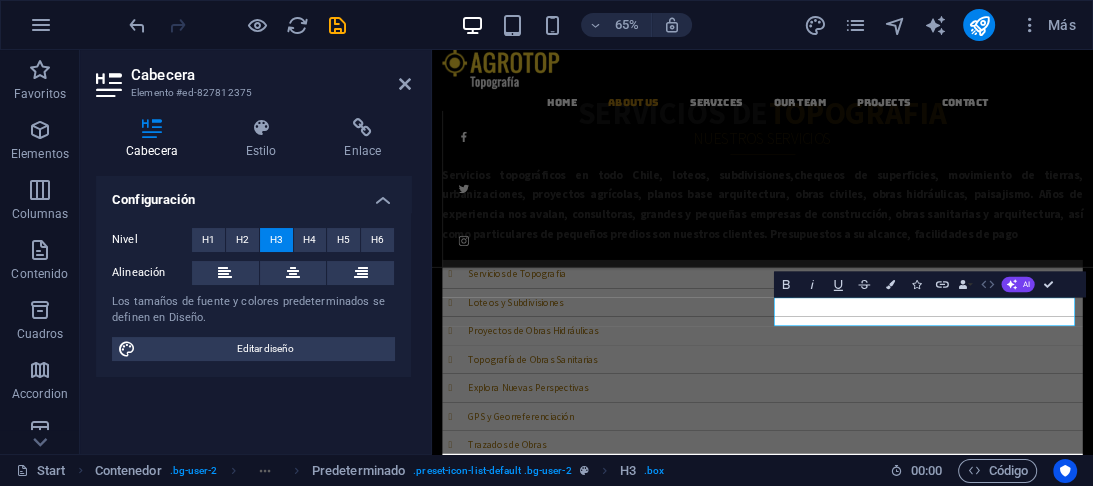 scroll, scrollTop: 636, scrollLeft: 0, axis: vertical 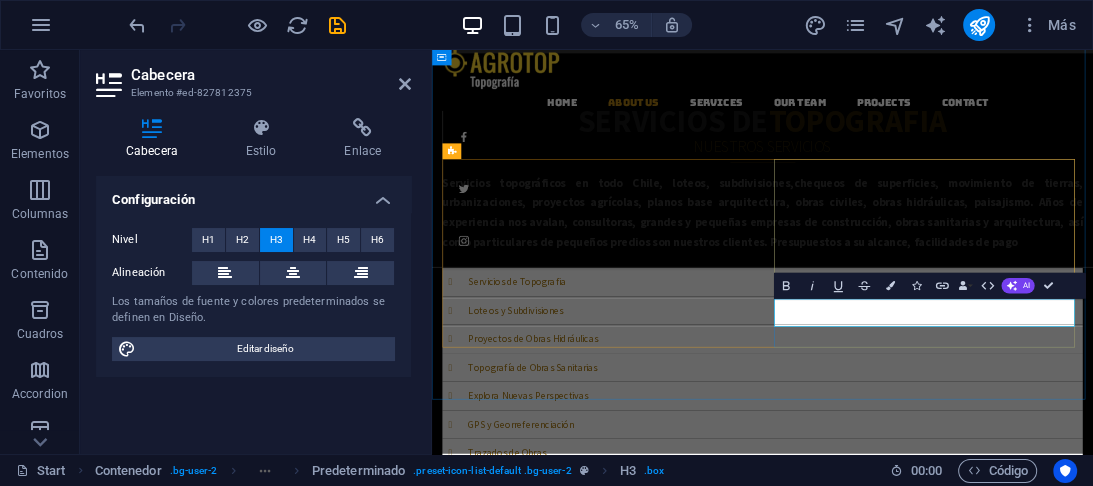 click on "Proyectos Agrícolas y Paisajismo" at bounding box center [940, 758] 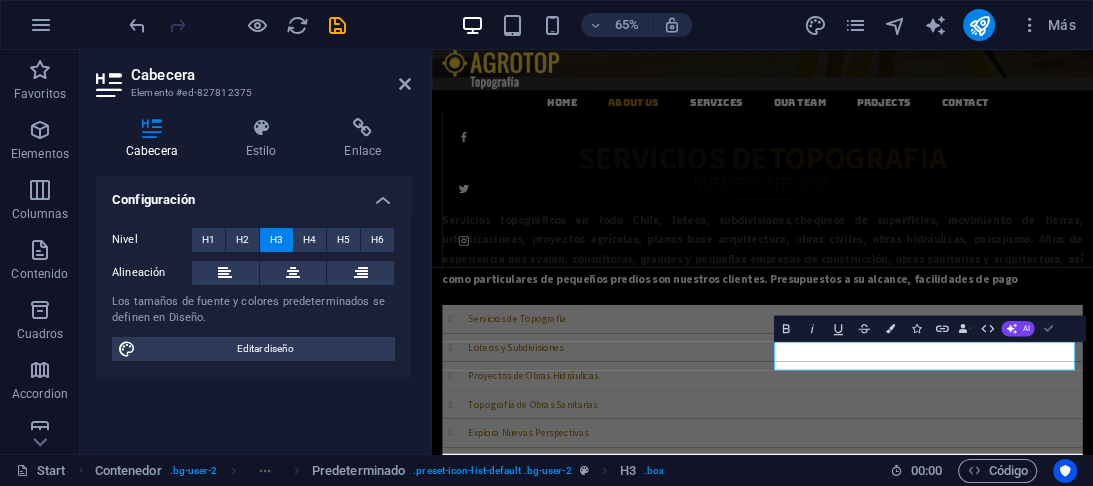 scroll, scrollTop: 556, scrollLeft: 0, axis: vertical 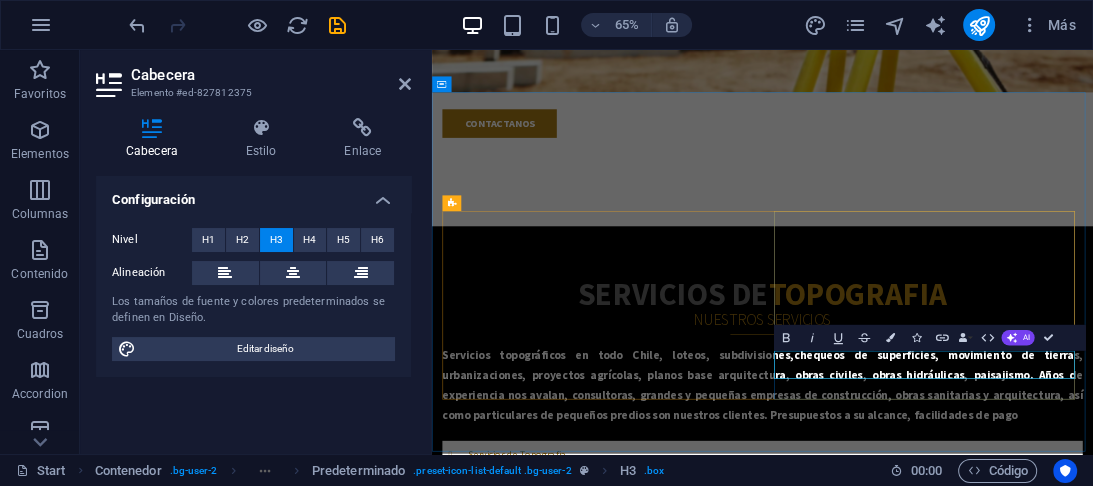 click on "Proyectos Agrícolas y Paisajismo" at bounding box center [940, 1024] 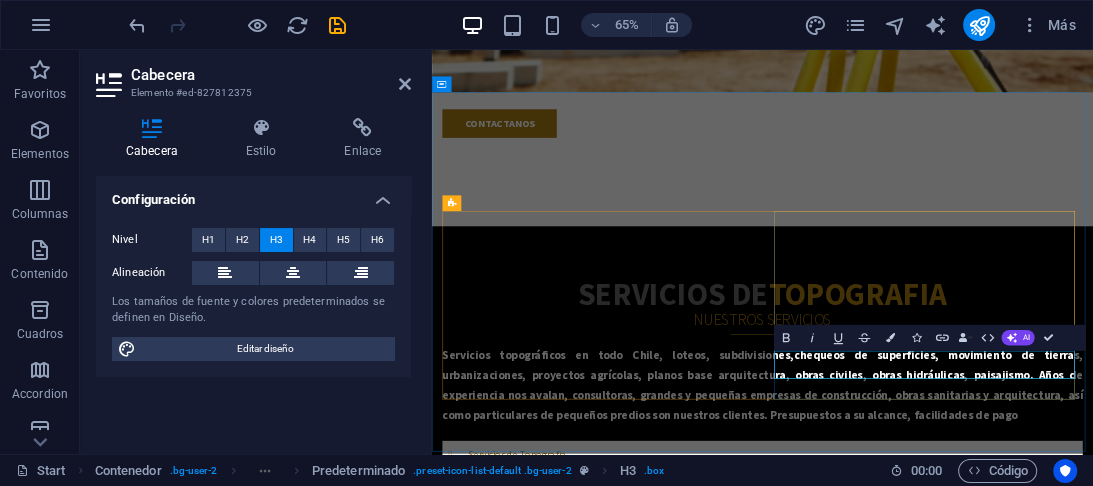 click on "Proyectos Agrícolas y Paisajismo" at bounding box center (940, 1024) 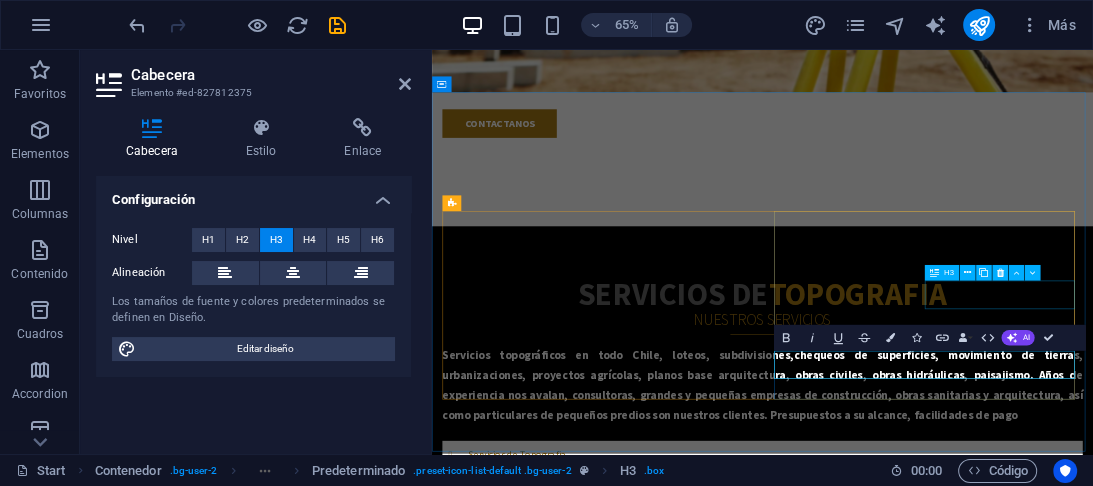 click on "Topografía de Obras Sanitarias" at bounding box center [940, 805] 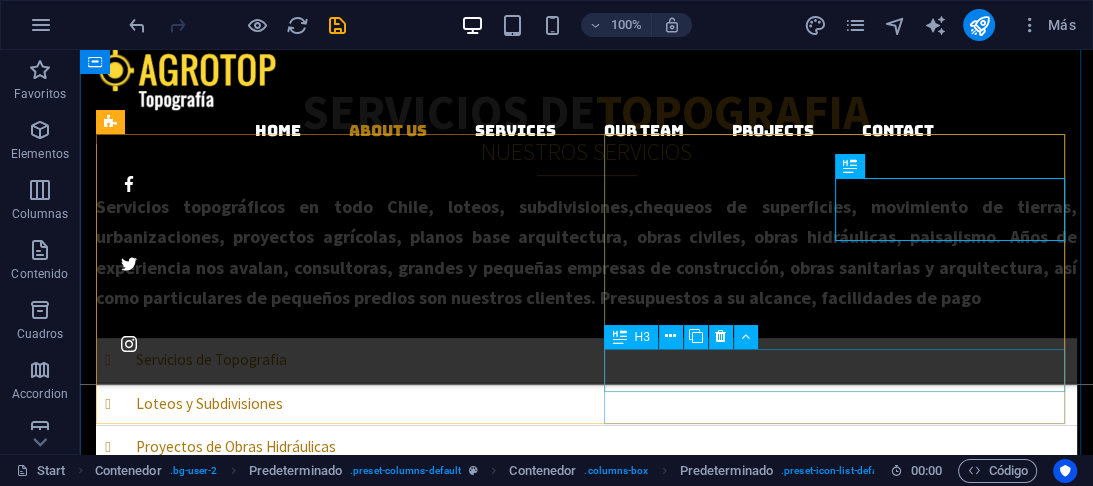 scroll, scrollTop: 796, scrollLeft: 0, axis: vertical 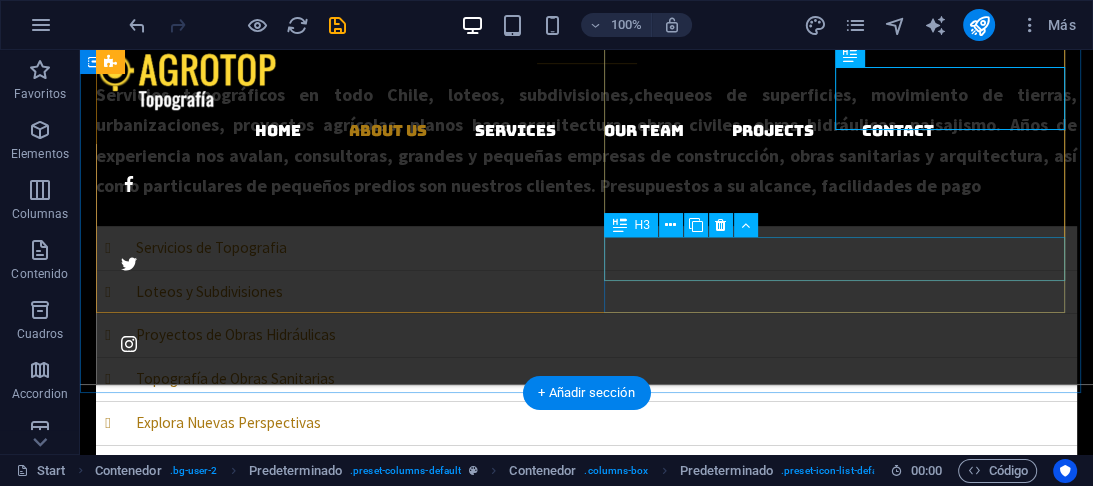 click on "Proyectos Agrícolas y Paisajismo" at bounding box center [586, 598] 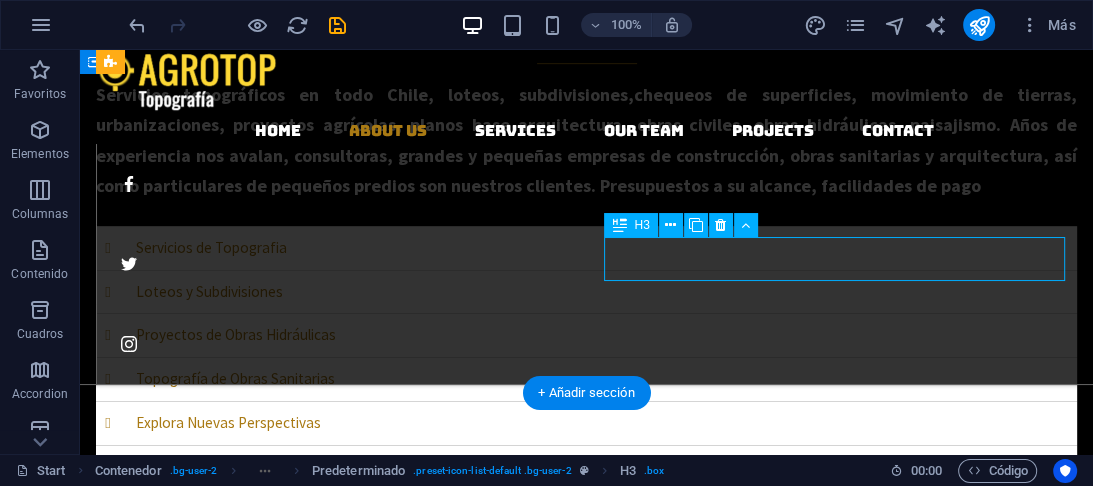click on "Proyectos Agrícolas y Paisajismo" at bounding box center (586, 598) 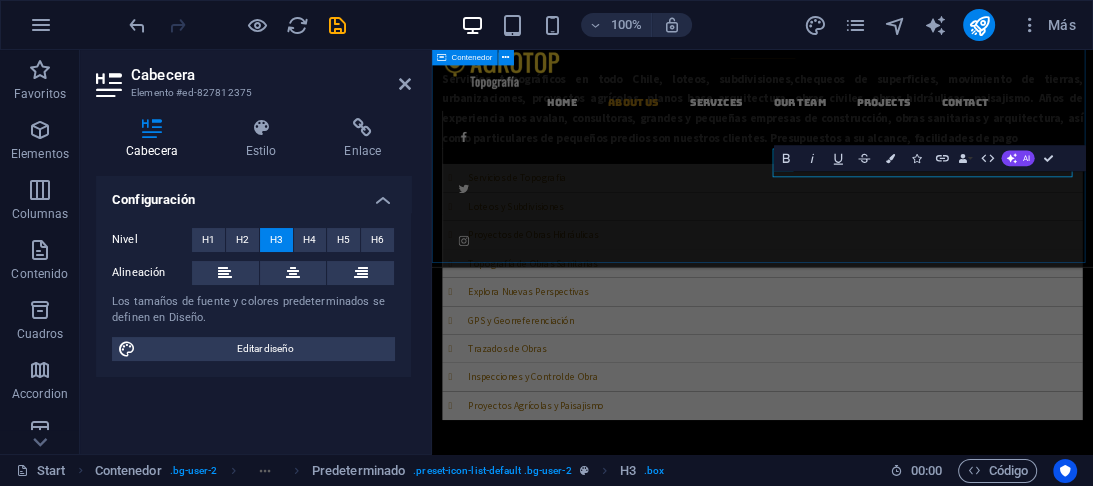 click on "Servicios de Topografia NUESTROS SERVICIOS Servicios topográficos en todo [COUNTRY], loteos, subdivisiones, chequeos de superficies, movimiento de tierras, urbanizaciones, proyectos agrícolas, planos base arquitectura, obras civiles, obras hidráulicas, paisajismo. Años de experiencia nos avalan, consultoras, grandes y pequeñas empresas de construcción, obras sanitarias y arquitectura, así como particulares de pequeños predios son nuestros clientes. Presupuestos a su alcance, facilidades de pago Servicios de Topografia Loteos y Subdivisiones Proyectos de Obras Hidráulicas Topografía de Obras Sanitarias Explora Nuevas Perspectivas GPS y Georreferenciación Trazados de Obras Inspecciones y Control de Obra Proyectos Agrícolas y Paisajismo" at bounding box center (940, 313) 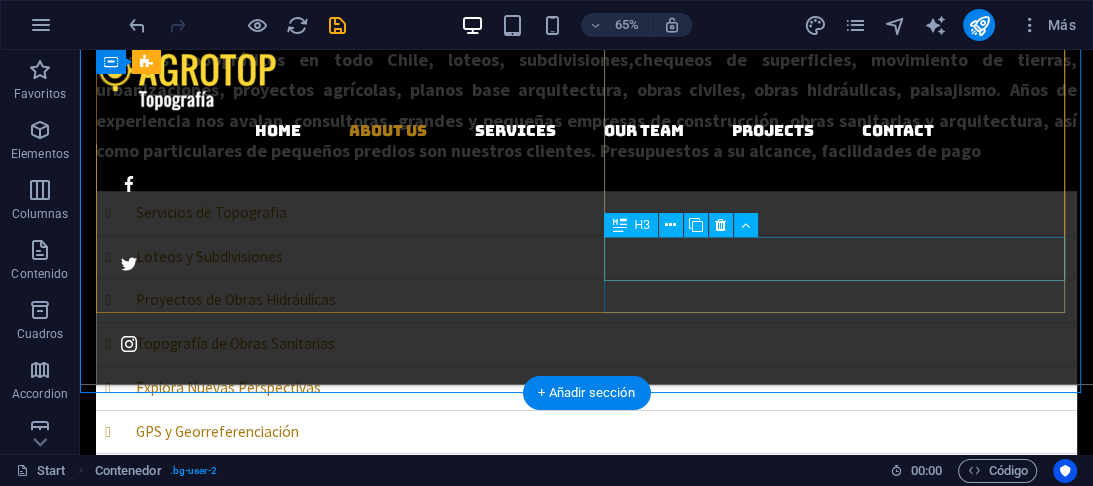 scroll, scrollTop: 796, scrollLeft: 0, axis: vertical 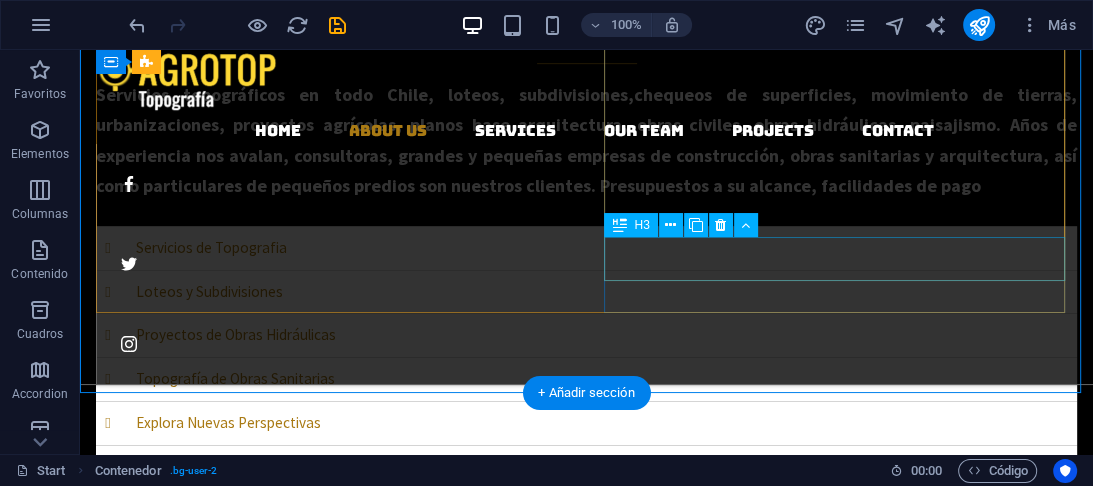 click on "Proyectos Agrícolas y Paisajismo" at bounding box center [586, 598] 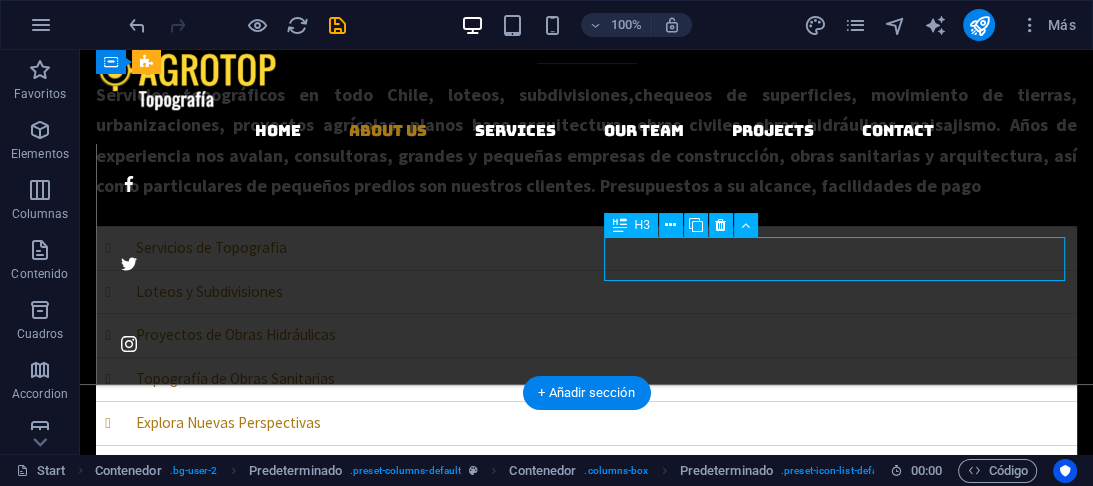 click on "Proyectos Agrícolas y Paisajismo" at bounding box center [586, 598] 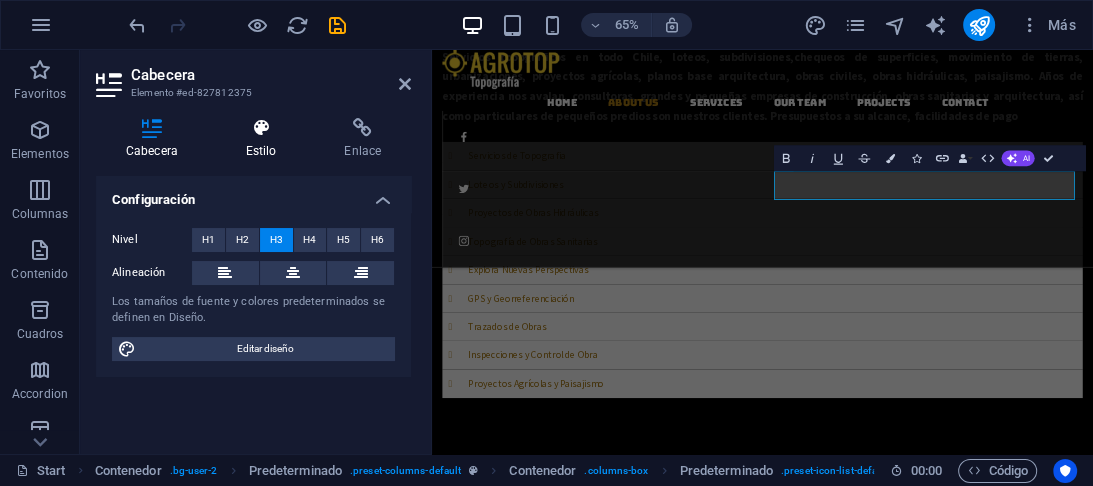 click at bounding box center (261, 128) 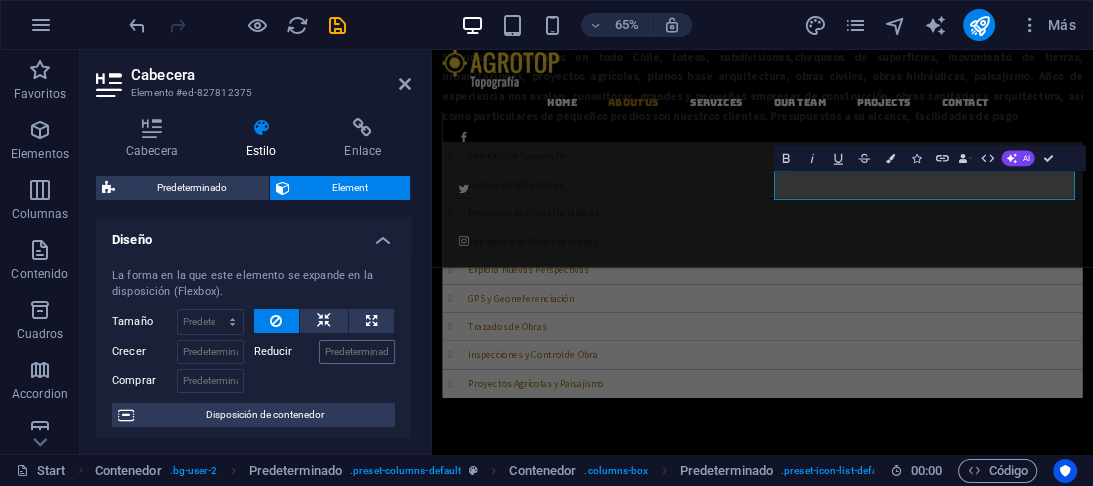 scroll, scrollTop: 0, scrollLeft: 0, axis: both 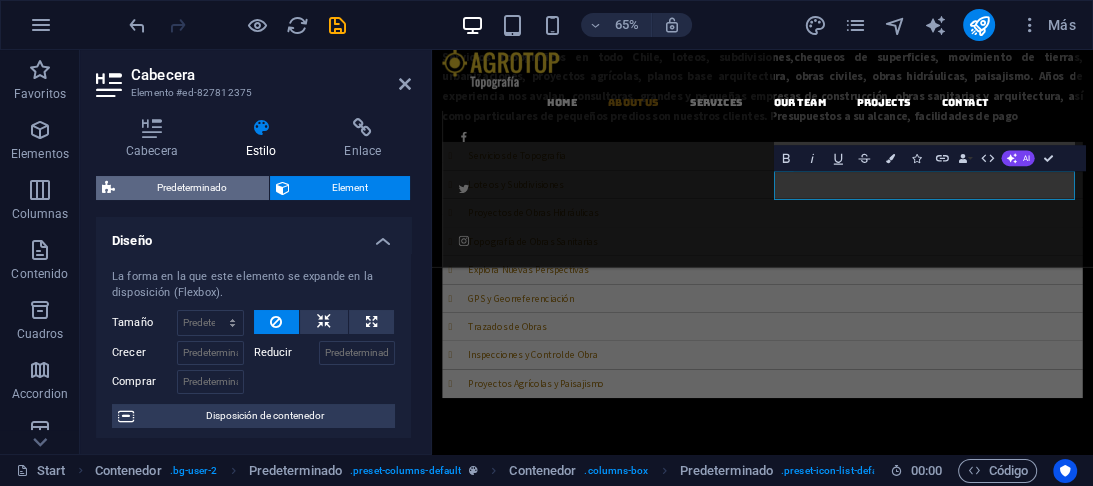 click on "Predeterminado" at bounding box center (192, 188) 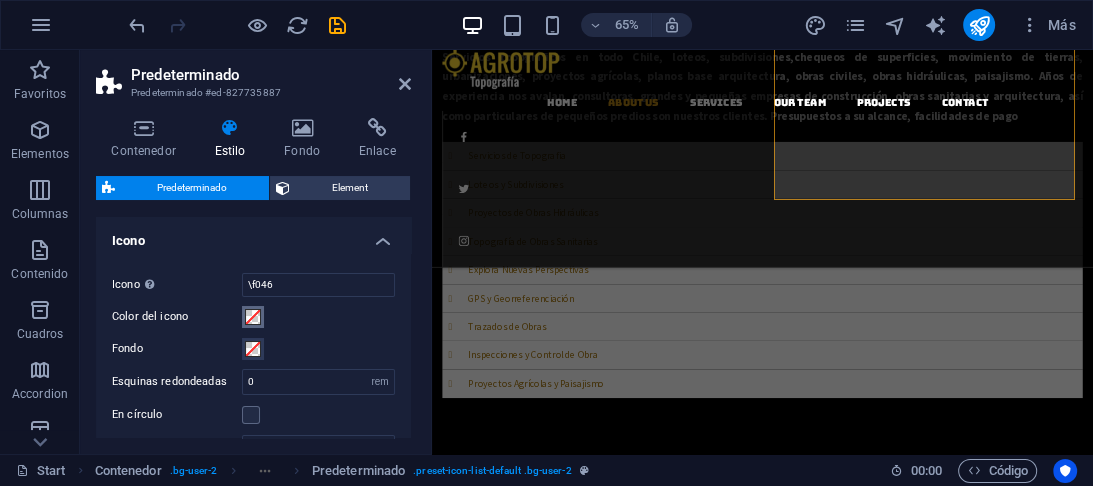 click at bounding box center [253, 317] 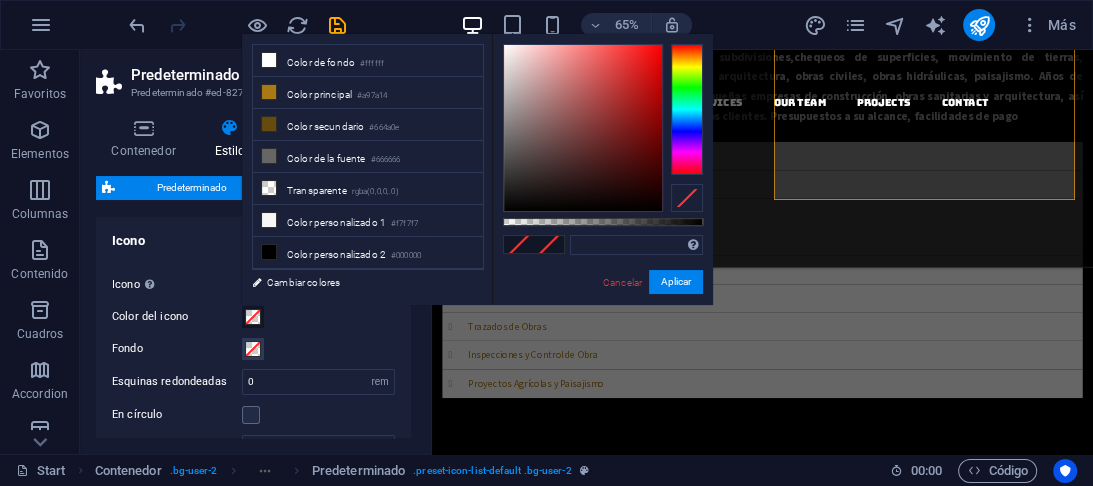 click at bounding box center [253, 317] 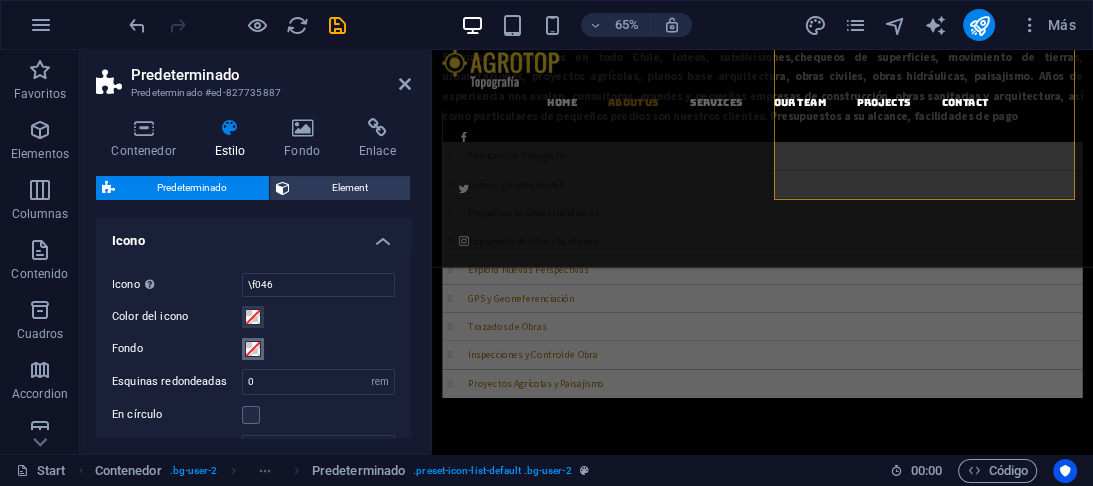 click at bounding box center (253, 349) 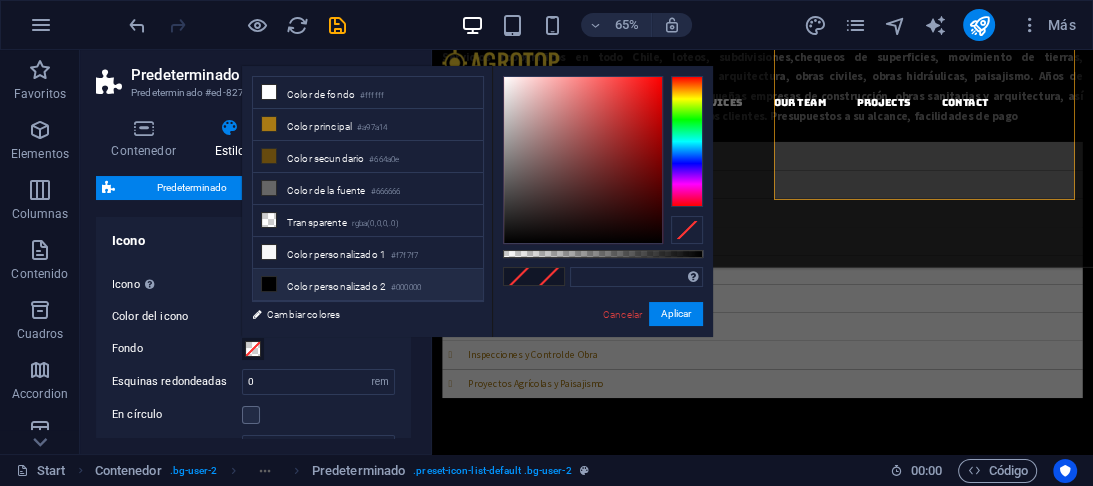 click on "Color personalizado 2
#000000" at bounding box center (368, 285) 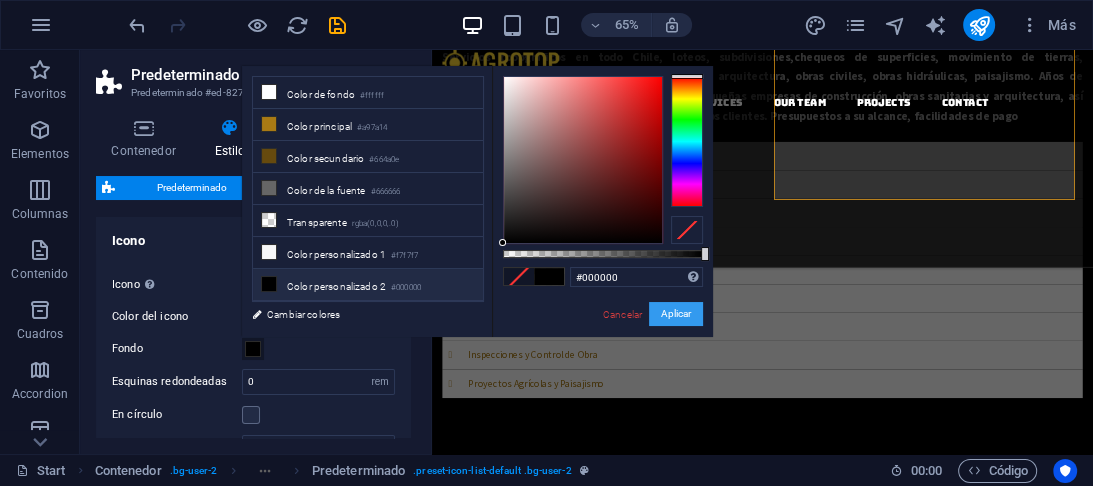 click on "Aplicar" at bounding box center [676, 314] 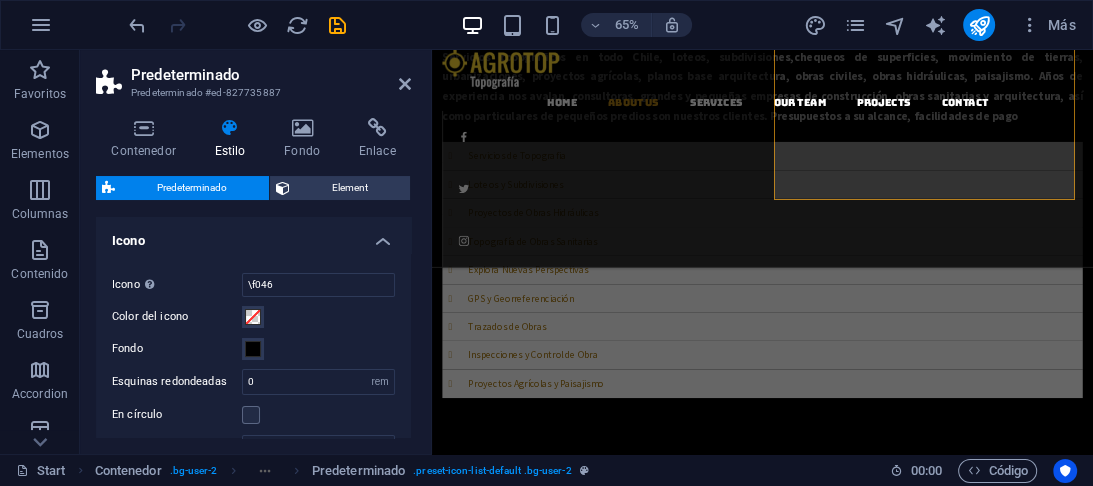 scroll, scrollTop: 160, scrollLeft: 0, axis: vertical 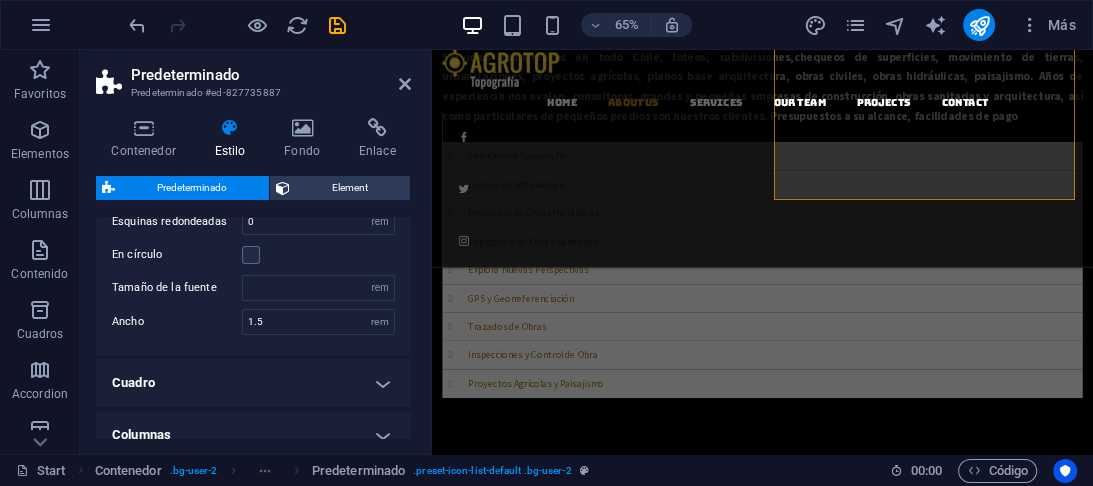 type 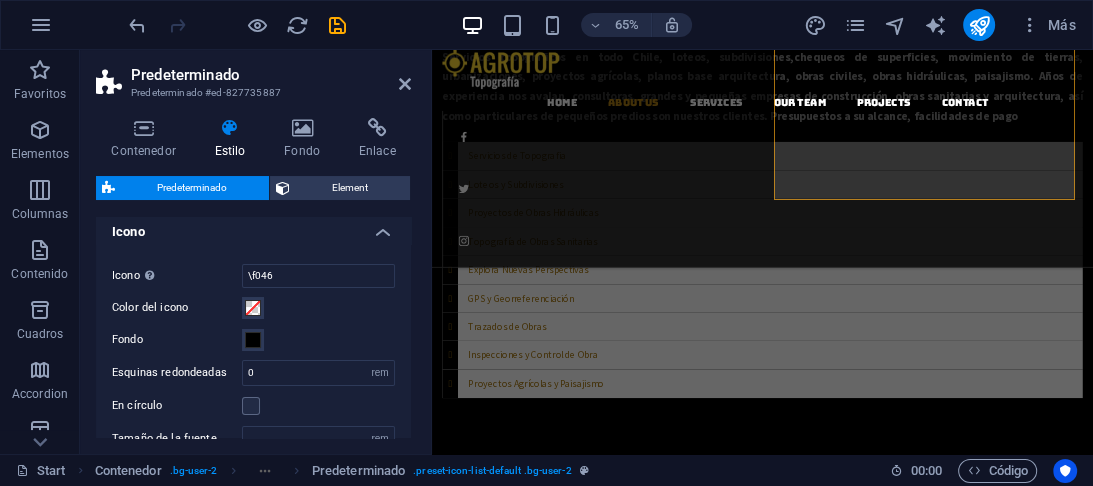 scroll, scrollTop: 0, scrollLeft: 0, axis: both 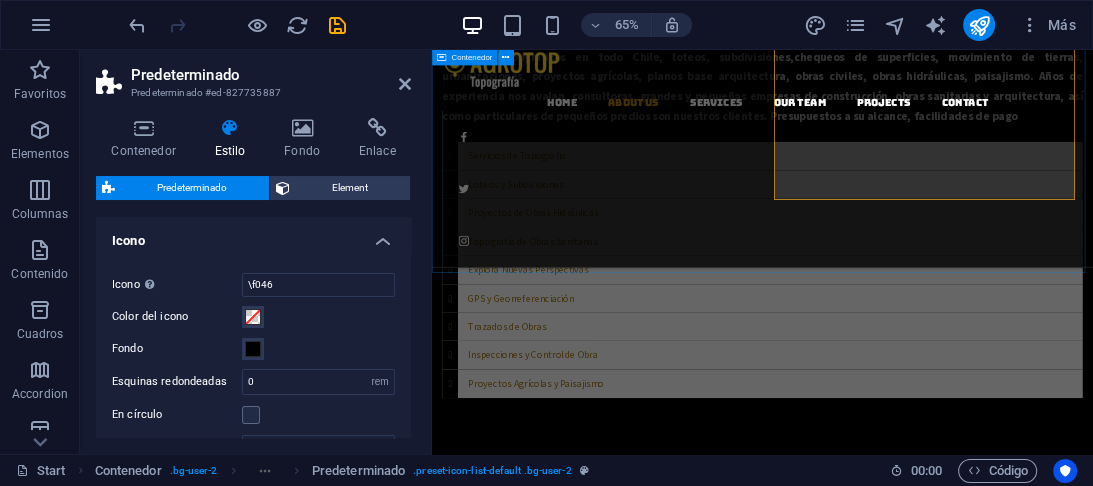 drag, startPoint x: 1353, startPoint y: 350, endPoint x: 1384, endPoint y: 245, distance: 109.48059 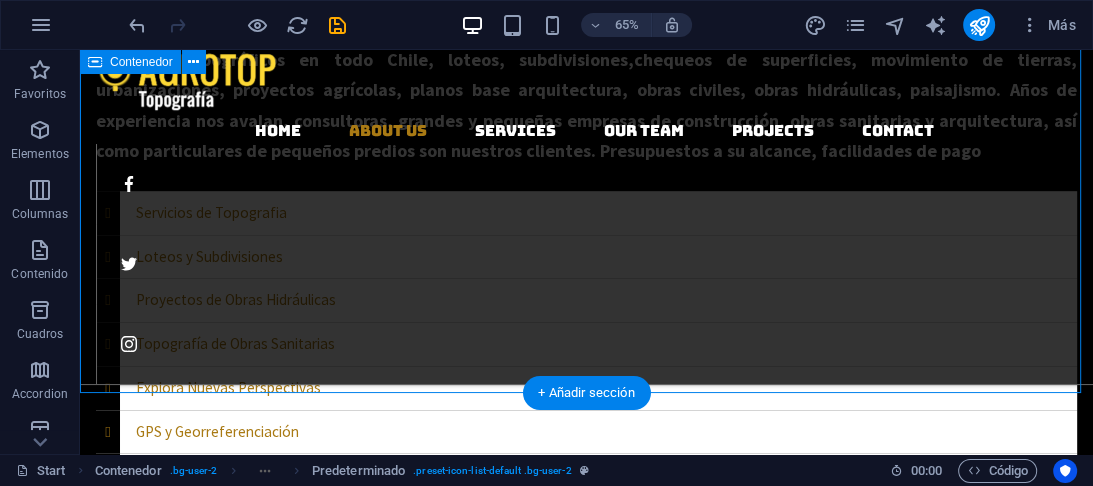 scroll, scrollTop: 796, scrollLeft: 0, axis: vertical 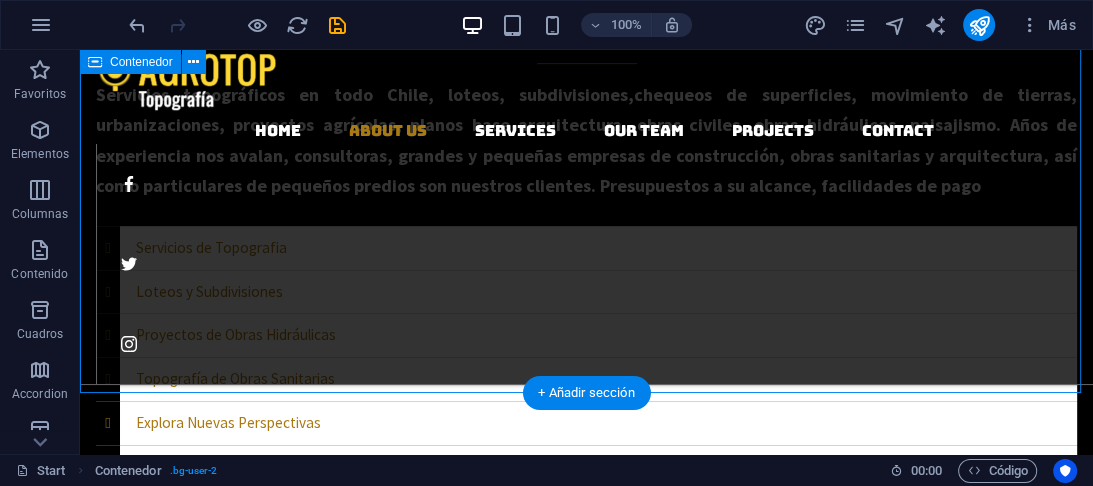 click on "Servicios de Topografia Loteos y Subdivisiones Proyectos de Obras Hidráulicas Topografía de Obras Sanitarias Explora Nuevas Perspectivas GPS y Georreferenciación Trazados de Obras Inspecciones y Control de Obra Proyectos Agrícolas y Paisajismo" at bounding box center [586, 439] 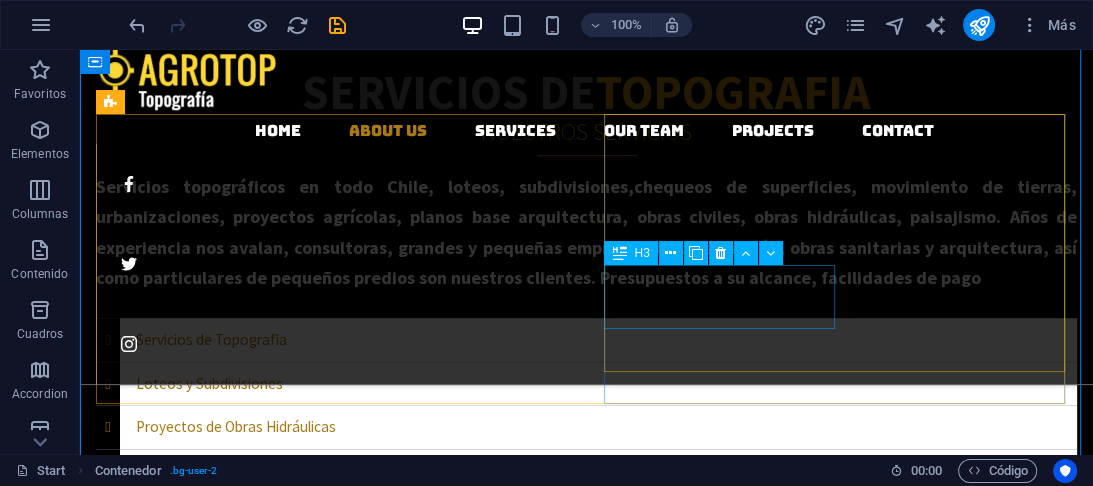 scroll, scrollTop: 716, scrollLeft: 0, axis: vertical 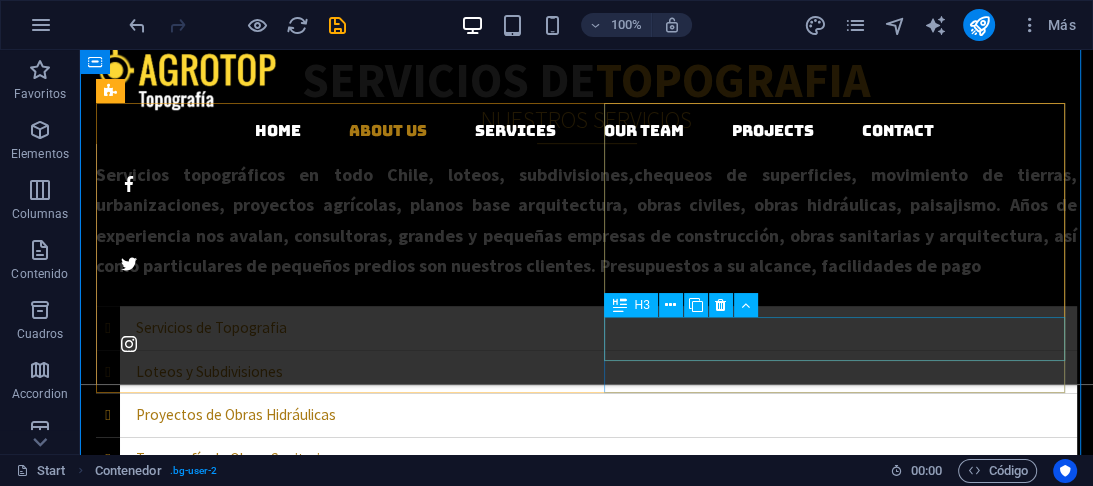 click on "Proyectos Agrícolas y Paisajismo" at bounding box center [586, 678] 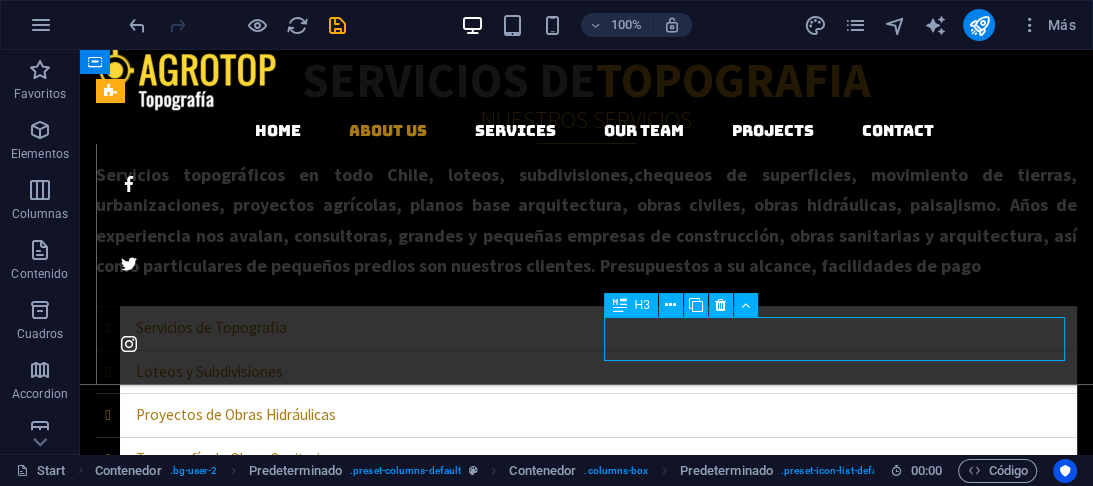 click on "Proyectos Agrícolas y Paisajismo" at bounding box center [586, 678] 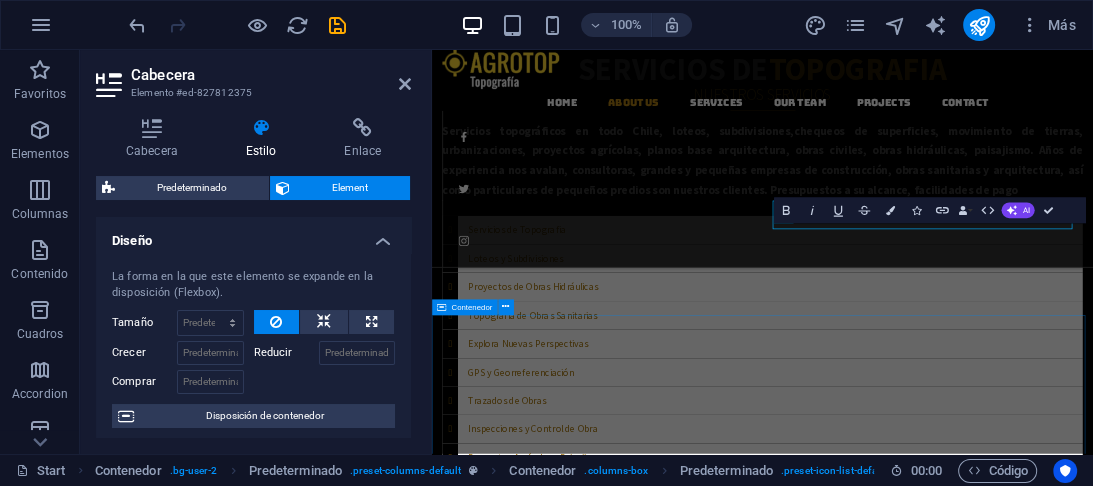 click on "CONTACTO DIRECTO  CONTACTO ENVIAR ¿Ilegible? Cargar nuevo   I have read and understand the privacy policy." at bounding box center [940, 1192] 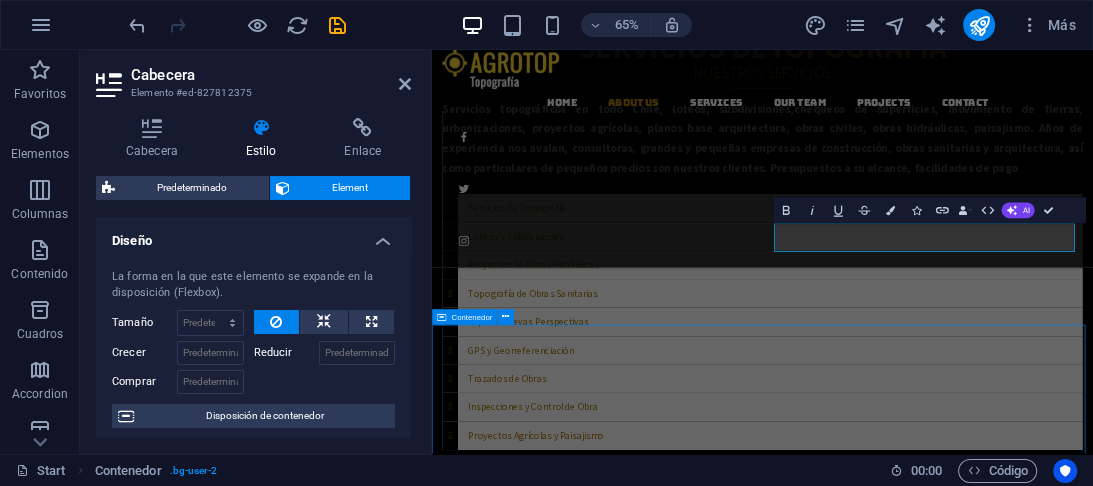 click on "CONTACTO DIRECTO  CONTACTO ENVIAR ¿Ilegible? Cargar nuevo   I have read and understand the privacy policy." at bounding box center (940, 1157) 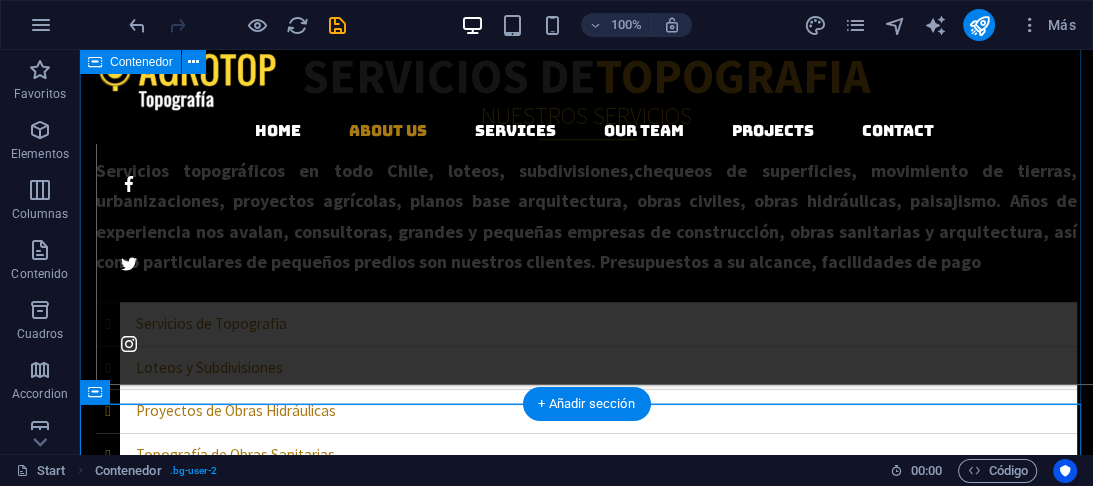 scroll, scrollTop: 570, scrollLeft: 0, axis: vertical 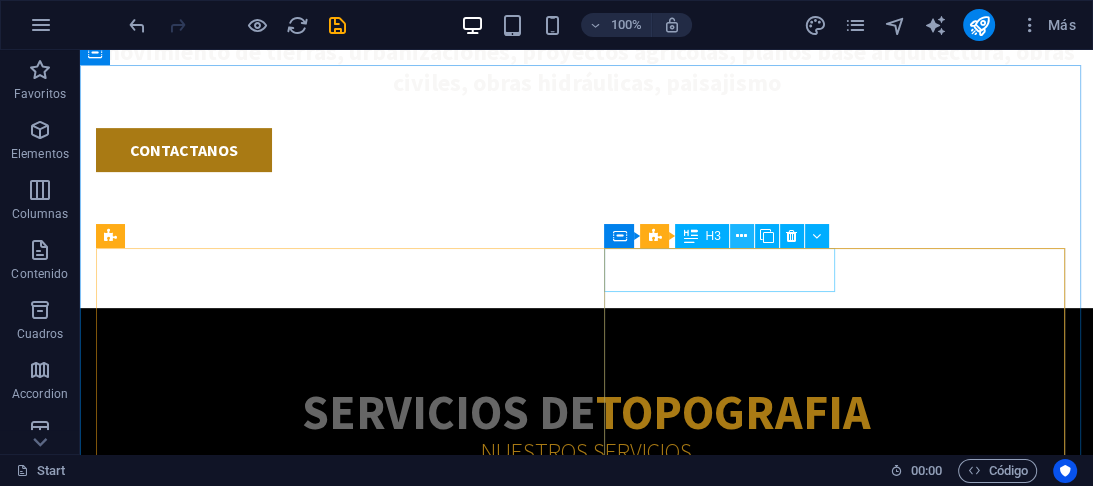 click at bounding box center (741, 236) 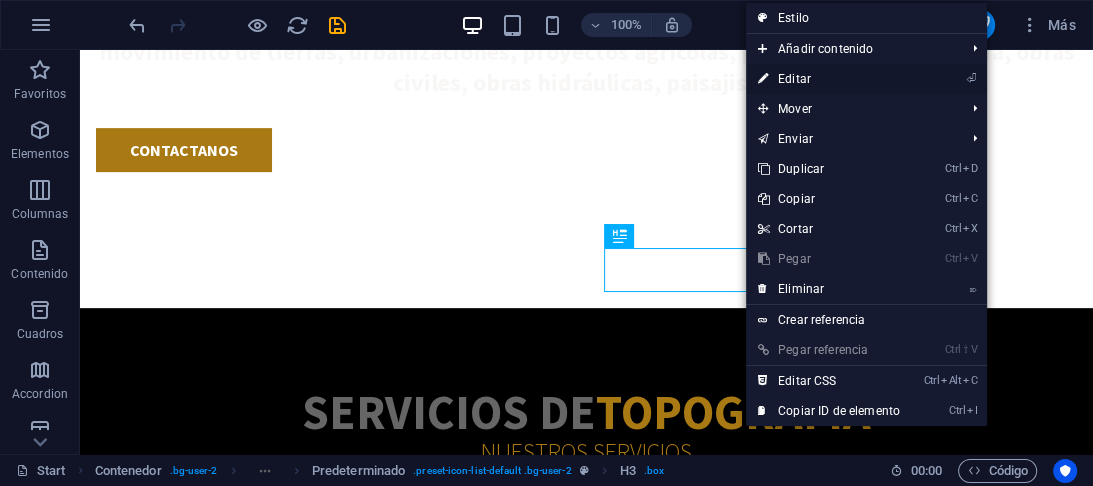 click on "⏎  Editar" at bounding box center (829, 79) 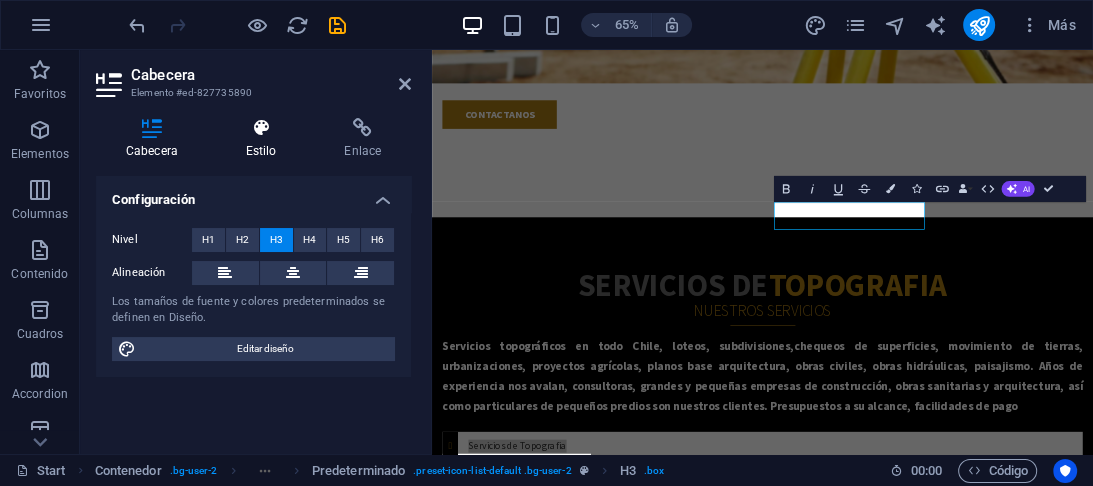 click at bounding box center [261, 128] 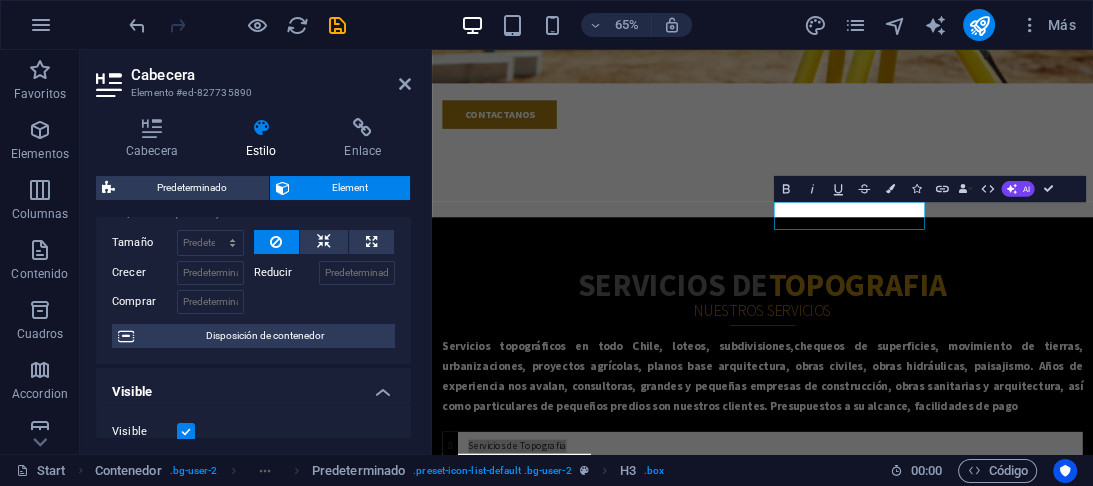 scroll, scrollTop: 0, scrollLeft: 0, axis: both 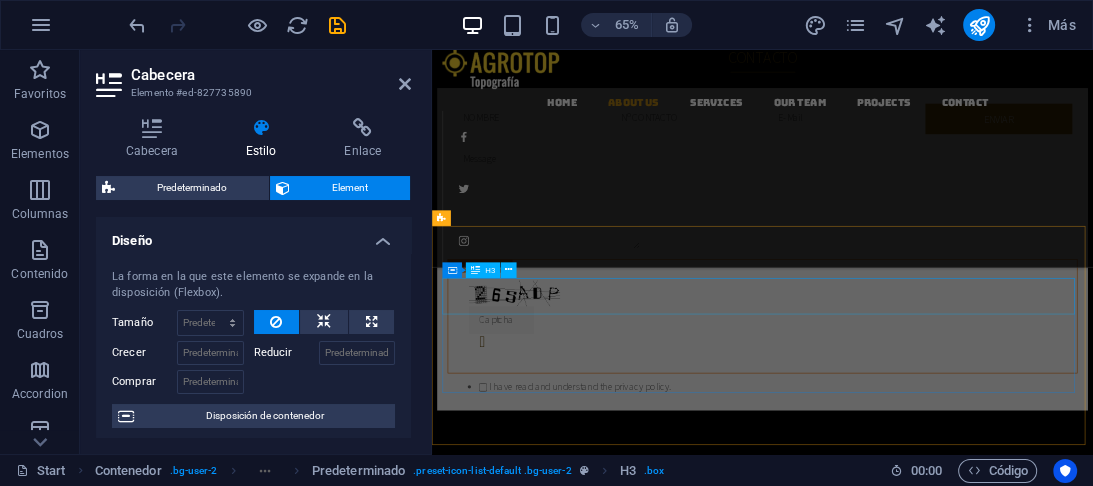 click on "We   to create" at bounding box center (940, 1321) 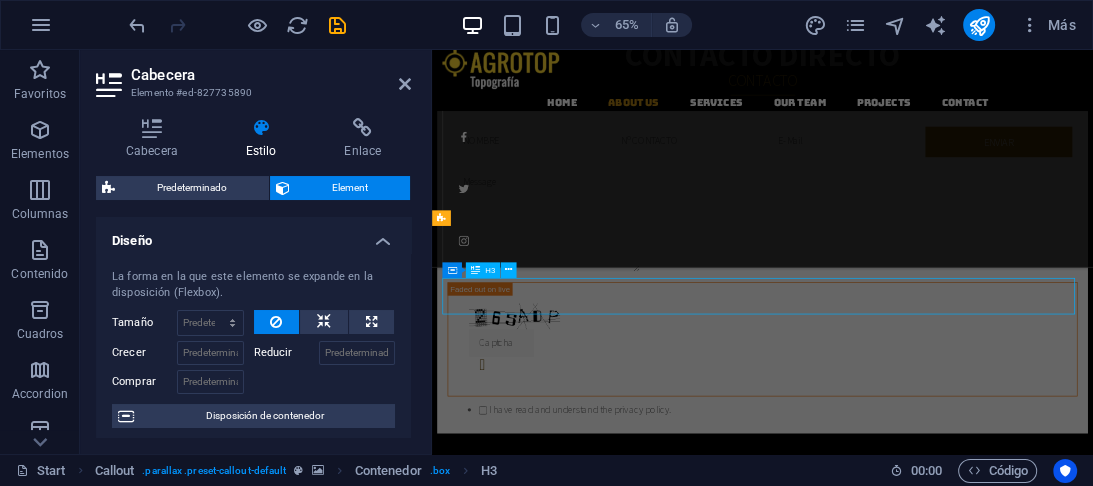 click on "CONTACTO DIRECTO  CONTACTO ENVIAR ¿Ilegible? Cargar nuevo   I have read and understand the privacy policy." at bounding box center (940, 333) 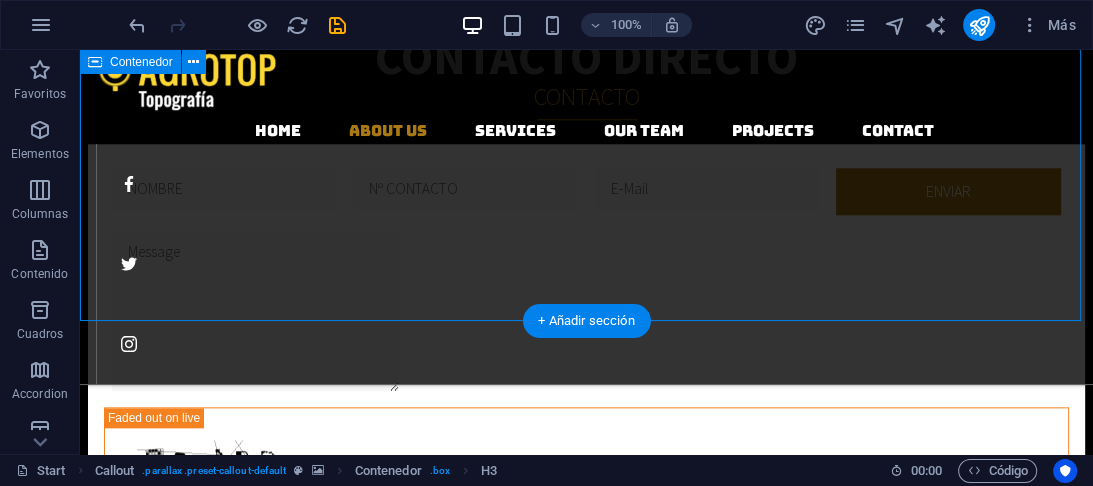click on "CONTACTO DIRECTO  CONTACTO ENVIAR ¿Ilegible? Cargar nuevo   I have read and understand the privacy policy." at bounding box center [586, 333] 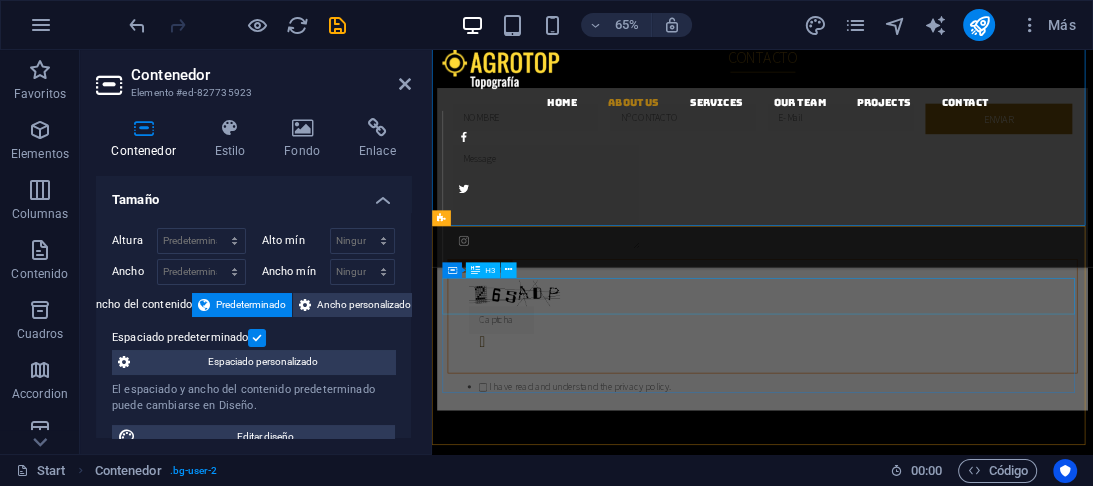 drag, startPoint x: 806, startPoint y: 449, endPoint x: 1039, endPoint y: 296, distance: 278.74362 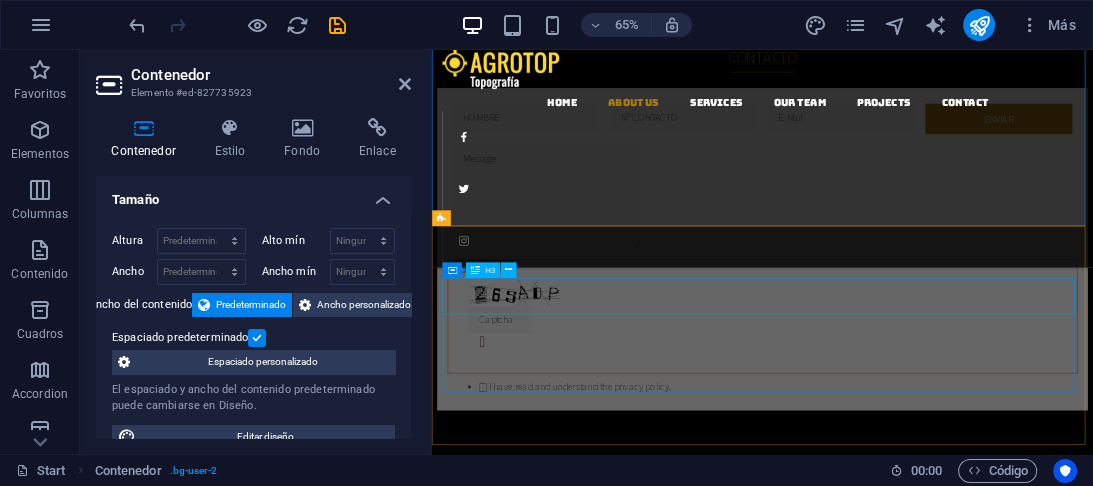click on "Home About us Services Our Team Projects Contact AGRO TOP Servicios topográficos en todo Chile, loteos, subdivisiones, chequeos de superficies, movimiento de tierras, urbanizaciones, proyectos agrícolas, planos base arquitectura, obras civiles, obras hidráulicas, paisajismo CONTACTANOS Our Services Servicios de  Topografia NUESTROS SERVICIOS  Servicios topográficos en todo Chile, loteos, subdivisiones,  chequeos de superficies, movimiento de tierras, urbanizaciones, proyectos agrícolas, planos base arquitectura, obras civiles, obras hidráulicas, paisajismo. Años de experiencia nos avalan, consultoras, grandes y pequeñas empresas de construcción, obras sanitarias y arquitectura, así como particulares de pequeños predios son nuestros clientes. Presupuestos a su alcance, facilidades de pago Servicios de Topografia Loteos y Subdivisiones Proyectos de Obras Hidráulicas Topografía de Obras Sanitarias Explora Nuevas Perspectivas GPS y Georreferenciación Trazados de Obras CONTACTO DIRECTO  CONTACTO o" at bounding box center (940, 6960) 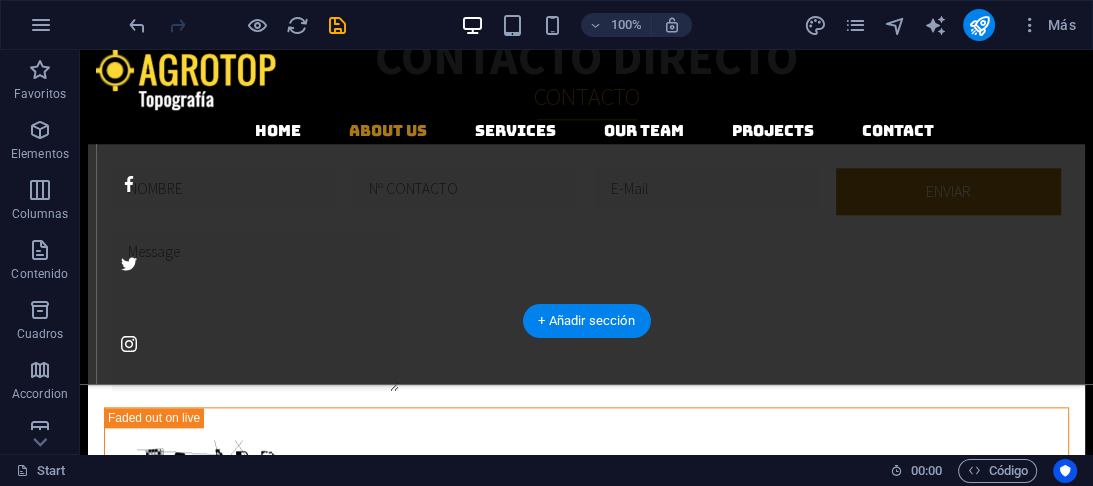 click on "CONTACTO DIRECTO  CONTACTO ENVIAR ¿Ilegible? Cargar nuevo   I have read and understand the privacy policy." at bounding box center (586, 333) 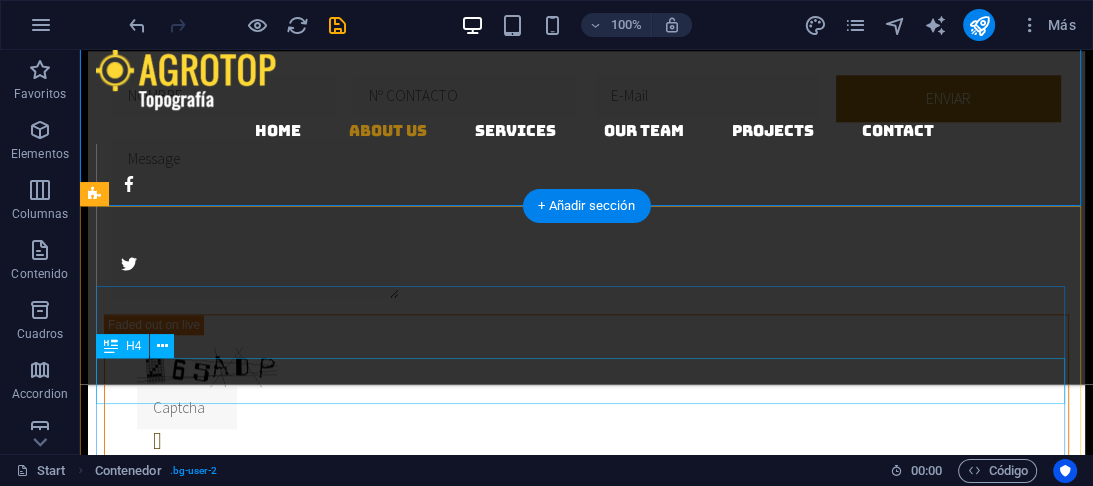scroll, scrollTop: 1735, scrollLeft: 0, axis: vertical 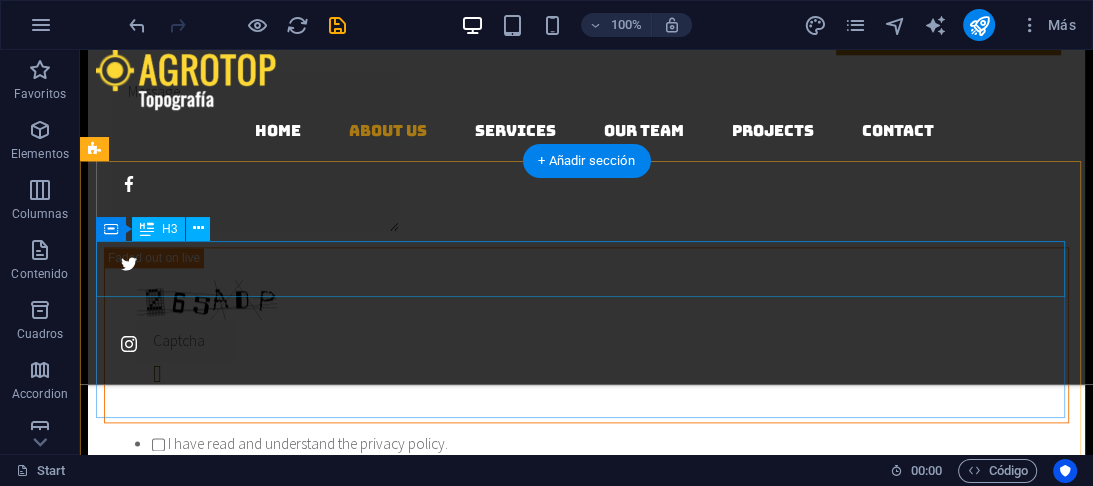 click on "We   to create" at bounding box center [586, 1196] 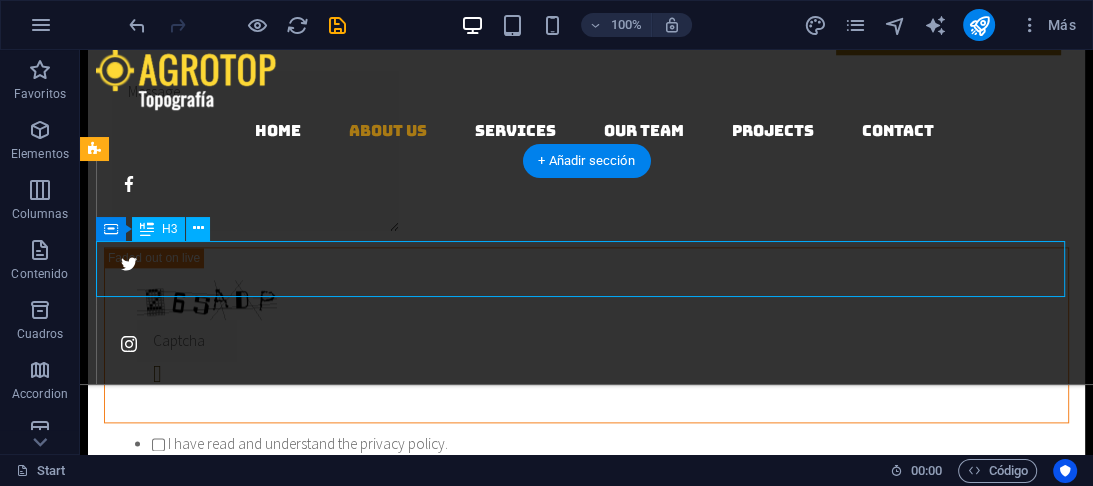 click on "We   to create" at bounding box center [586, 1196] 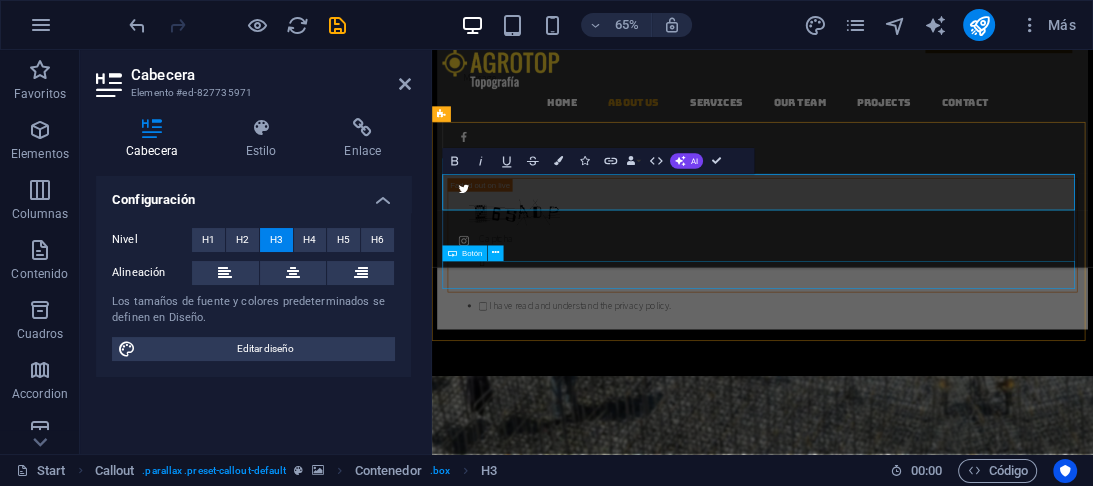 scroll, scrollTop: 1770, scrollLeft: 0, axis: vertical 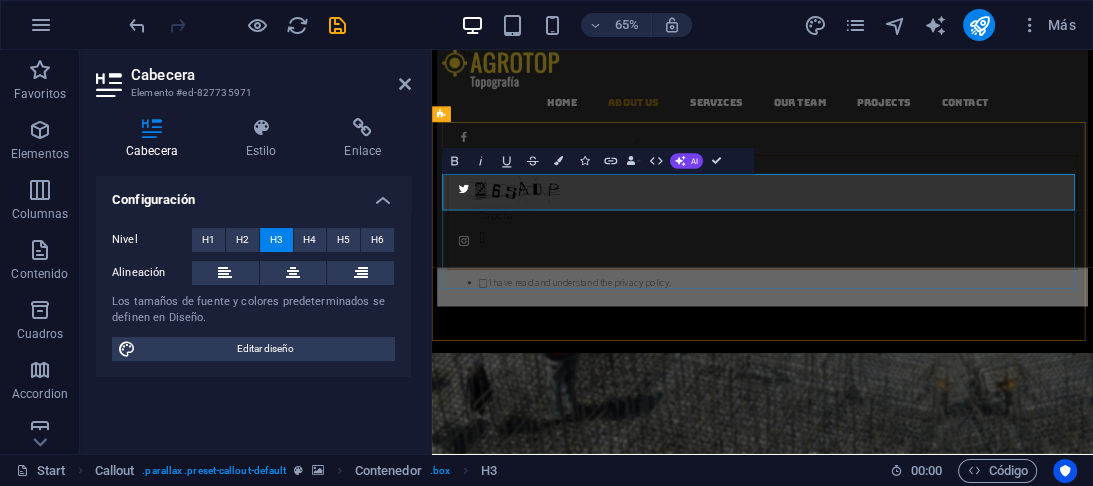 click at bounding box center [824, 1162] 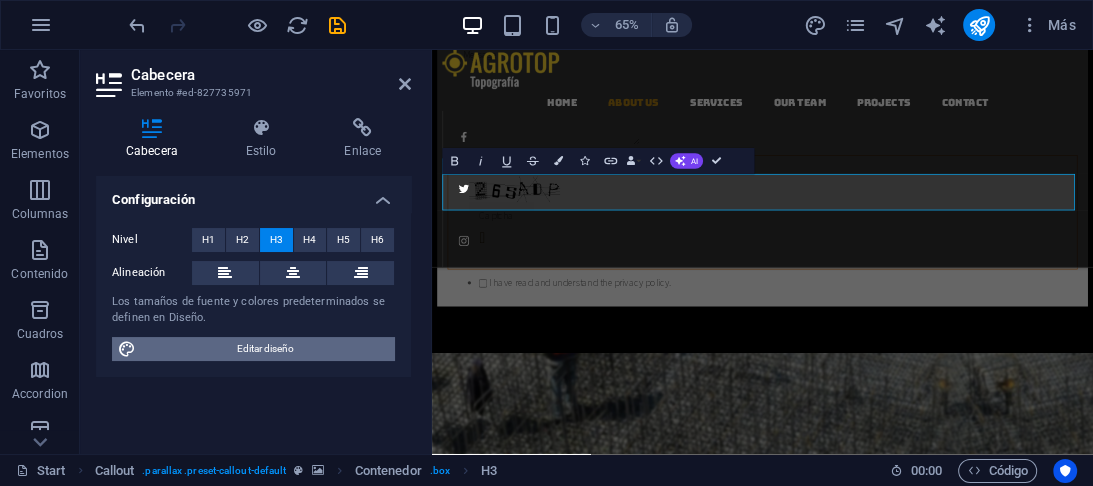 drag, startPoint x: 370, startPoint y: 843, endPoint x: 293, endPoint y: 350, distance: 498.97696 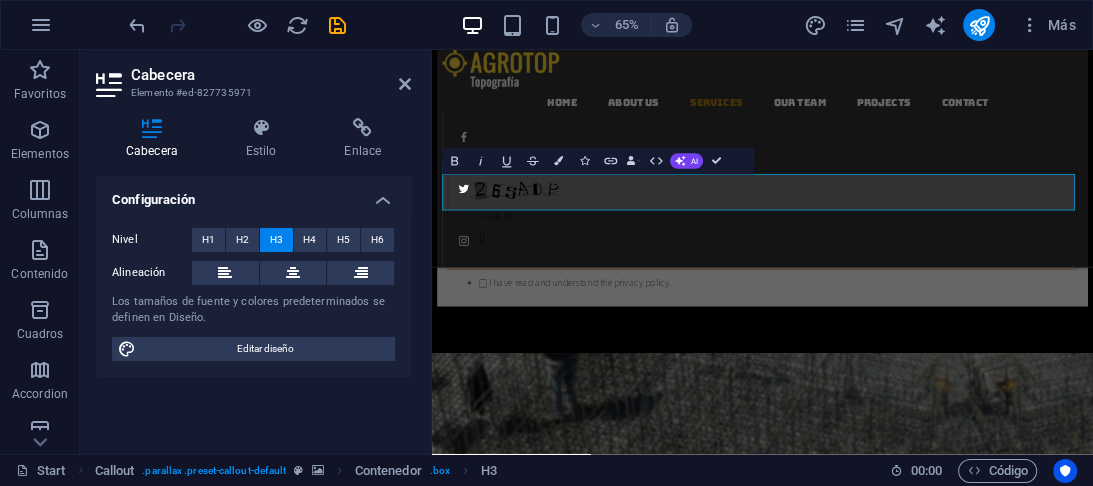 select on "rem" 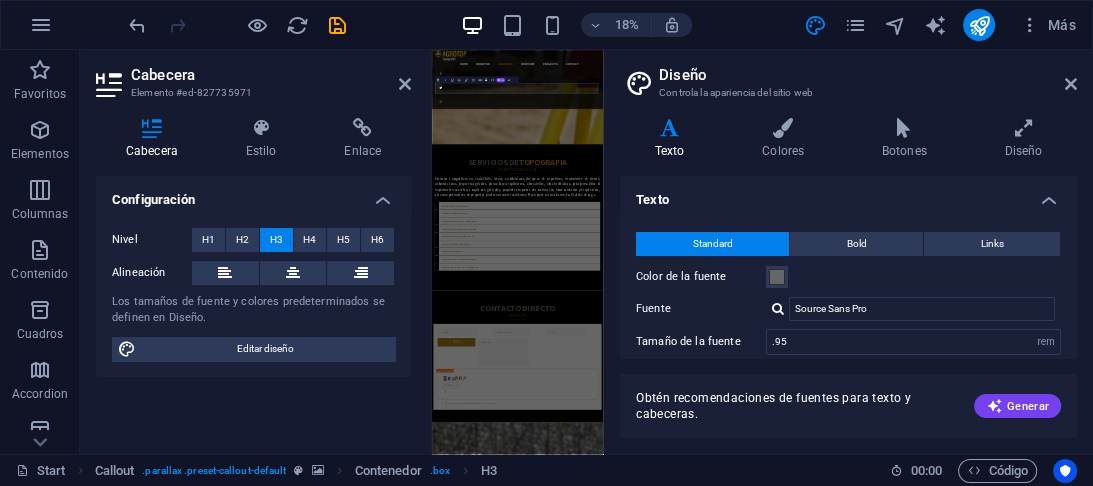 scroll, scrollTop: 3476, scrollLeft: 0, axis: vertical 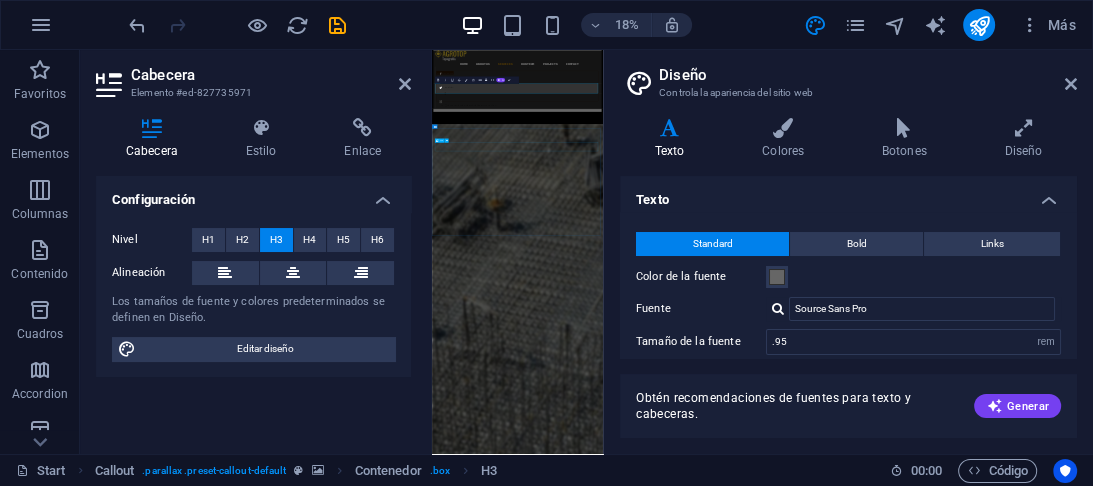 click on "Our  Services" at bounding box center [920, 2632] 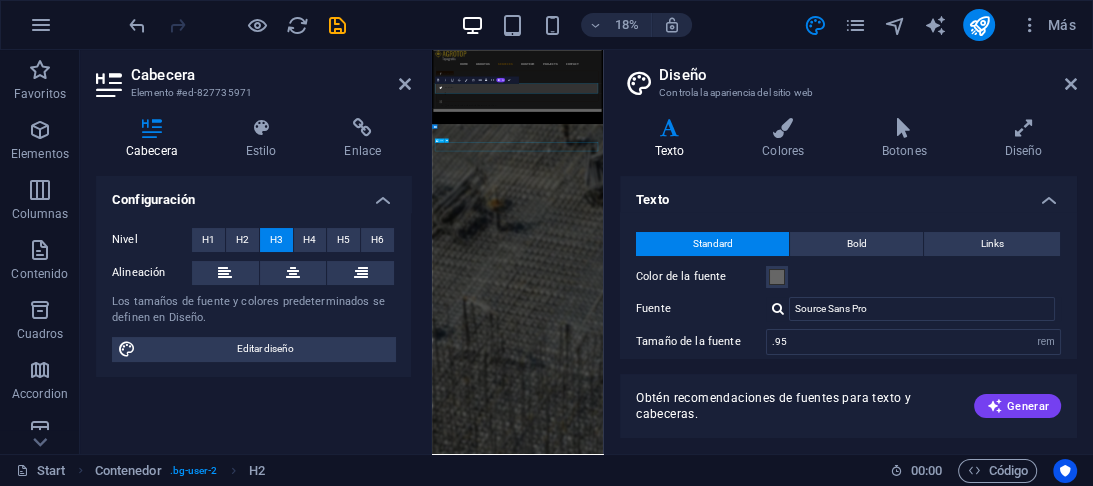 scroll, scrollTop: 1956, scrollLeft: 0, axis: vertical 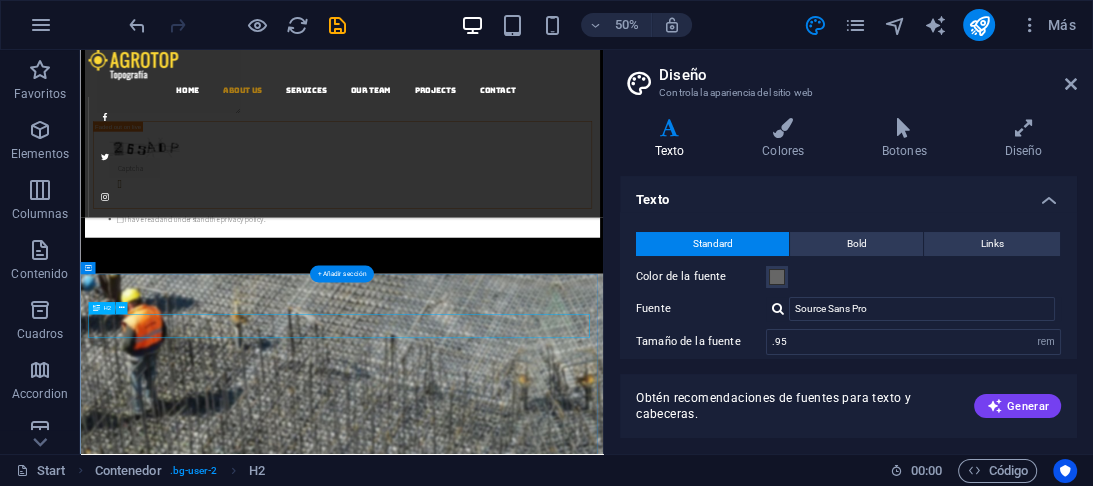 click on "Our  Services" at bounding box center (603, 1606) 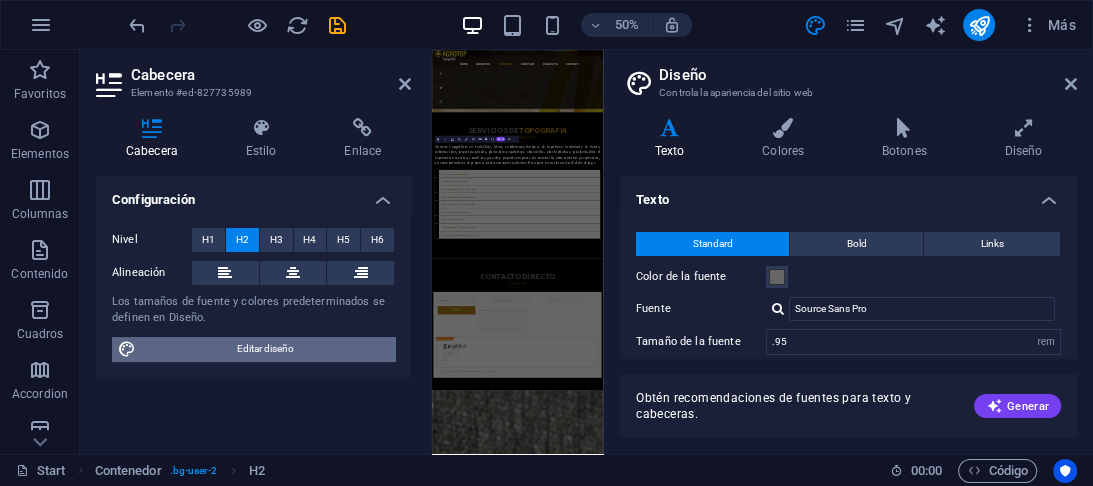 scroll, scrollTop: 3476, scrollLeft: 0, axis: vertical 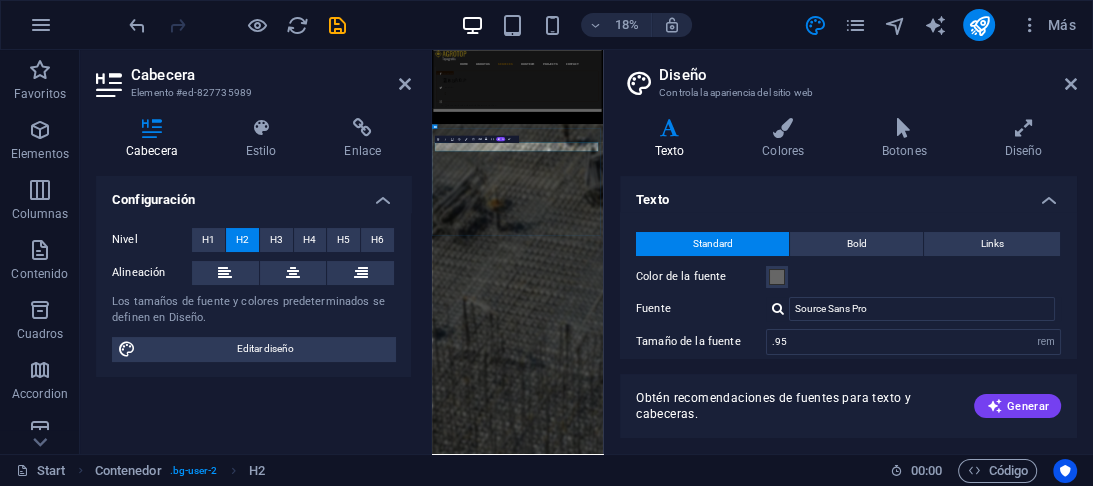 click on "Our  Services" at bounding box center (920, 2632) 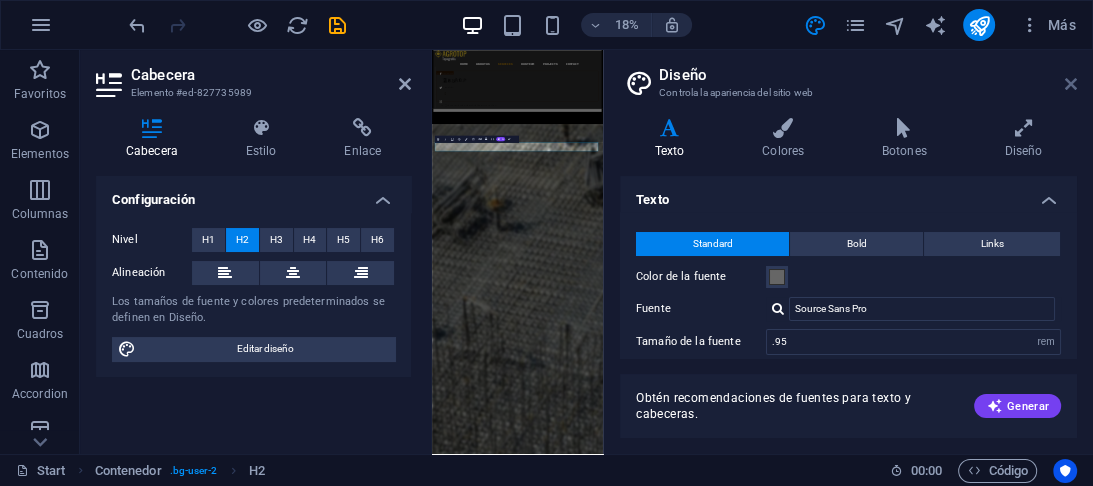 click at bounding box center [1071, 84] 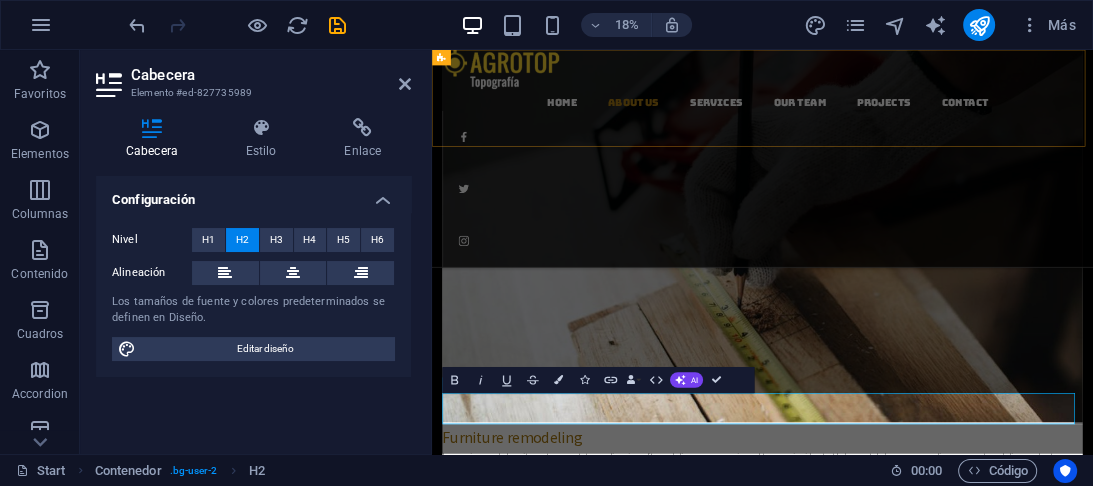 scroll, scrollTop: 1770, scrollLeft: 0, axis: vertical 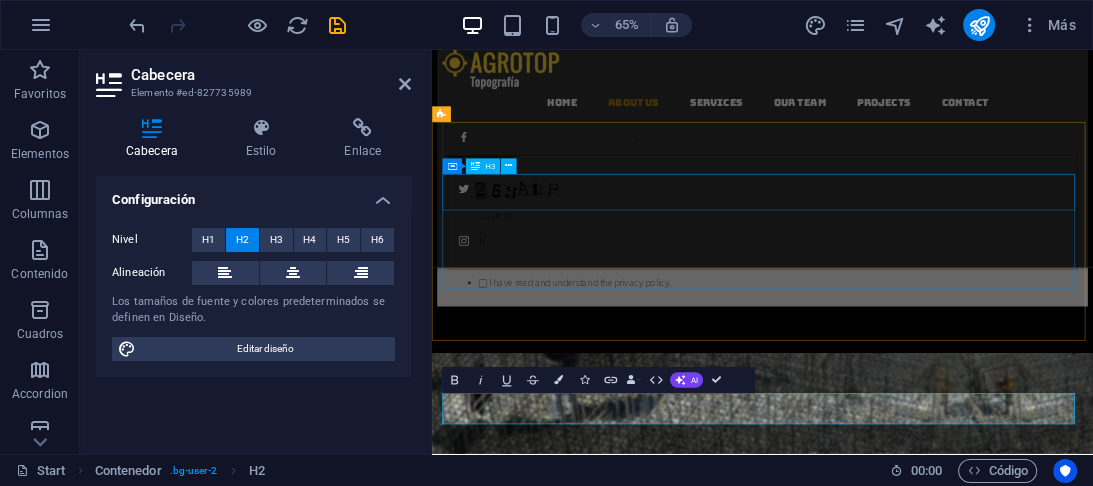 click on "We   to create" at bounding box center [940, 1161] 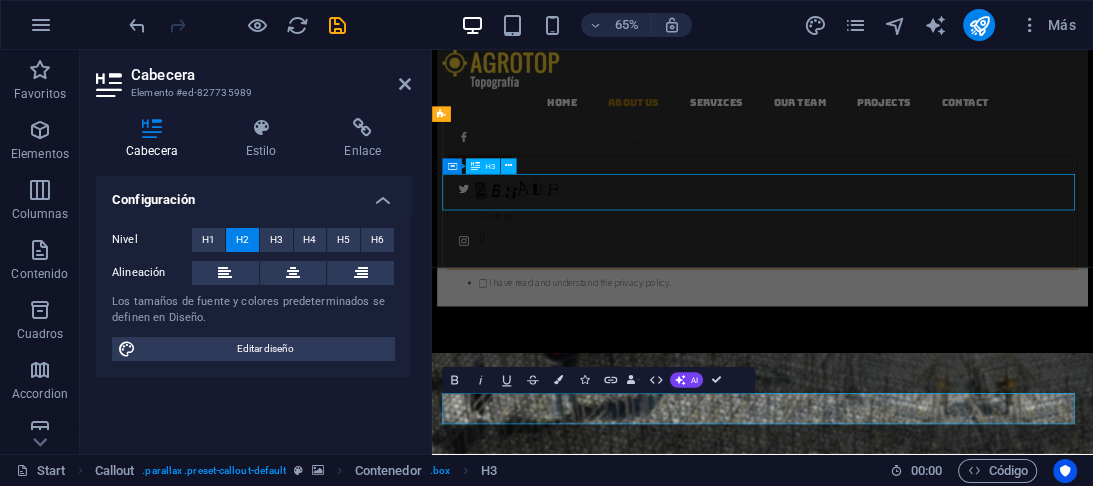 scroll, scrollTop: 1735, scrollLeft: 0, axis: vertical 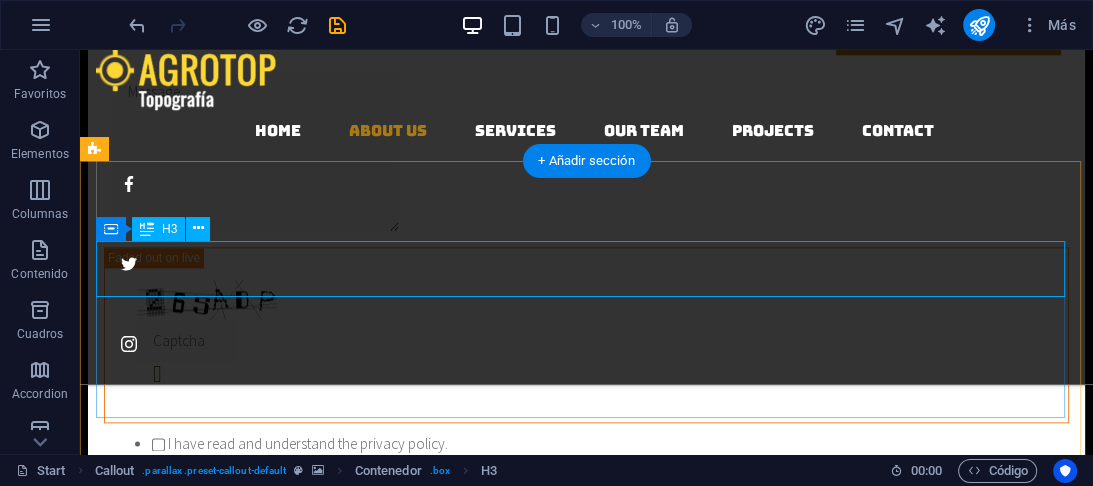 click on "We   to create" at bounding box center [586, 1044] 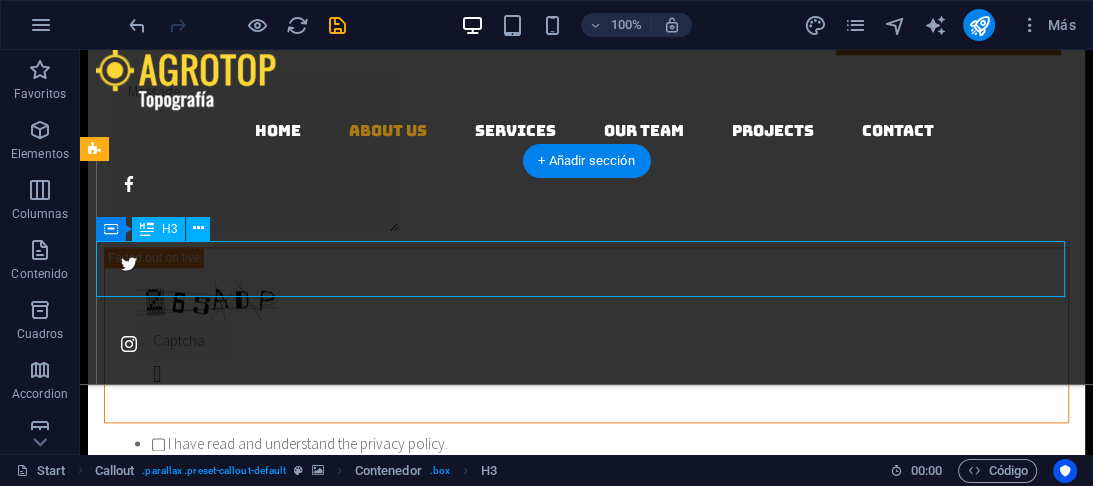click on "We   to create" at bounding box center (586, 1044) 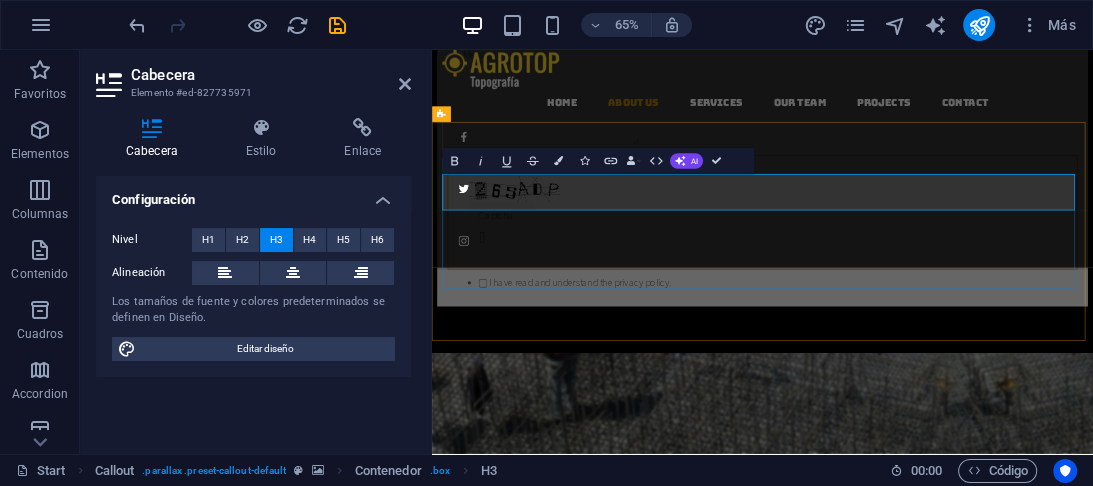 click at bounding box center (824, 1145) 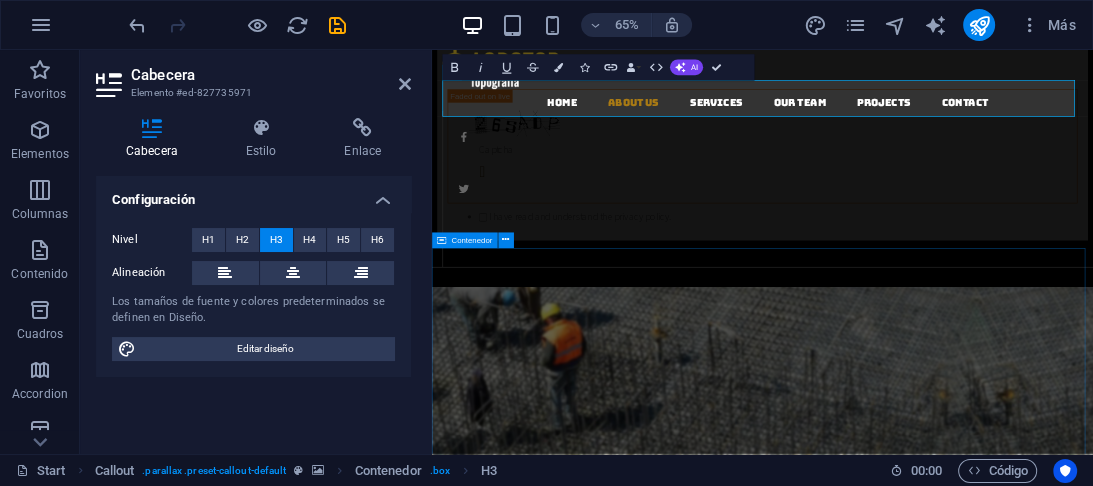 scroll, scrollTop: 1690, scrollLeft: 0, axis: vertical 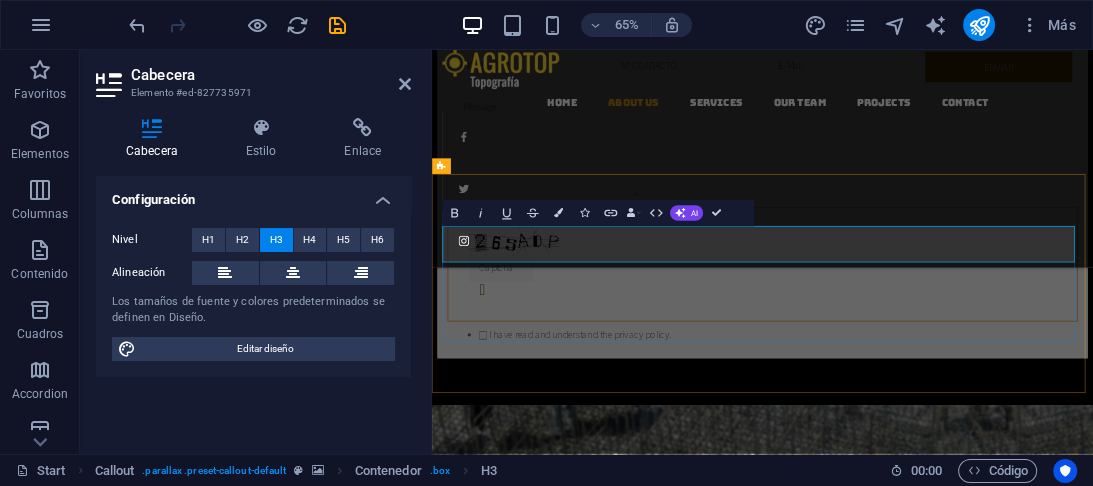 type 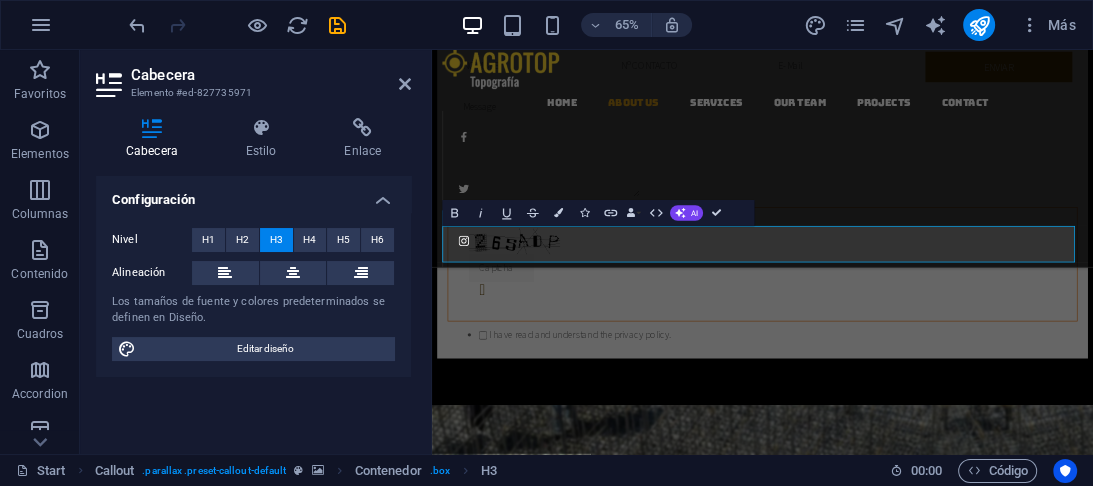 drag, startPoint x: 969, startPoint y: 332, endPoint x: 1447, endPoint y: 332, distance: 478 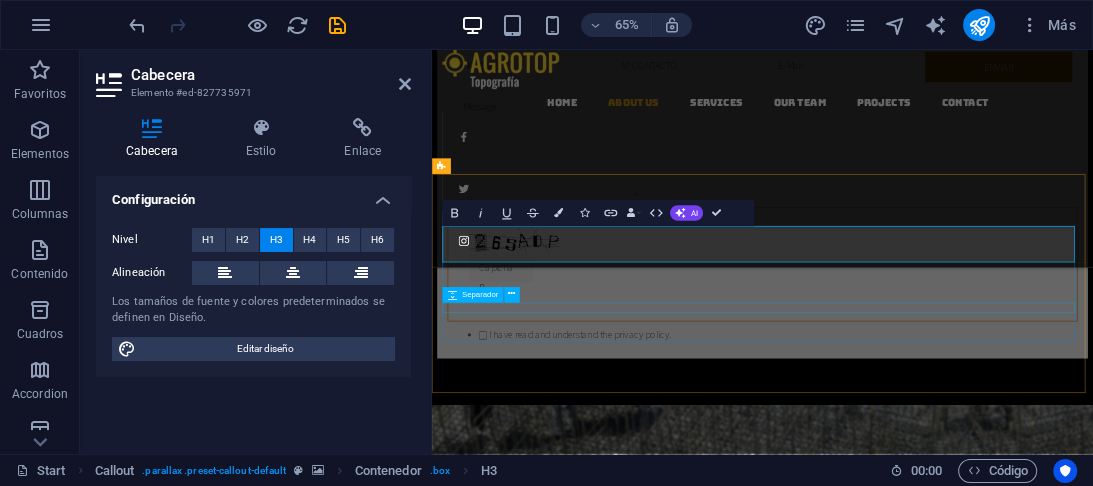 click at bounding box center (940, 1341) 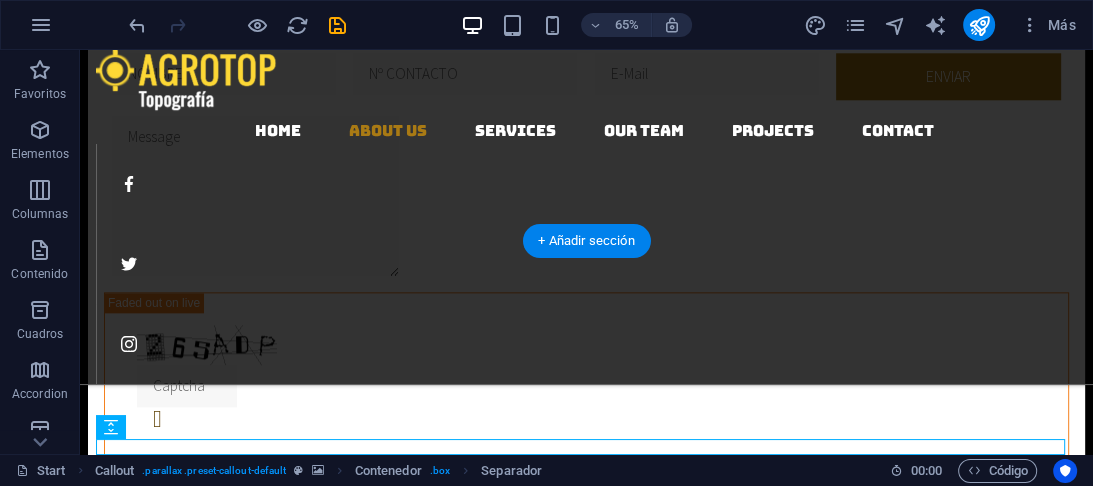 scroll, scrollTop: 1655, scrollLeft: 0, axis: vertical 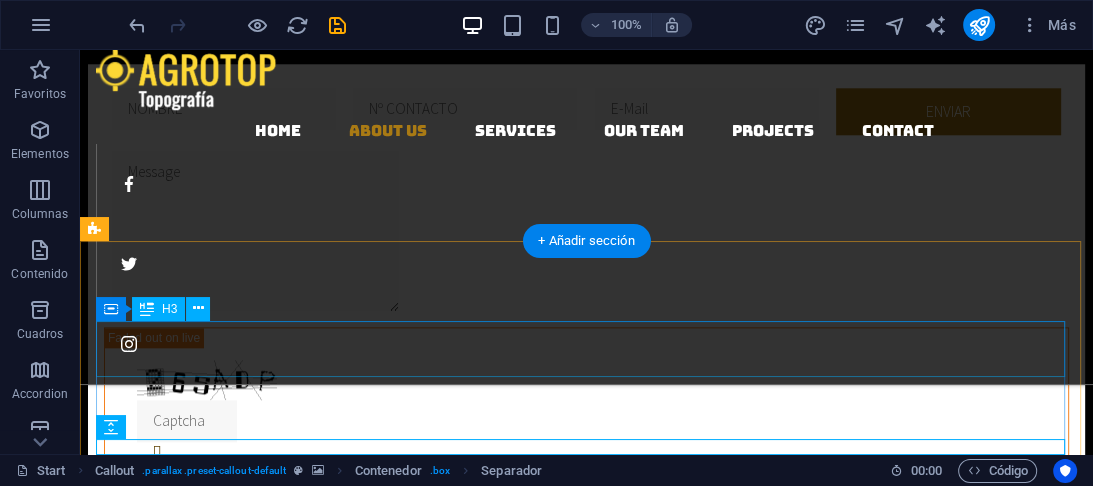 click on "quieres saber mas" at bounding box center (586, 1124) 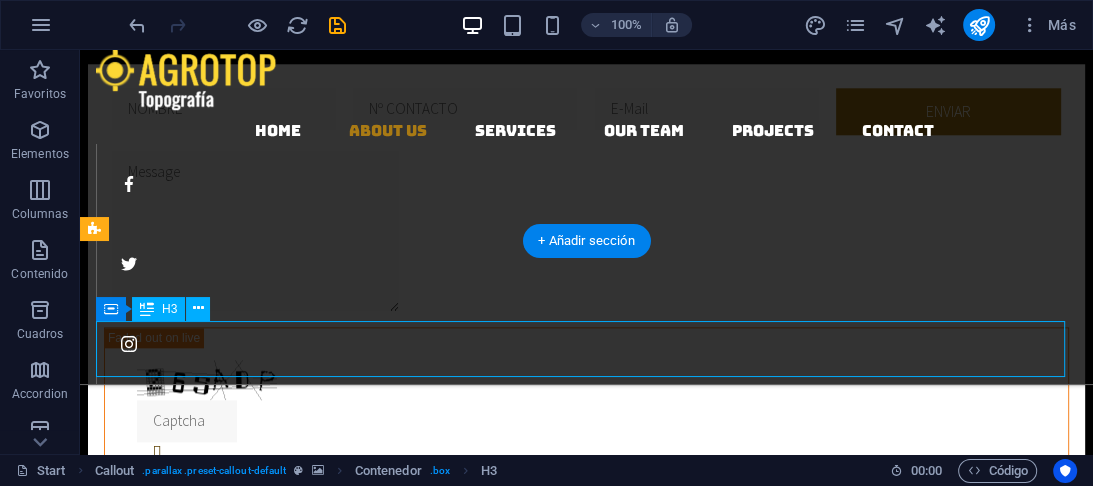 click on "quieres saber mas" at bounding box center (586, 1124) 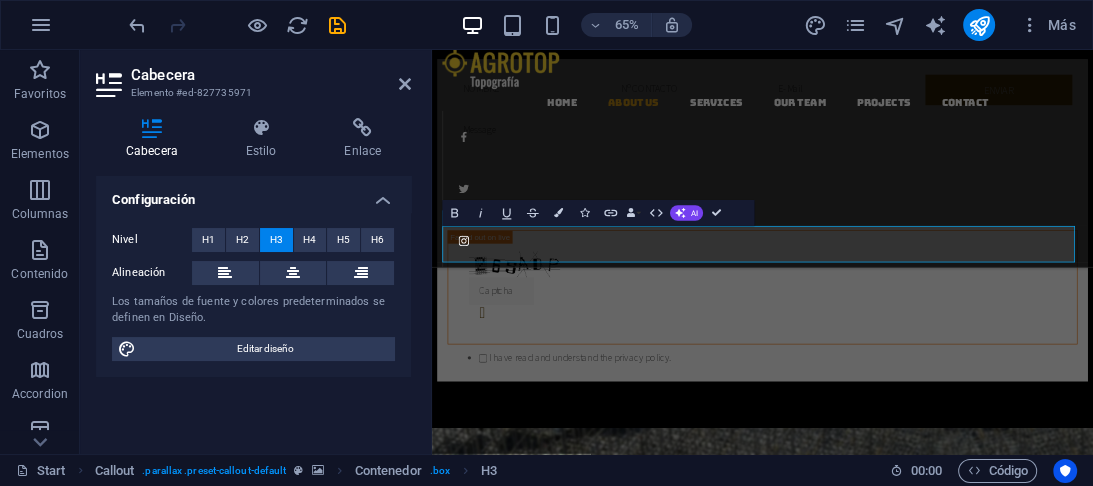 scroll, scrollTop: 1690, scrollLeft: 0, axis: vertical 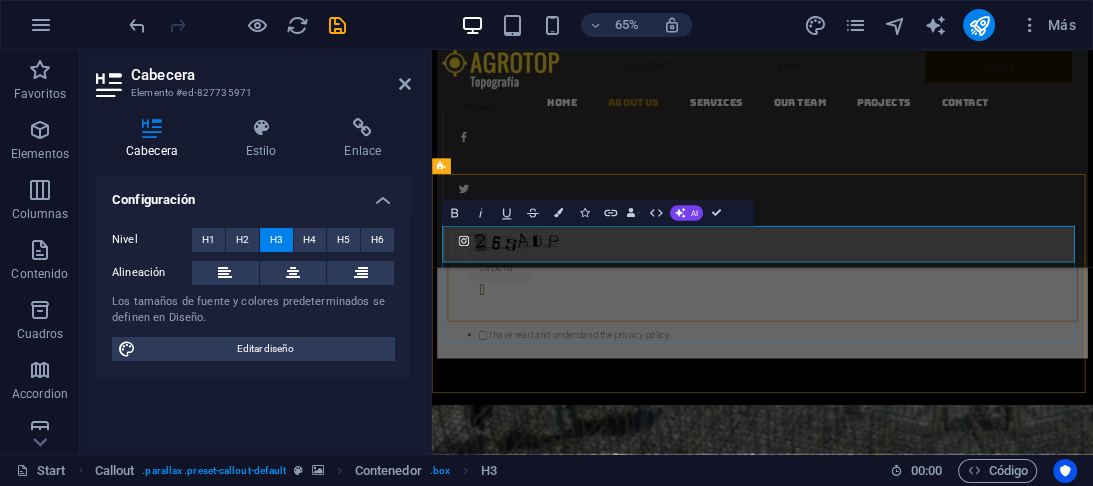 click on "quieres saber mas" at bounding box center (940, 1224) 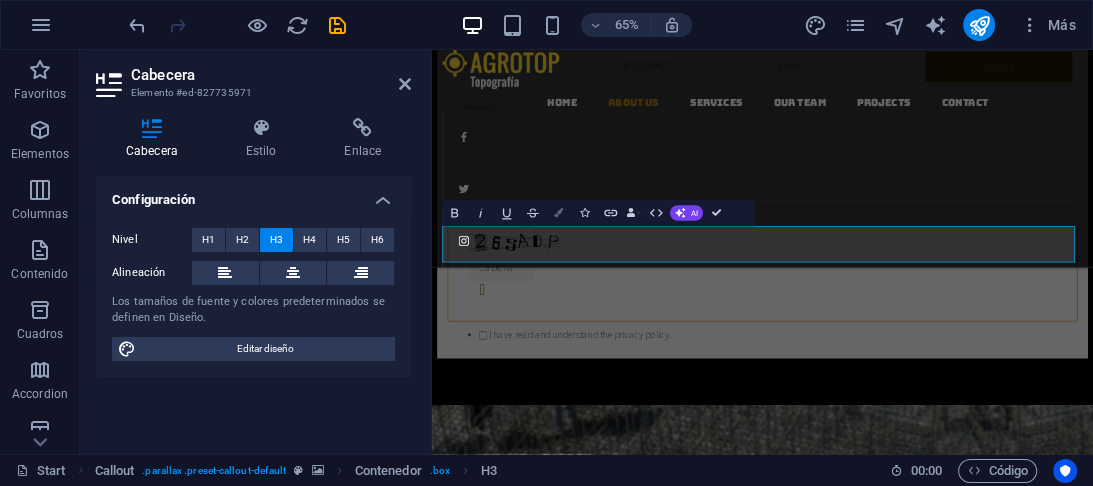 click at bounding box center [558, 212] 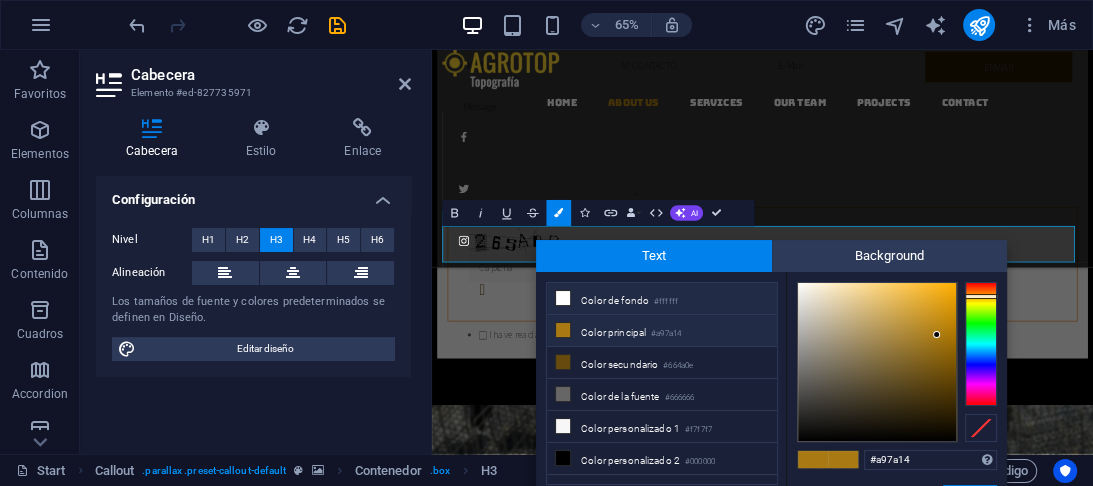 click on "Color de fondo
#ffffff" at bounding box center [662, 299] 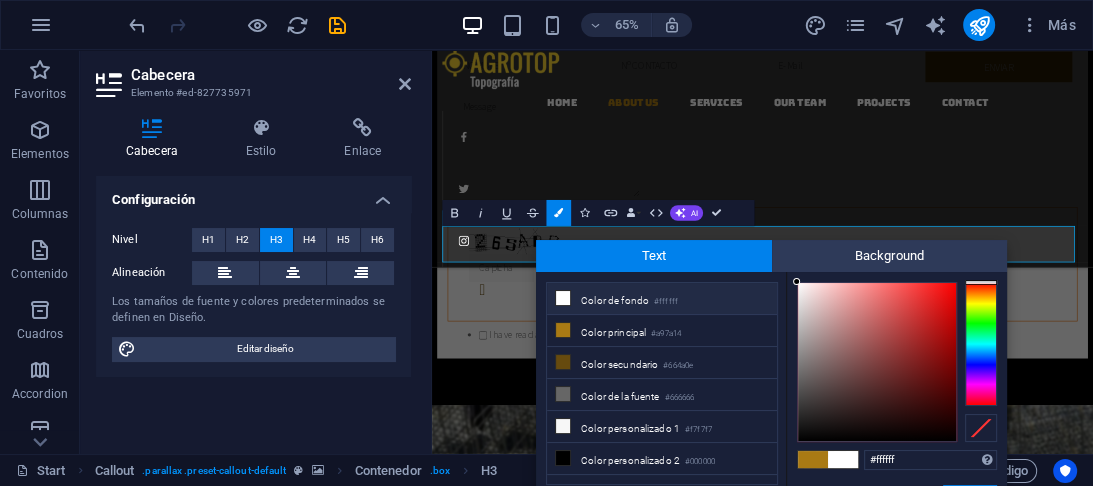 click on "#ffffff" at bounding box center [666, 302] 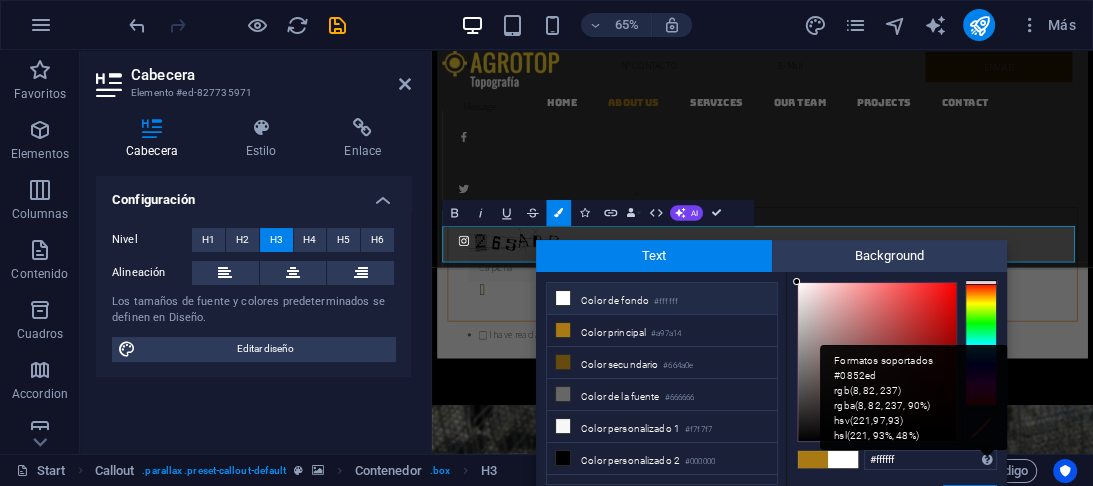 scroll, scrollTop: 1655, scrollLeft: 0, axis: vertical 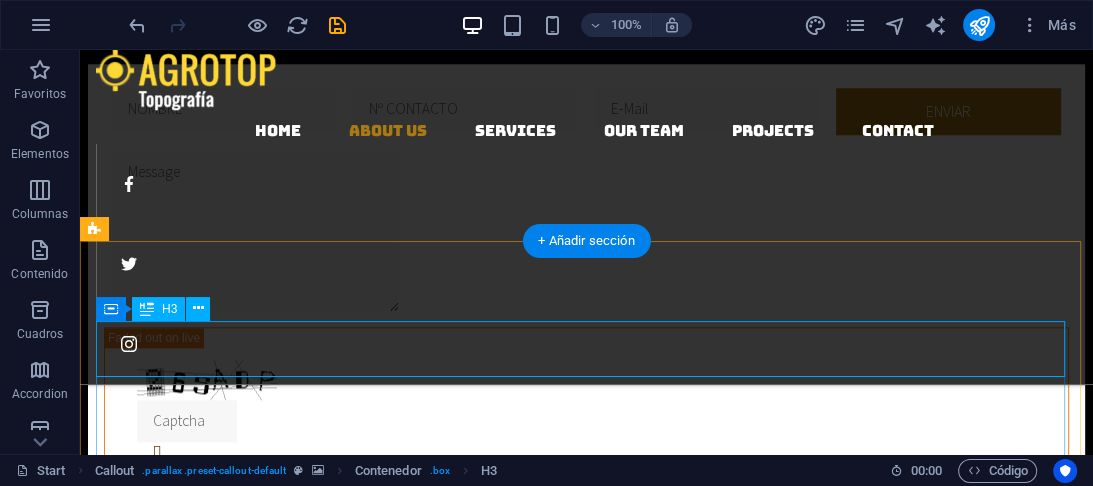 click on "quieres saber mas" at bounding box center [586, 1124] 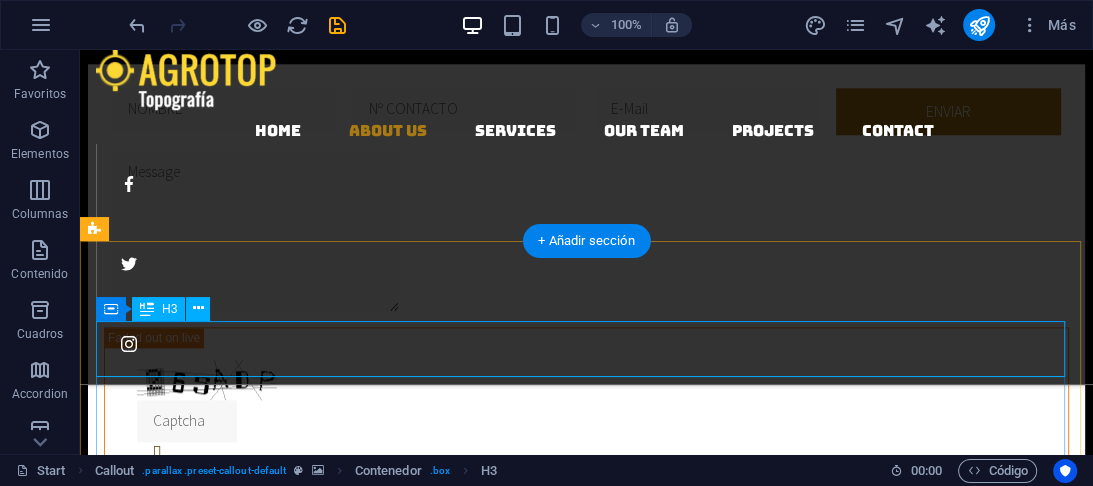 click on "quieres saber mas" at bounding box center (586, 1124) 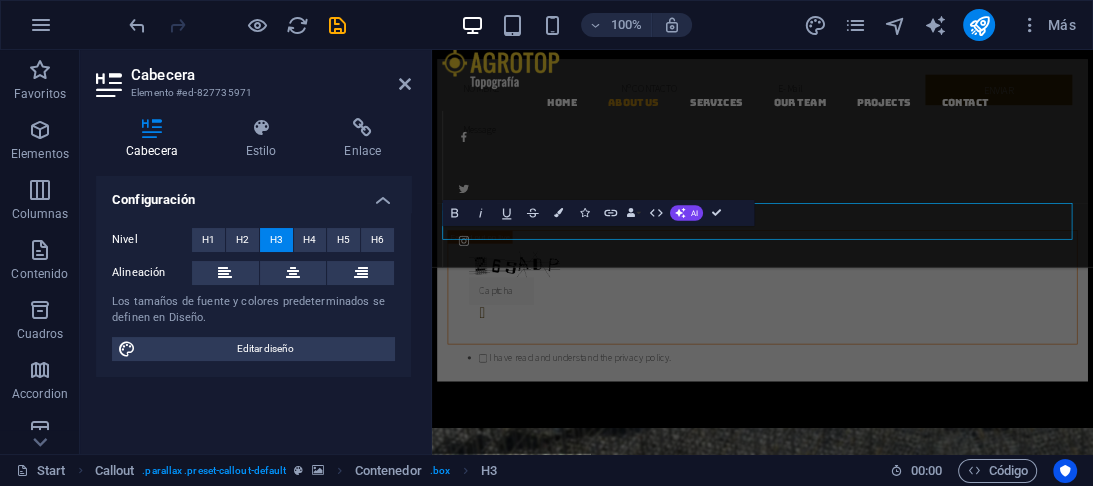 scroll, scrollTop: 1690, scrollLeft: 0, axis: vertical 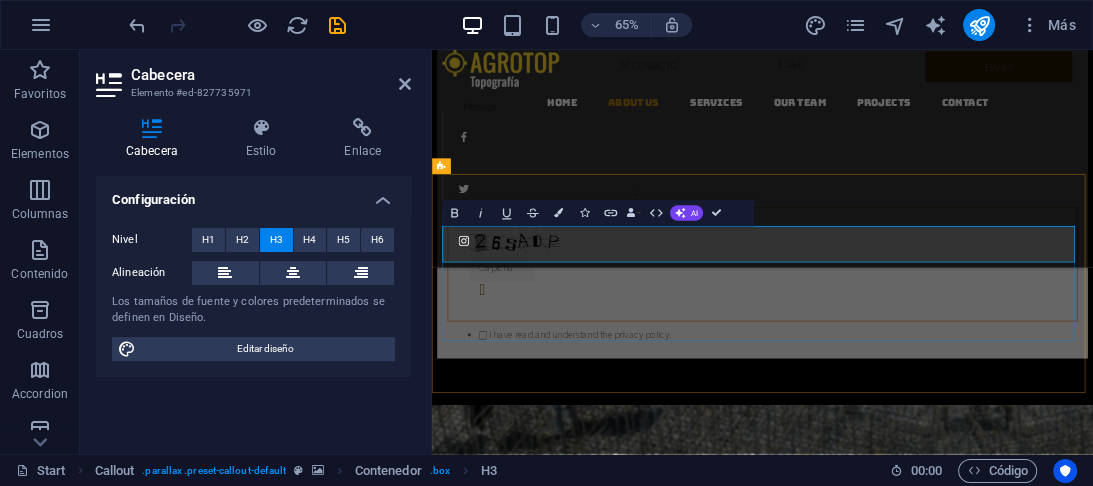 drag, startPoint x: 915, startPoint y: 343, endPoint x: 952, endPoint y: 343, distance: 37 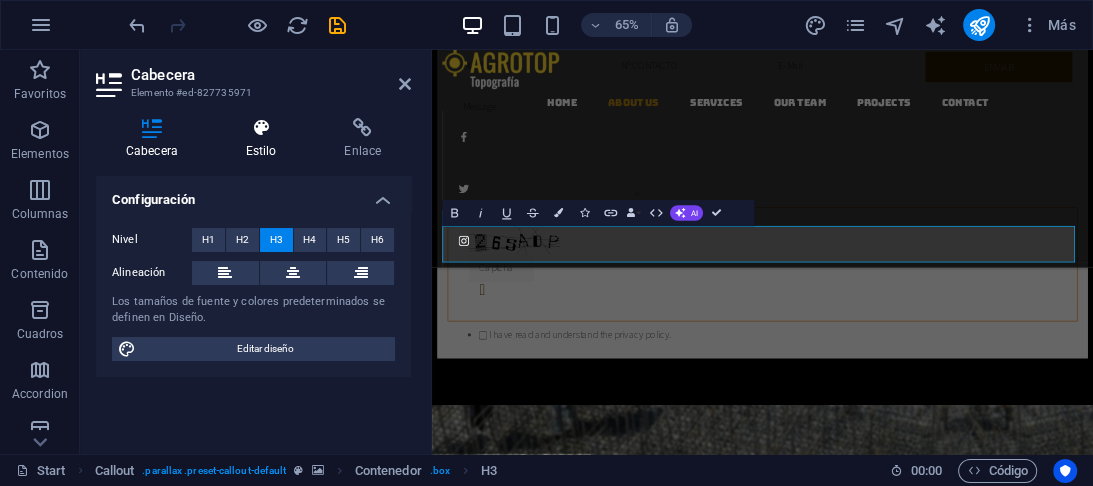 click on "Estilo" at bounding box center [265, 139] 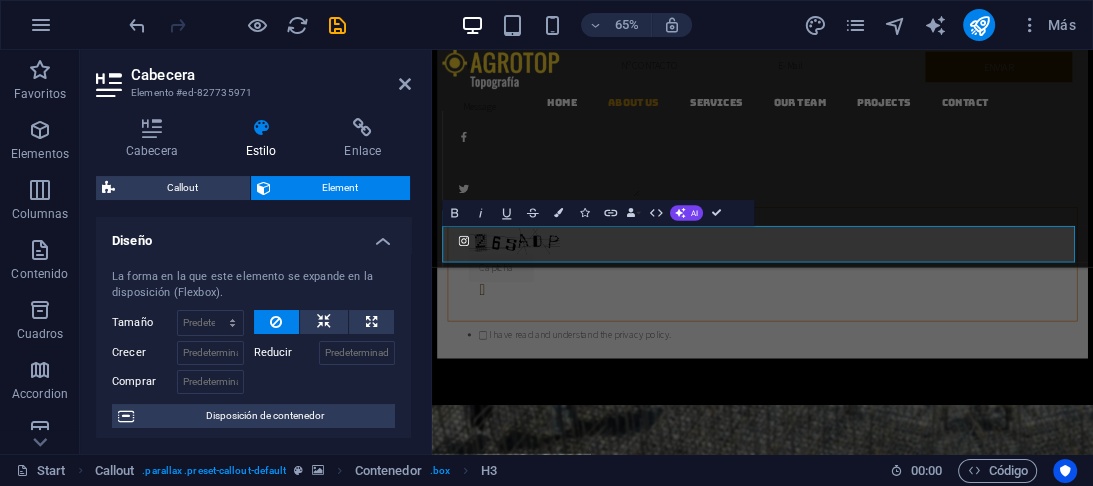 scroll, scrollTop: 0, scrollLeft: 0, axis: both 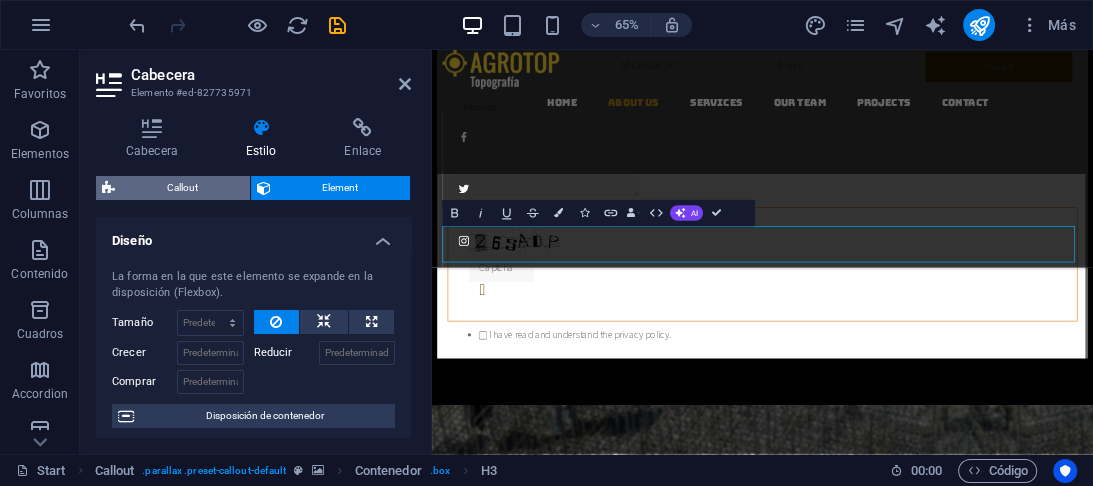 click on "Callout" at bounding box center (182, 188) 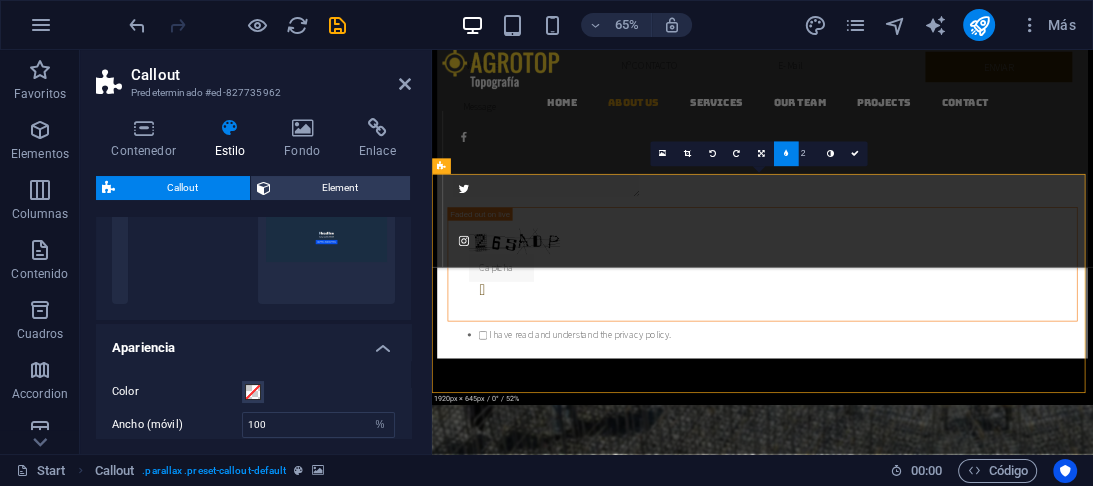scroll, scrollTop: 0, scrollLeft: 0, axis: both 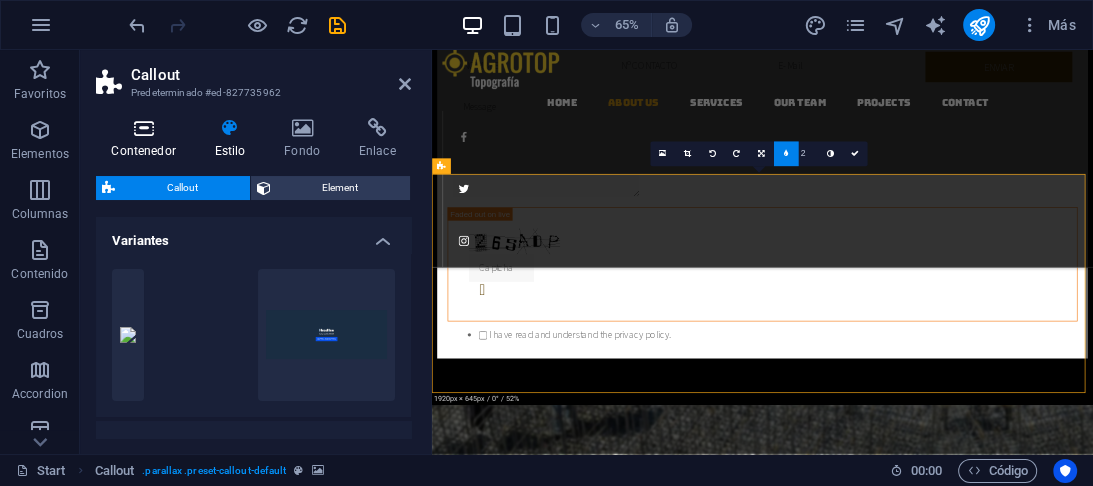 click at bounding box center [143, 128] 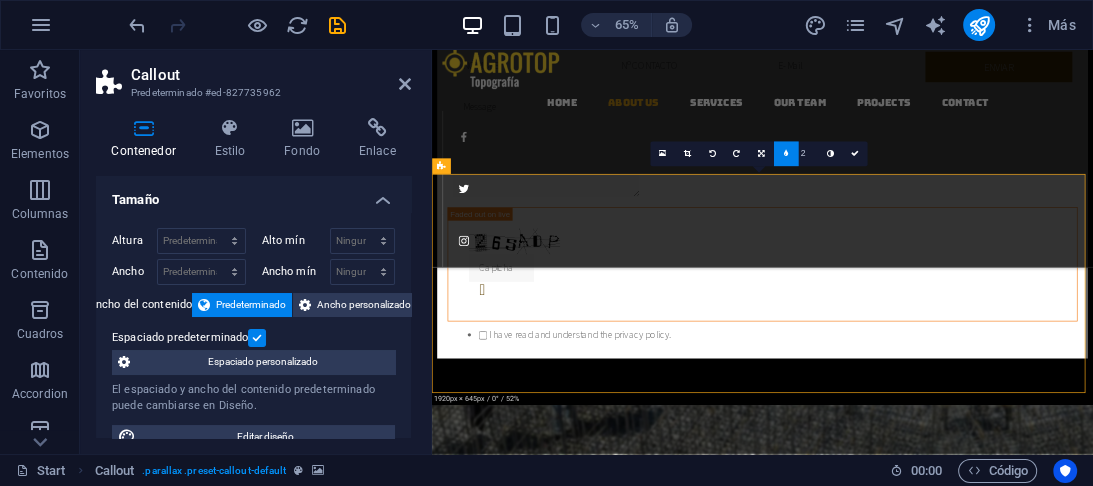 scroll, scrollTop: 160, scrollLeft: 0, axis: vertical 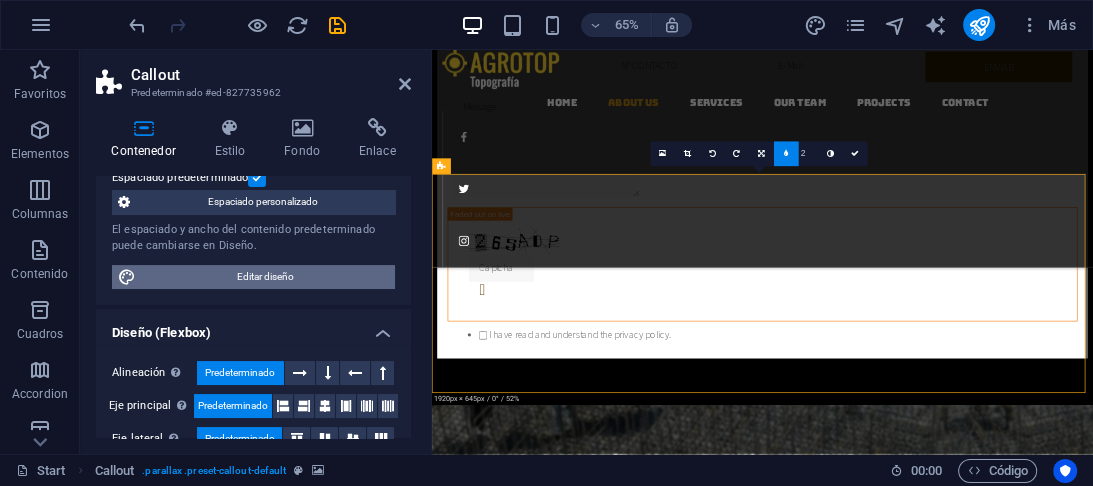 click on "Editar diseño" at bounding box center (265, 277) 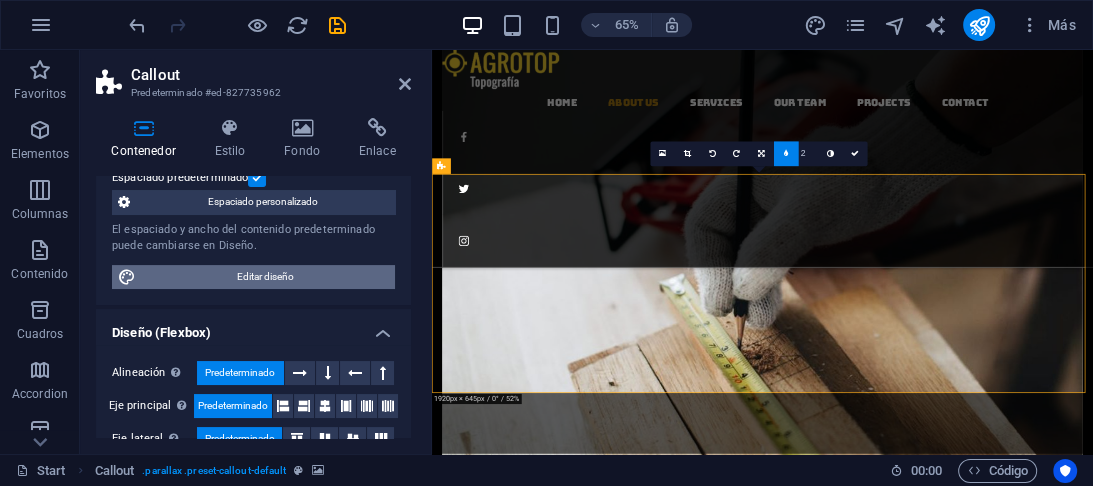 select on "rem" 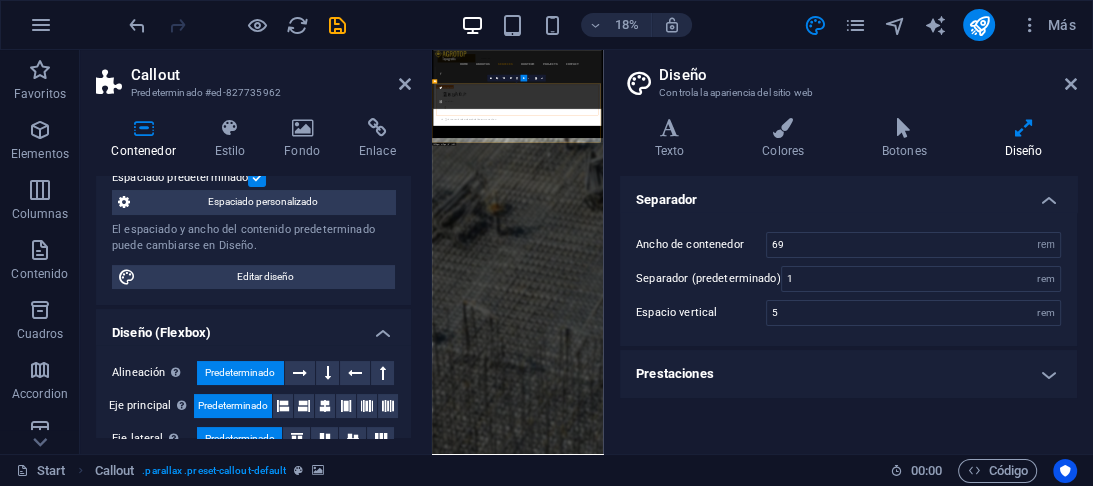 click on "Diseño Controla la apariencia del sitio web Variantes Texto Colores Botones Diseño Texto Standard Bold Links Color de la fuente Fuente Source Sans Pro Tamaño de la fuente .95 rem px Alto de línea 1.7 Espesor de la fuente Para mostrar el espesor de la fuente correctamente, puede que deba activarse. Gestionar fuentes Fino, 100 Extra delgado, 200 Delgado, 300 Normal, 400 Medio, 500 Seminegrita, 600 Negrita, 700 Extra negrita, 800 Negro, 900 Espaciado entre caracteres 0 rem px Estilo de fuente Transformación del texto Tt TT tt Alineación del texto Espesor de la fuente Para mostrar el espesor de la fuente correctamente, puede que deba activarse. Gestionar fuentes Fino, 100 Extra delgado, 200 Delgado, 300 Normal, 400 Medio, 500 Seminegrita, 600 Negrita, 700 Extra negrita, 800 Negro, 900 Default Hover / Active Color de la fuente Color de la fuente Decoración Ninguno Decoración Ninguno Duración de la transición 0.3 s Función de la transición Lentitud Entrada lenta Salida lenta Entrada/salida lenta 0" at bounding box center (848, 252) 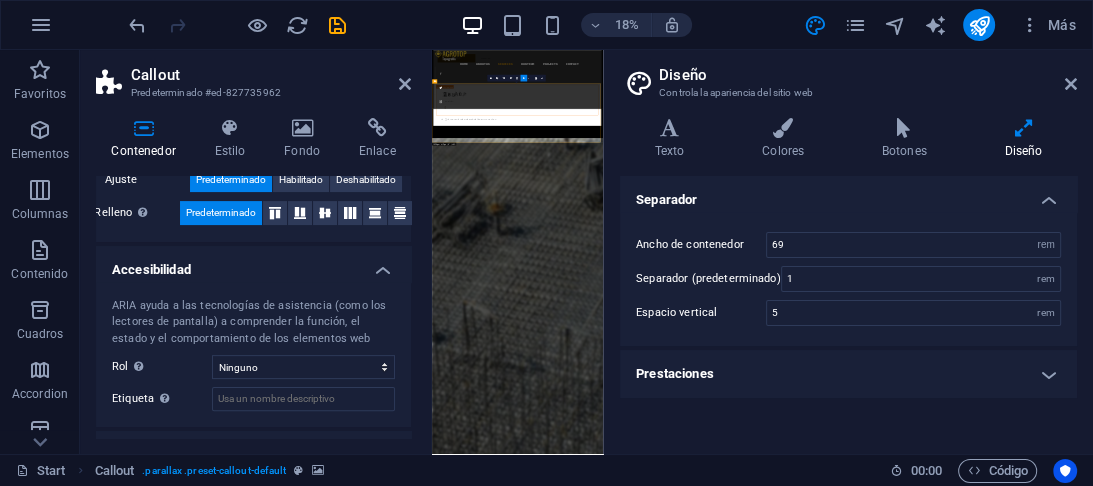 scroll, scrollTop: 376, scrollLeft: 0, axis: vertical 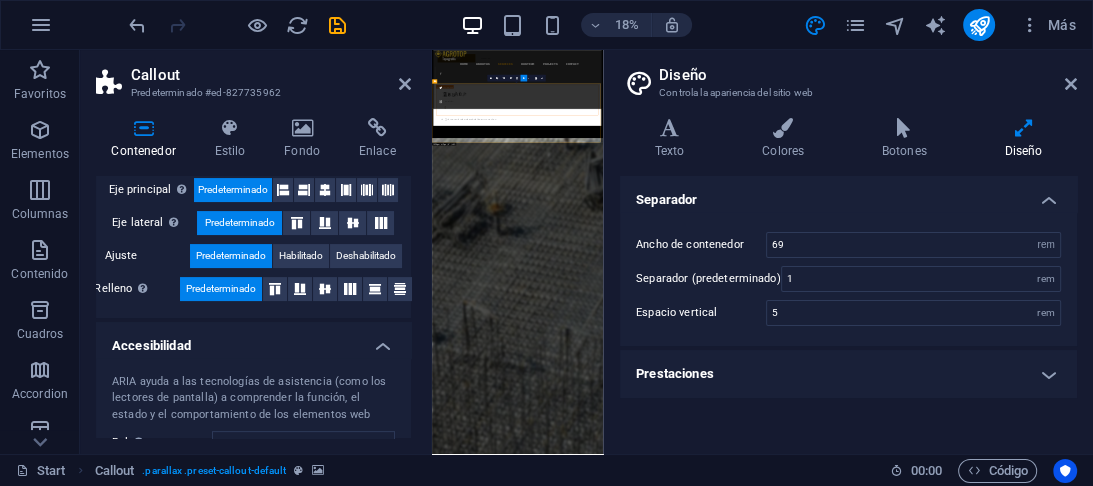 click on "Diseño Controla la apariencia del sitio web" at bounding box center [850, 76] 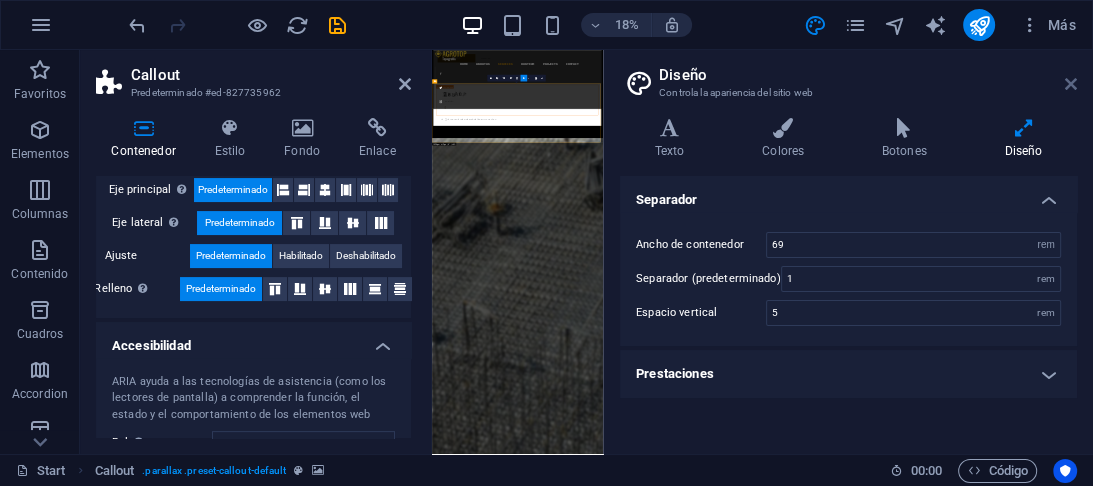 click at bounding box center [1071, 84] 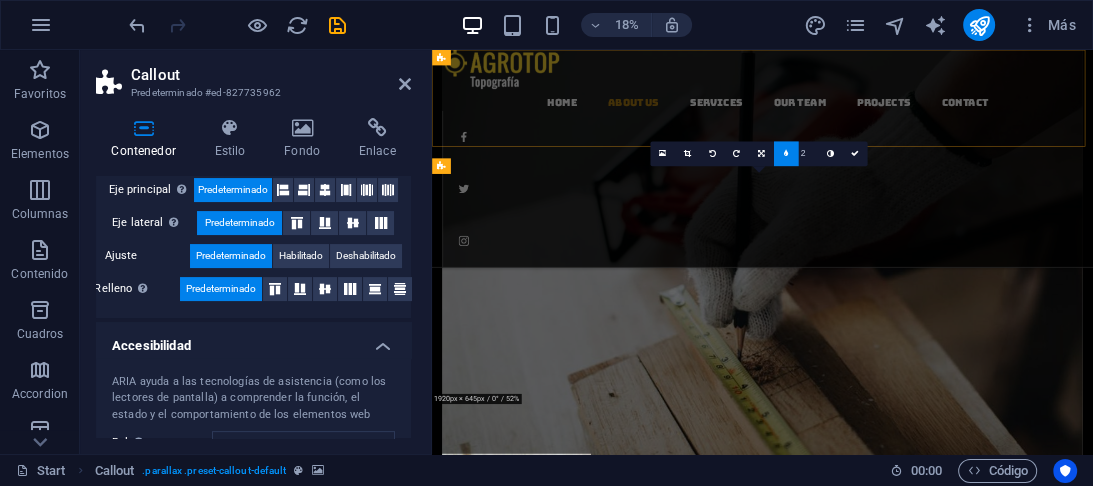 scroll, scrollTop: 1690, scrollLeft: 0, axis: vertical 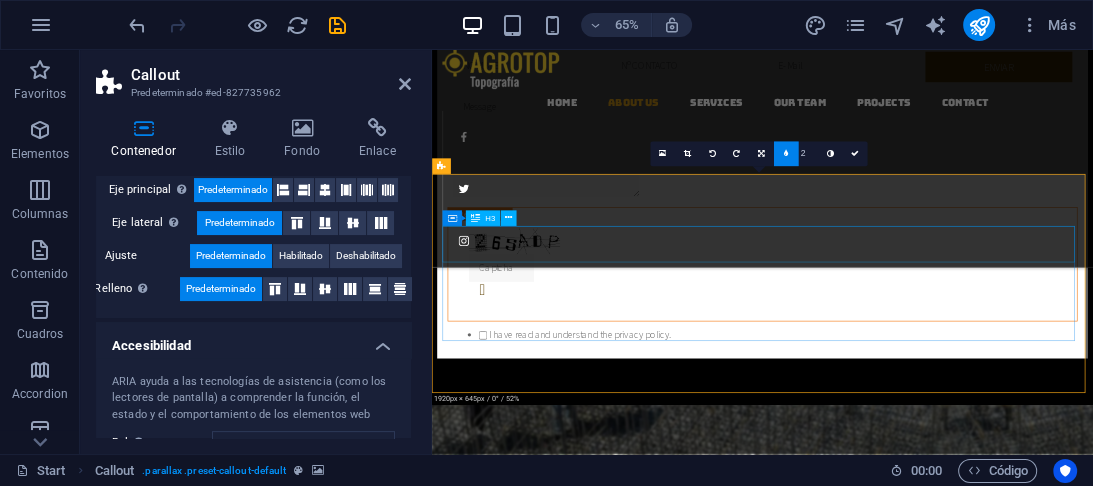 click on "quieres saber mas" at bounding box center (940, 1241) 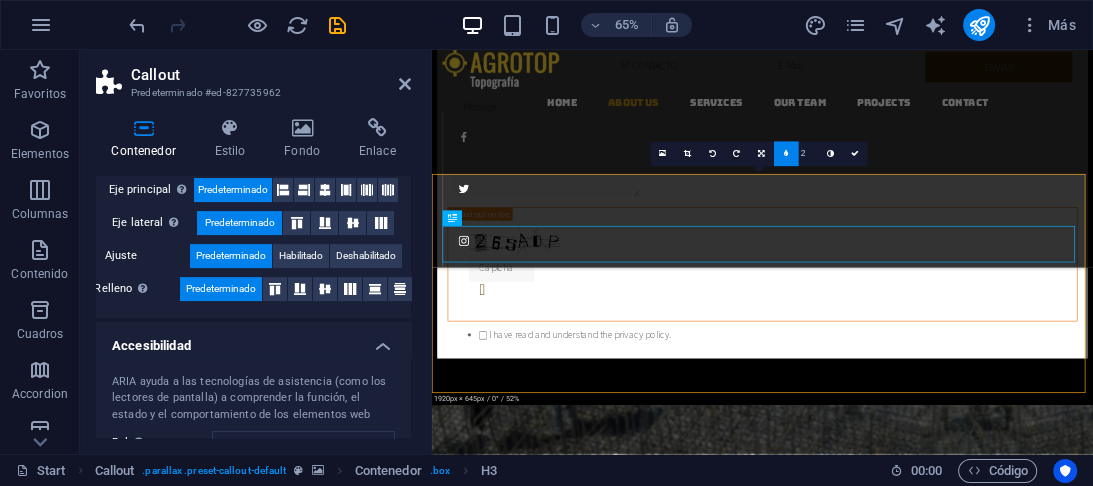 click at bounding box center [786, 153] 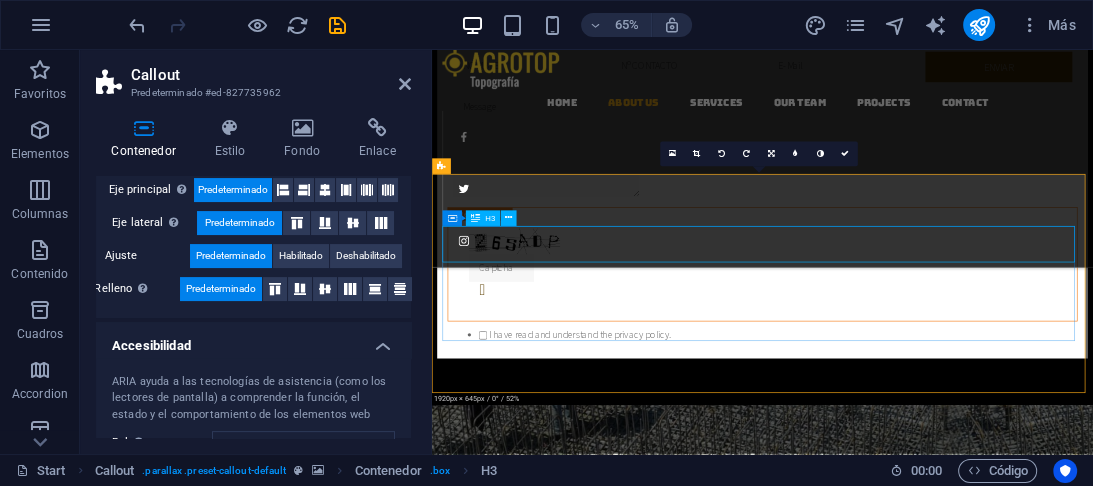 click on "quieres saber mas" at bounding box center [940, 1241] 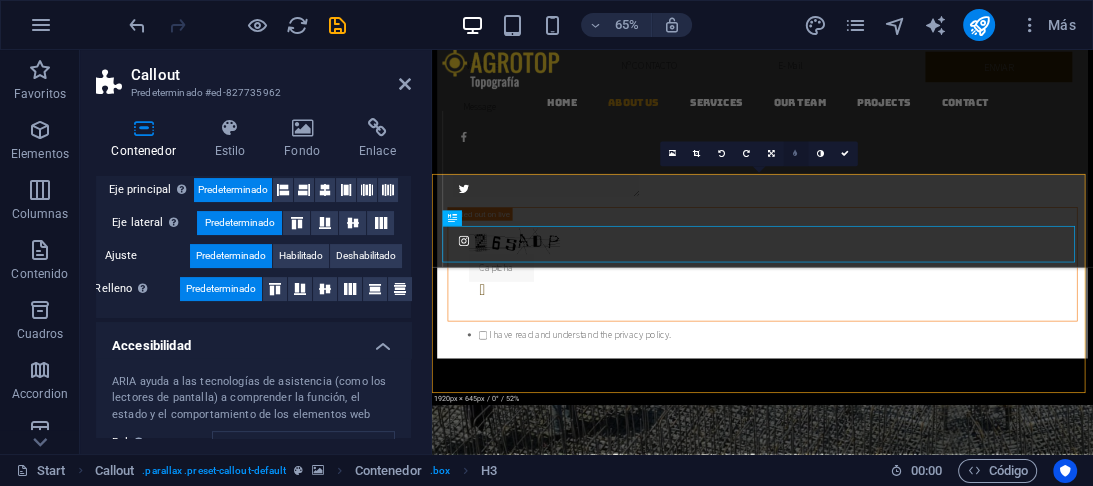 click at bounding box center (795, 153) 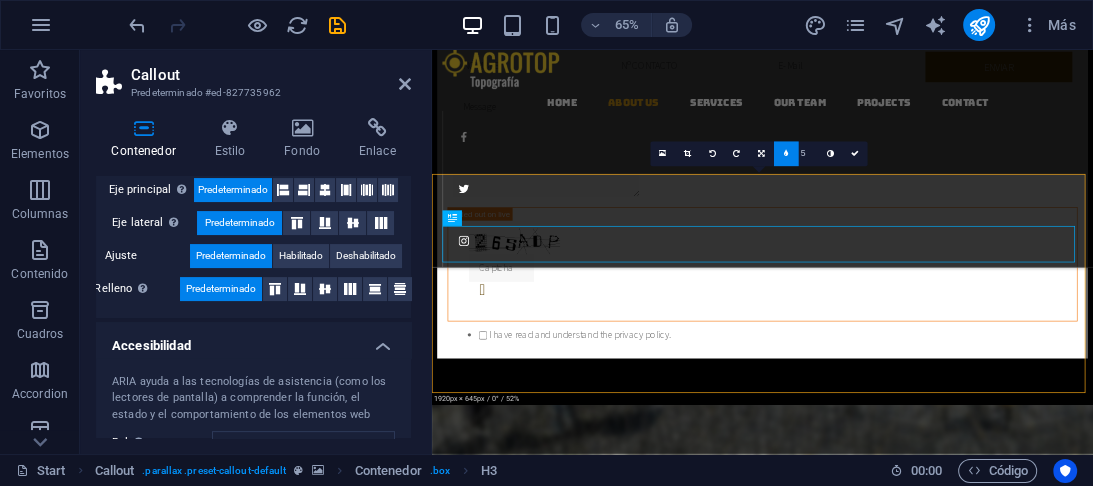 click at bounding box center (786, 153) 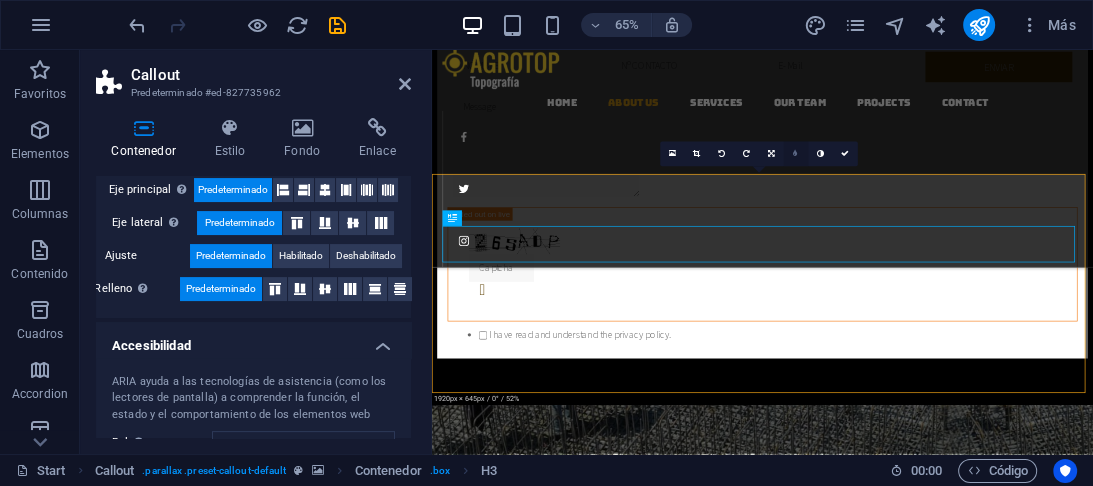 click at bounding box center [795, 153] 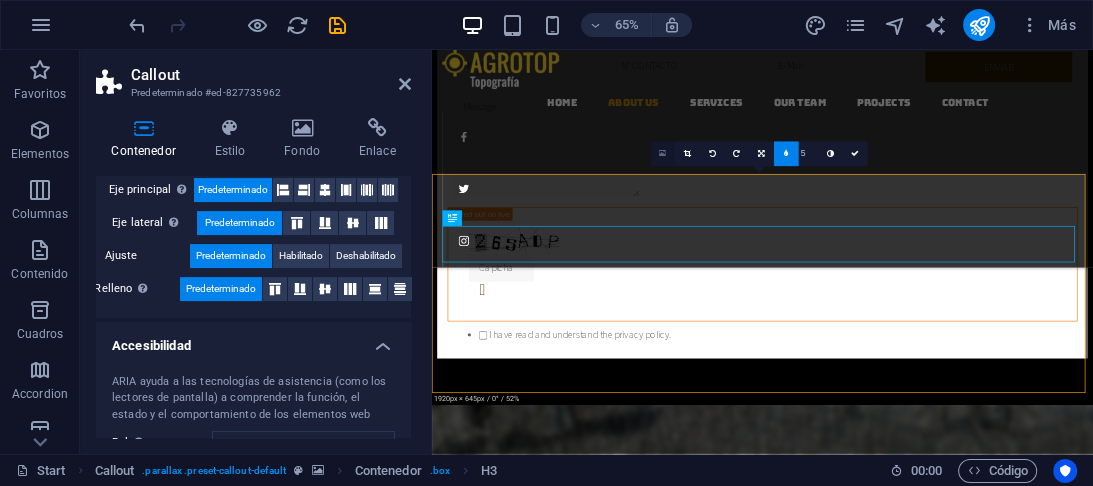 click at bounding box center [662, 153] 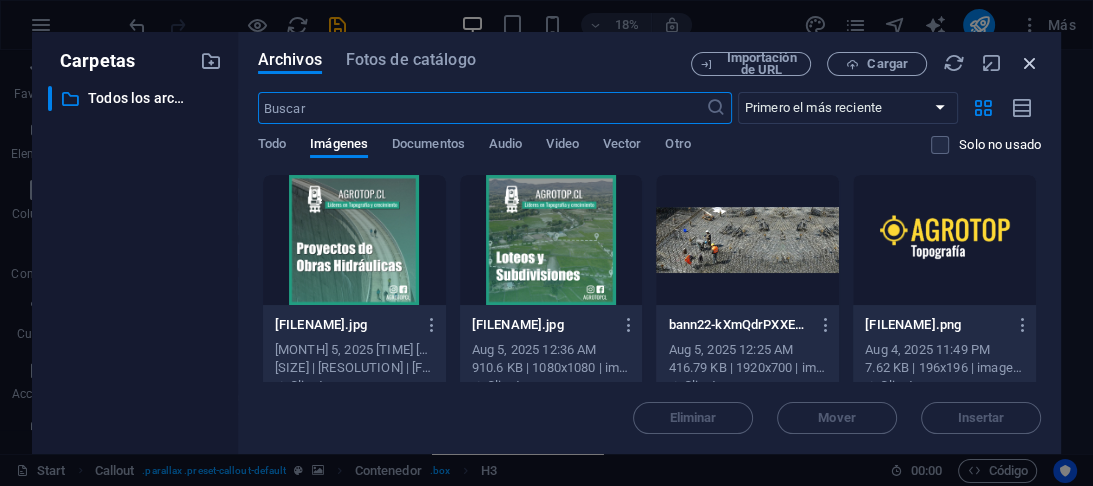 click at bounding box center (1030, 63) 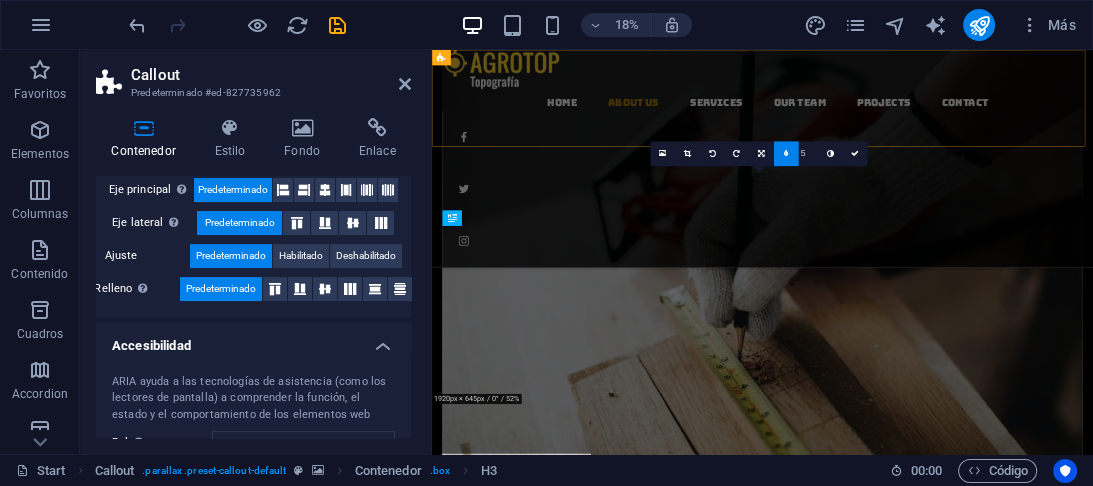 scroll, scrollTop: 1690, scrollLeft: 0, axis: vertical 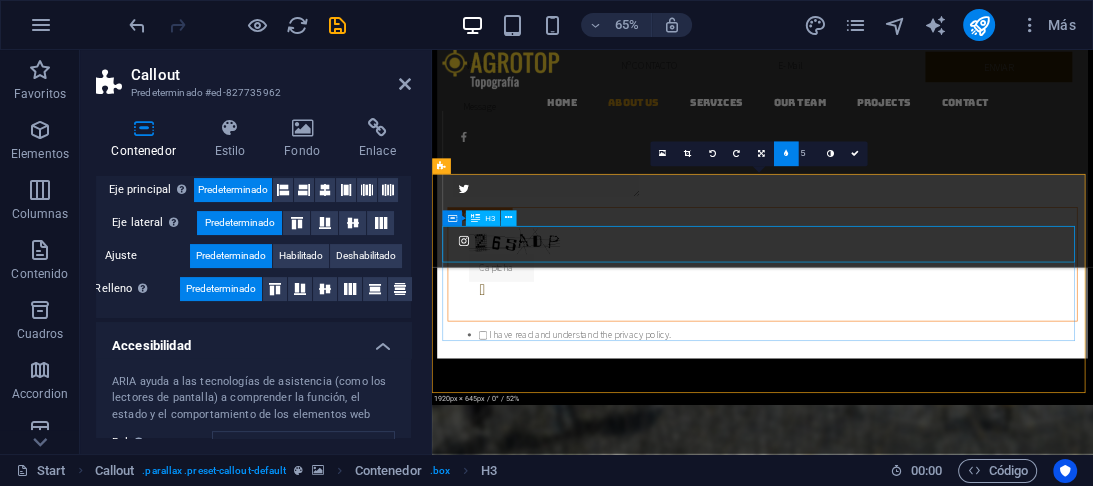 click on "quieres saber mas" at bounding box center [940, 1241] 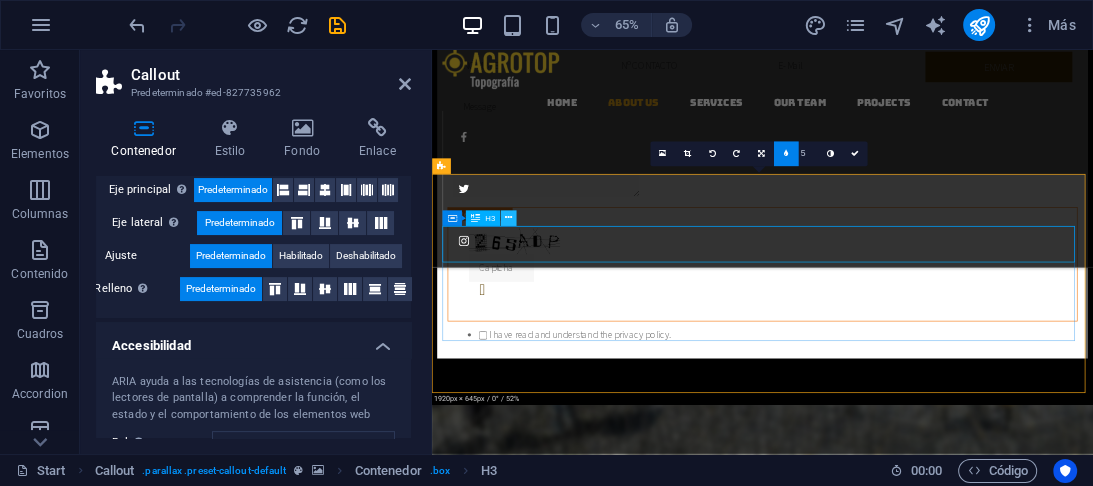 click at bounding box center [508, 218] 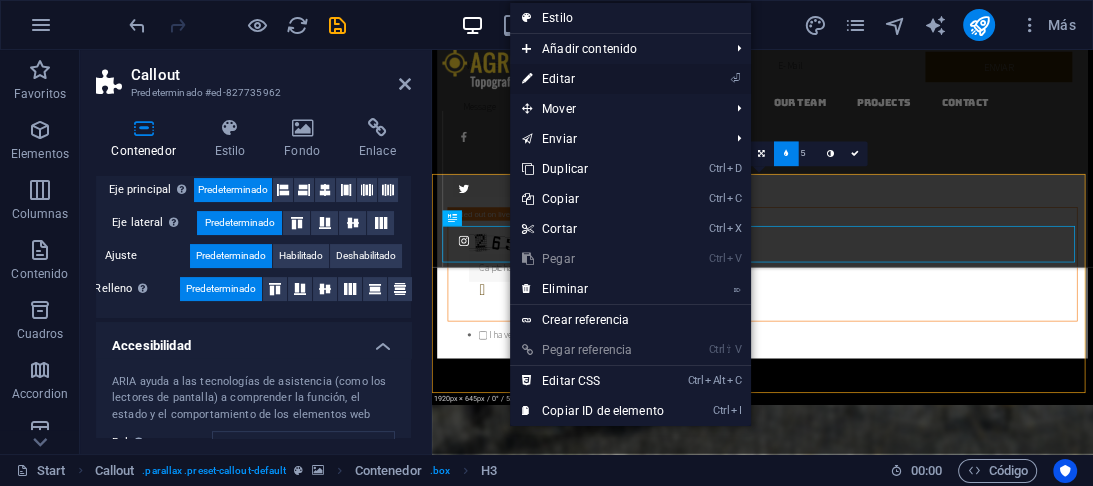 click on "⏎  Editar" at bounding box center (593, 79) 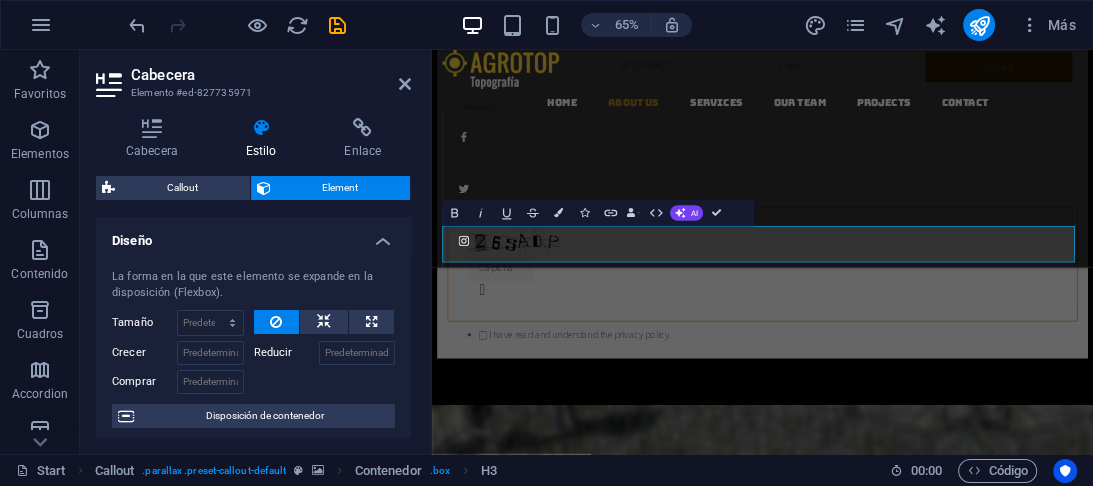 scroll, scrollTop: 0, scrollLeft: 0, axis: both 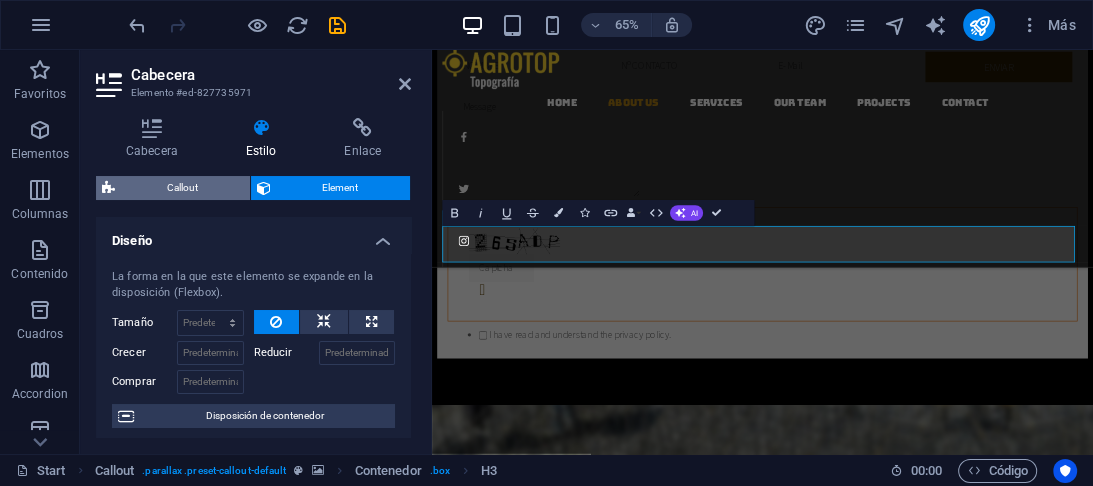 click on "Callout" at bounding box center (182, 188) 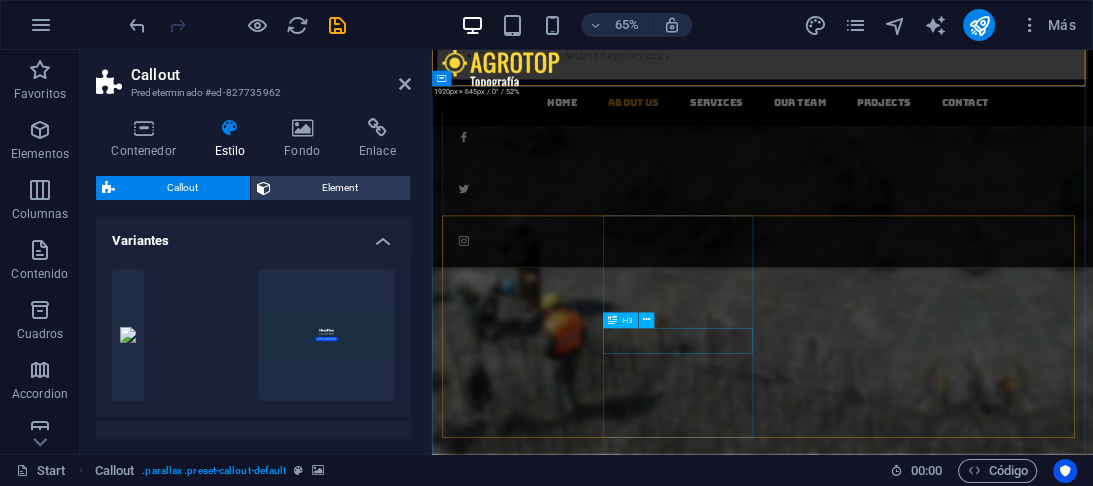scroll, scrollTop: 2170, scrollLeft: 0, axis: vertical 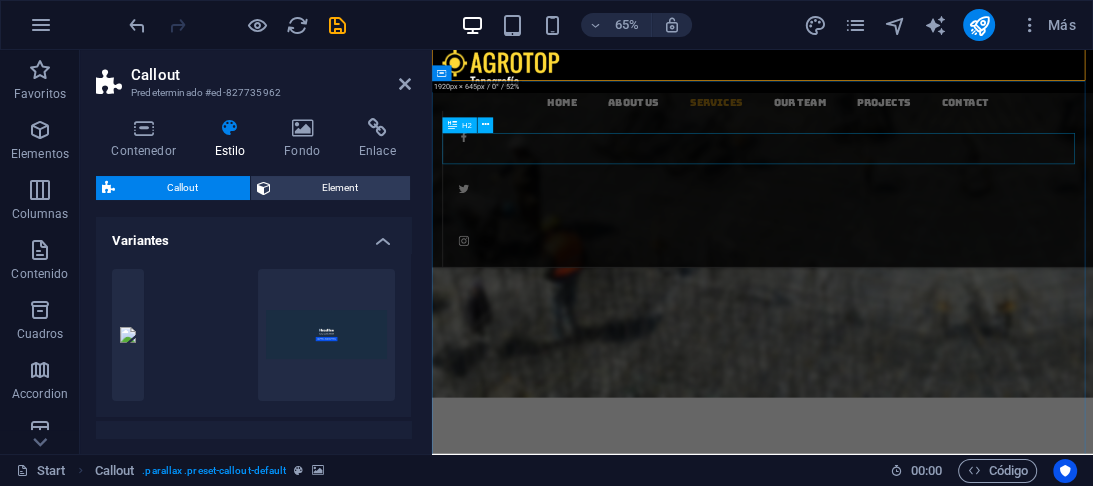 click on "Our  Services" at bounding box center [940, 1097] 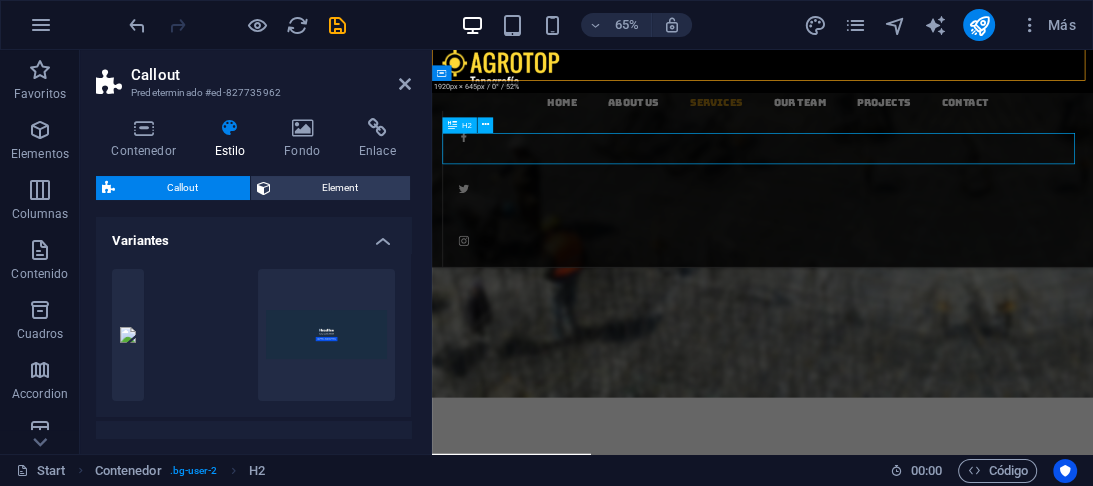 click on "Home About us Services Our Team Projects Contact" at bounding box center [940, 217] 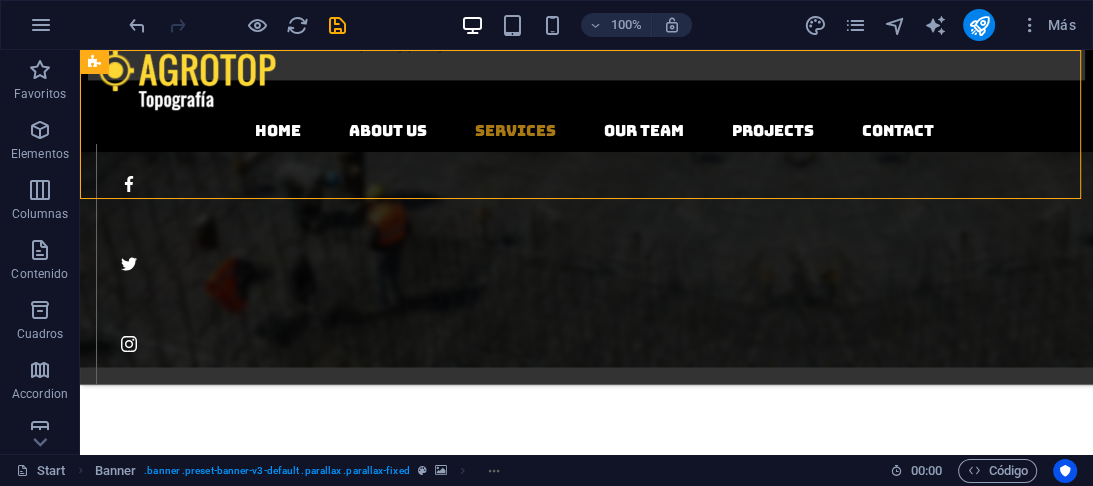 click on "Home About us Services Our Team Projects Contact" at bounding box center [586, 217] 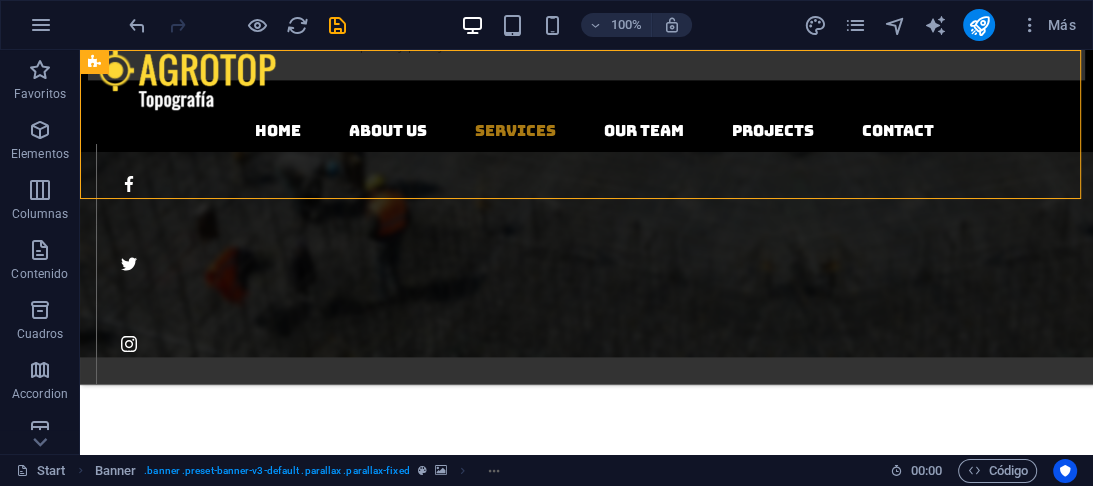 click on "Our  Services" at bounding box center [586, 980] 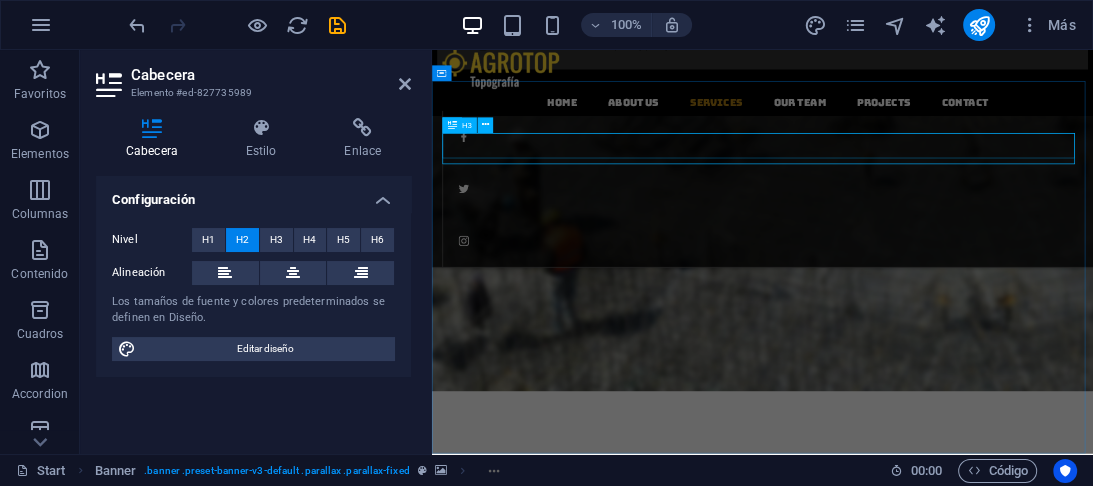 scroll, scrollTop: 2170, scrollLeft: 0, axis: vertical 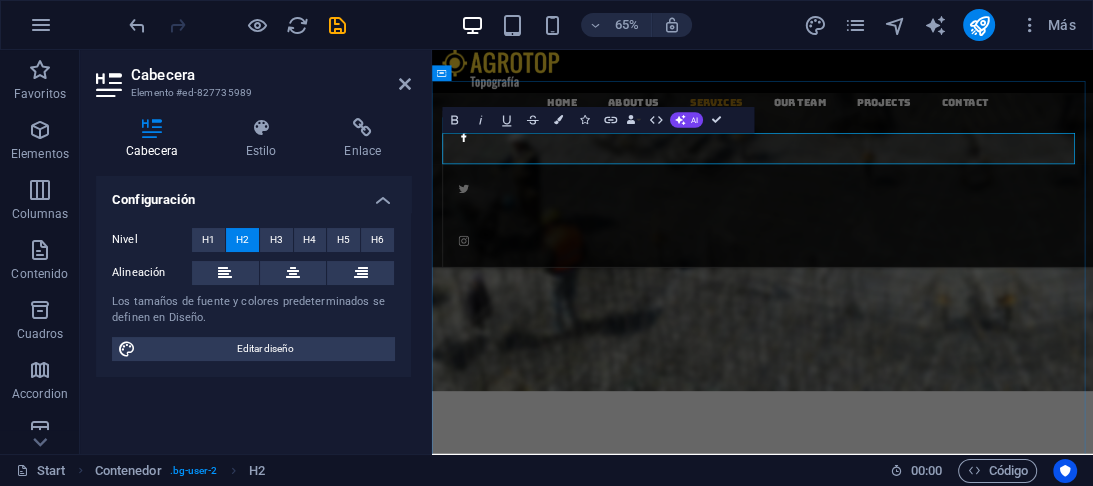 click on "Our  Services" at bounding box center [940, 945] 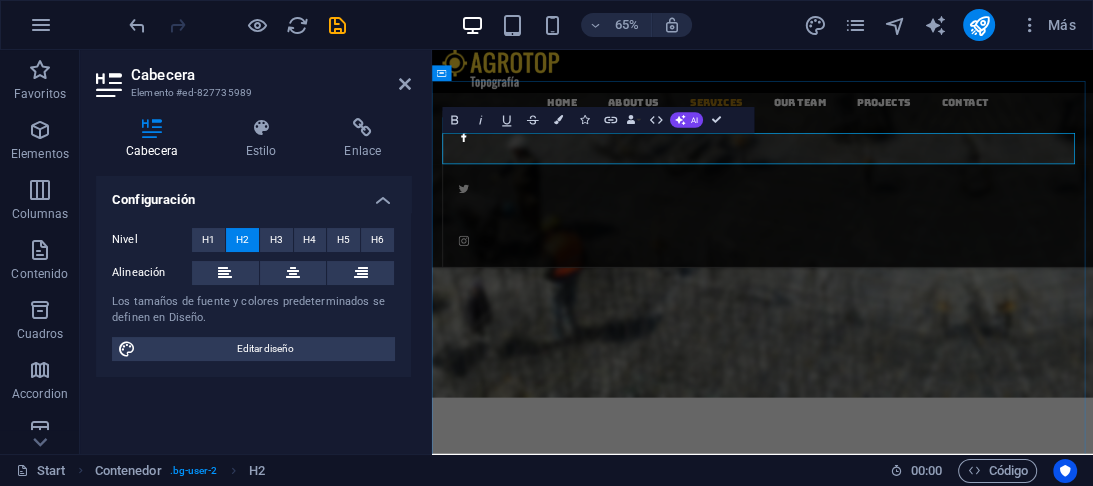 click on "Services" at bounding box center (1056, 1097) 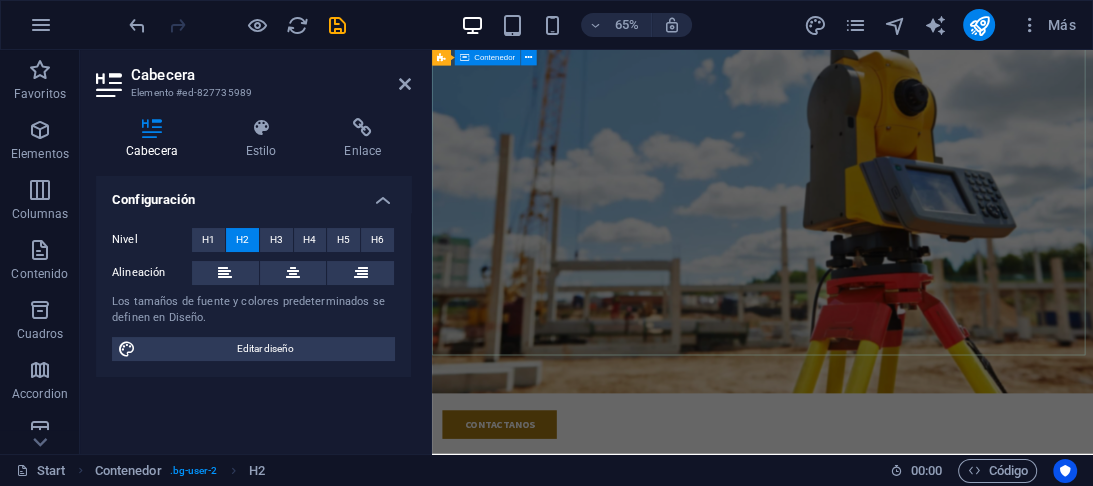 scroll, scrollTop: 0, scrollLeft: 0, axis: both 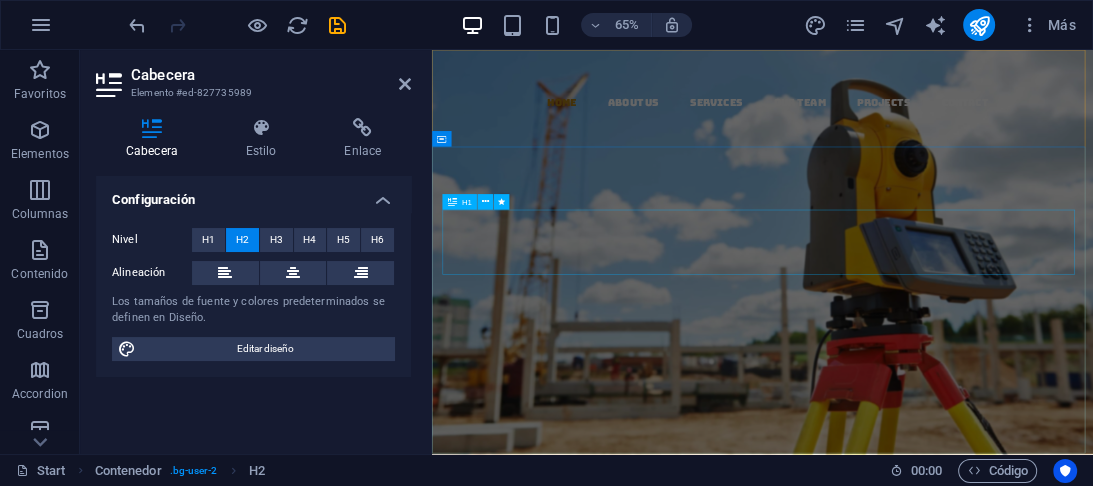 click on "AGRO TOP" at bounding box center (940, 515) 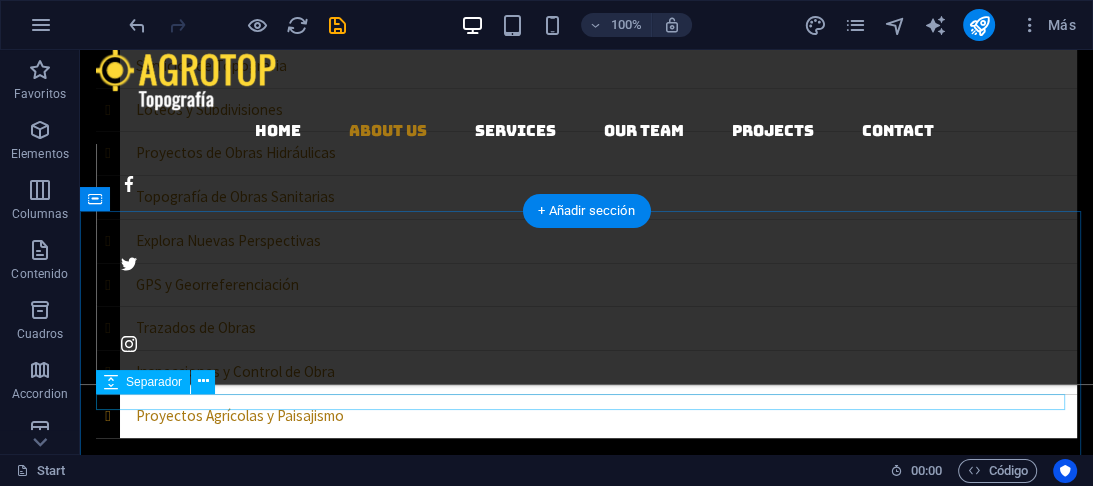 scroll, scrollTop: 960, scrollLeft: 0, axis: vertical 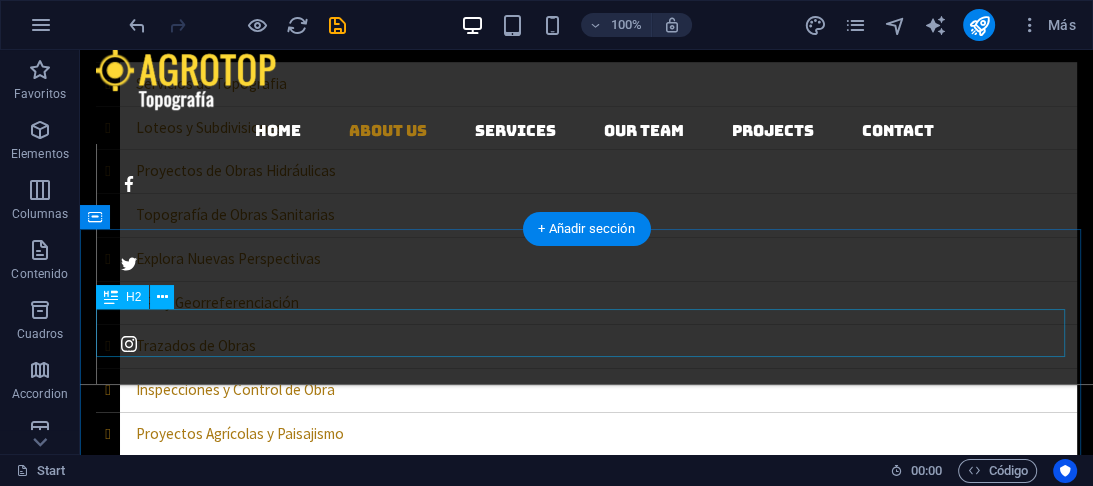 click on "CONTACTO DIRECTO" at bounding box center [586, 672] 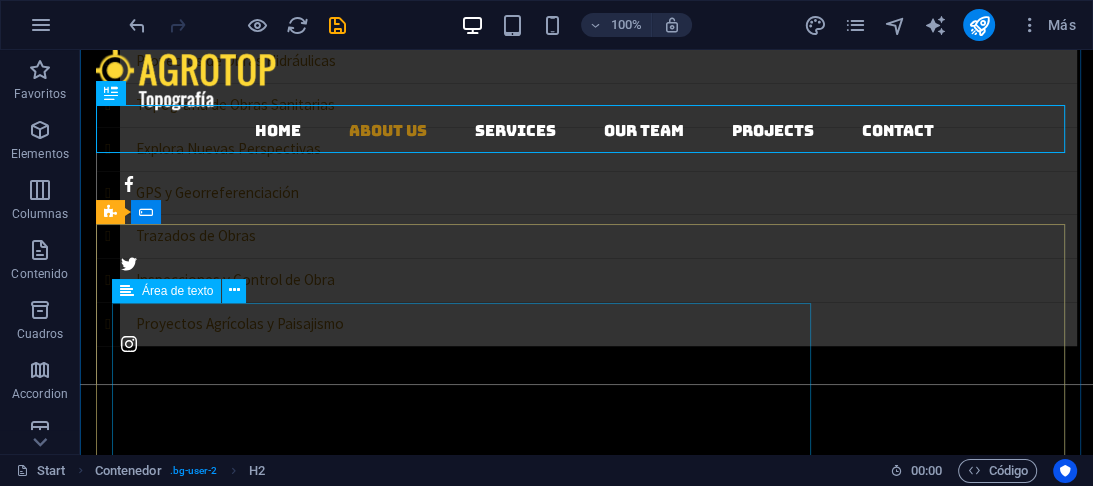 scroll, scrollTop: 1200, scrollLeft: 0, axis: vertical 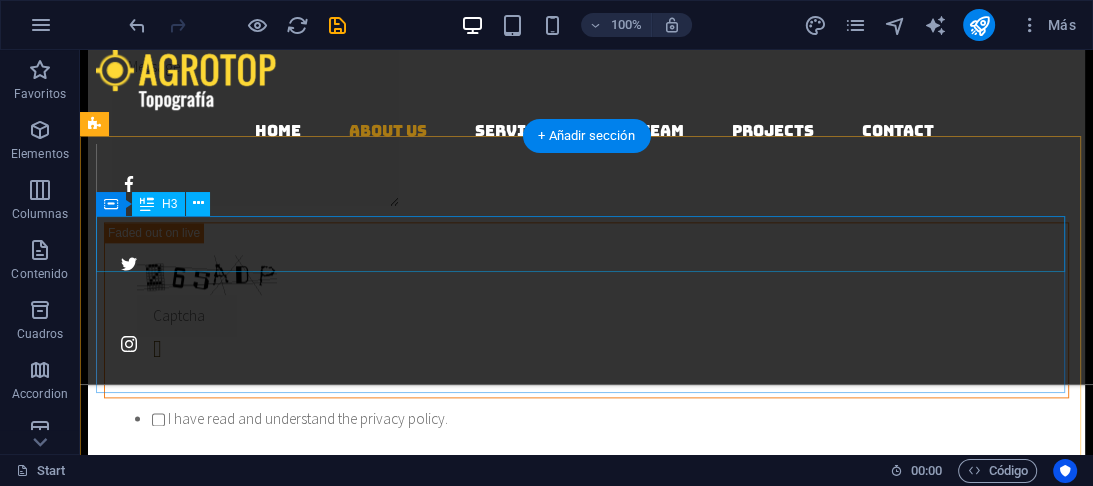 click on "quieres saber mas" at bounding box center [586, 1019] 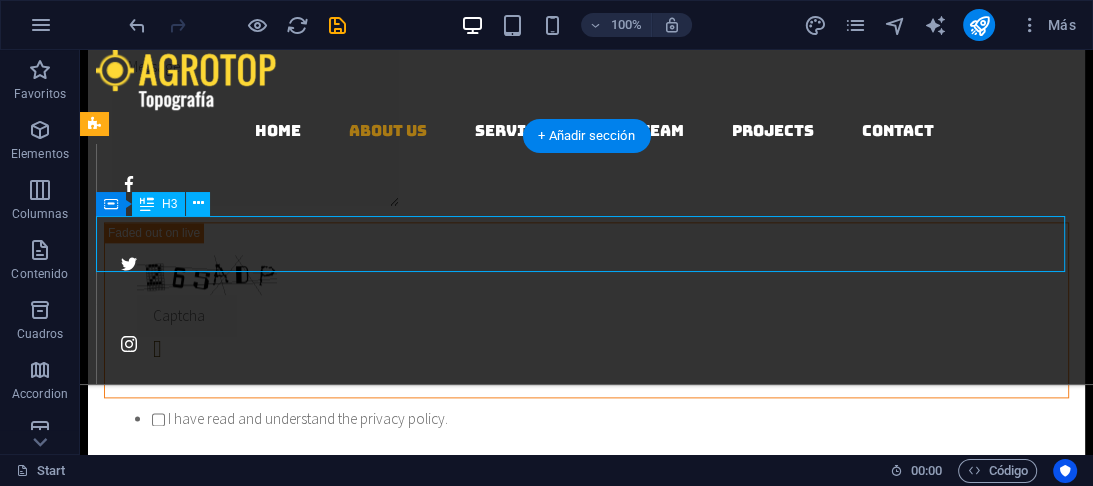 click on "quieres saber mas" at bounding box center (586, 1019) 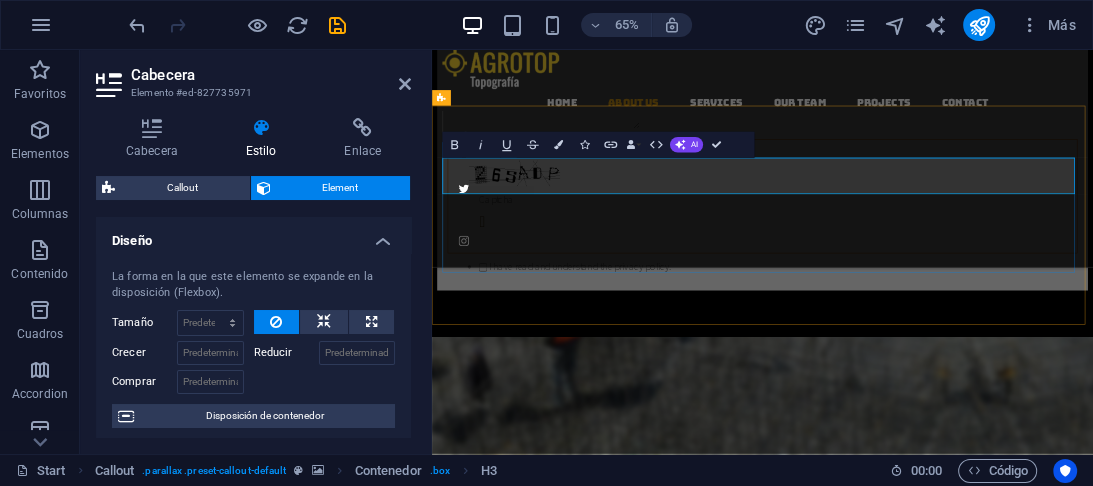 click on "quieres saber mas" at bounding box center [940, 984] 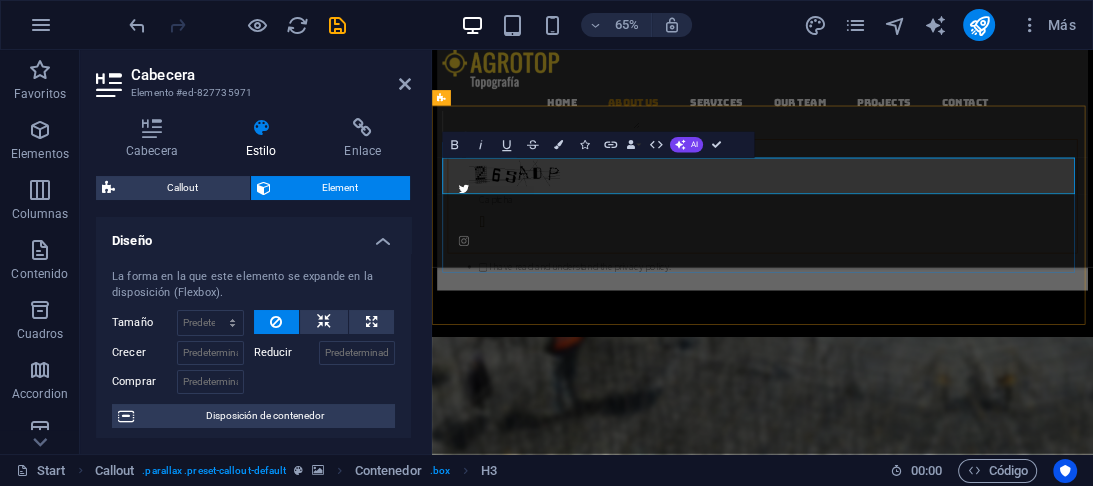 drag, startPoint x: 967, startPoint y: 238, endPoint x: 1401, endPoint y: 225, distance: 434.19467 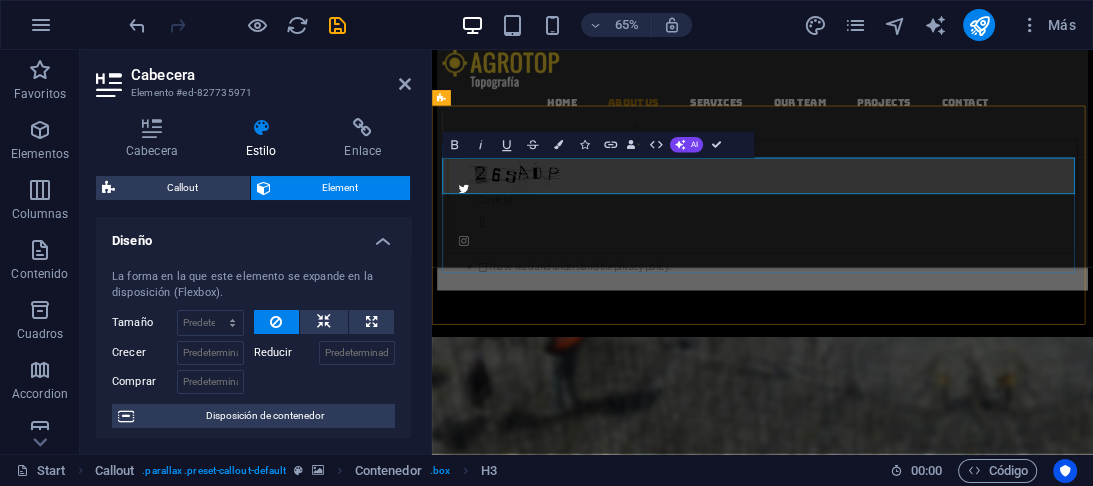 click on "servicio saber mas" at bounding box center (940, 1136) 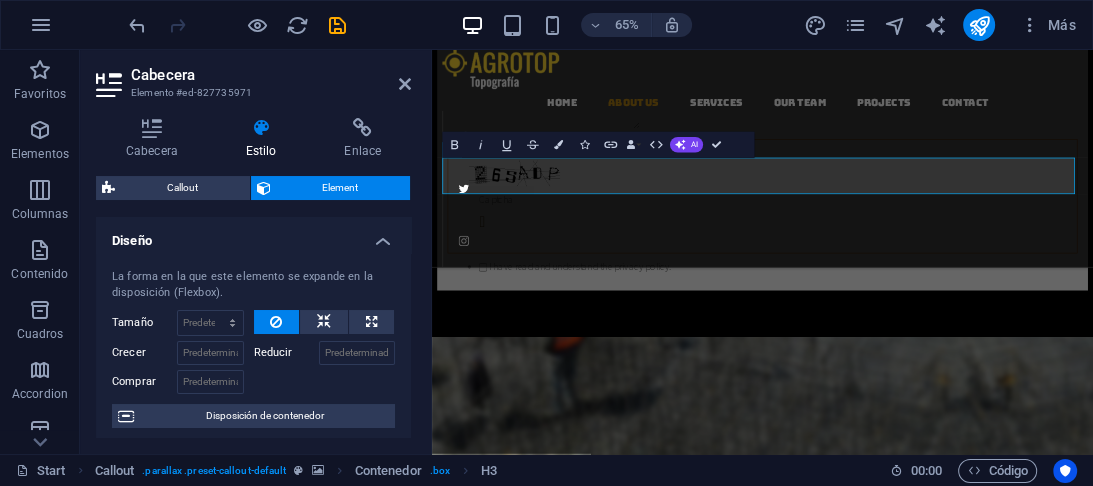 click at bounding box center (940, 803) 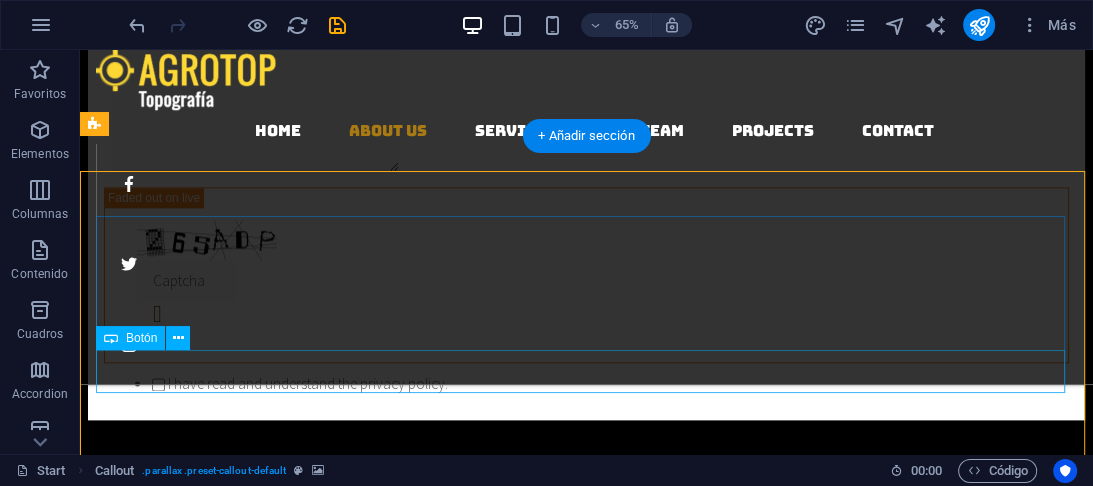 scroll, scrollTop: 1760, scrollLeft: 0, axis: vertical 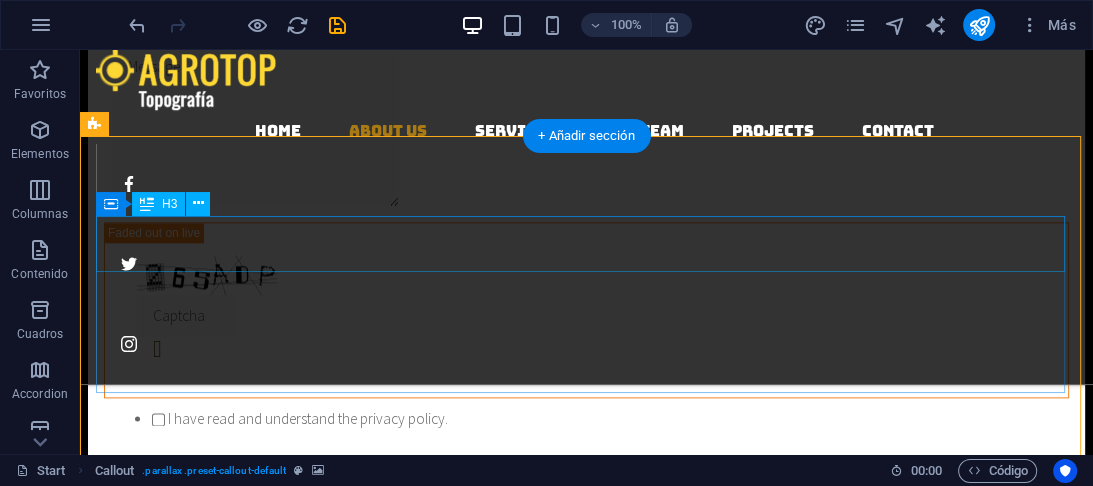 click on "servicio  gps" at bounding box center (586, 1019) 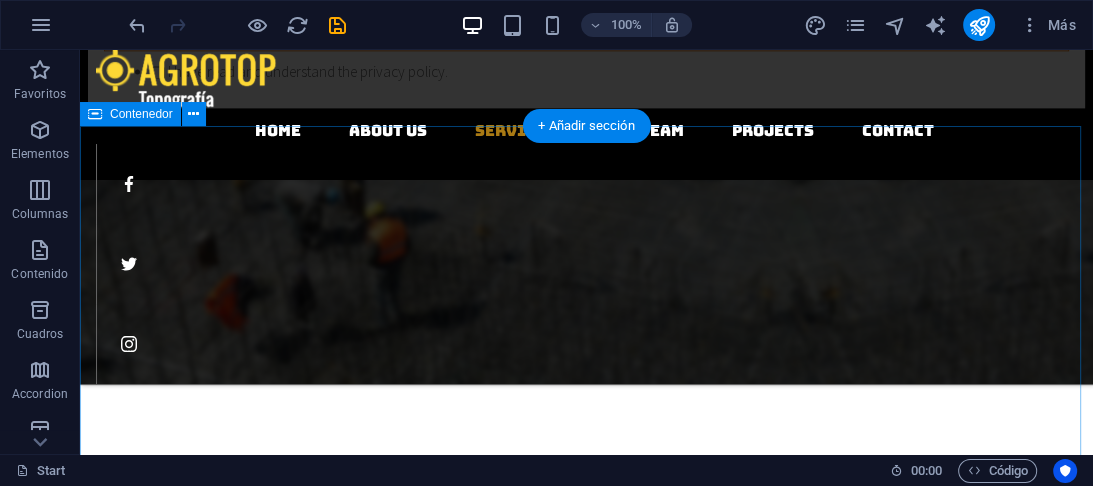 scroll, scrollTop: 2080, scrollLeft: 0, axis: vertical 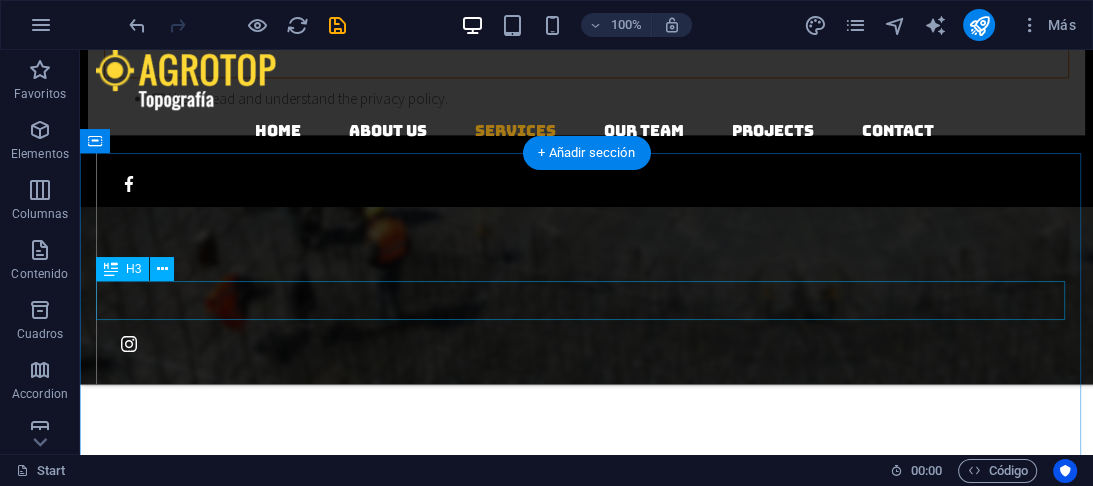 click on "Professionell woodworking" at bounding box center (586, 1078) 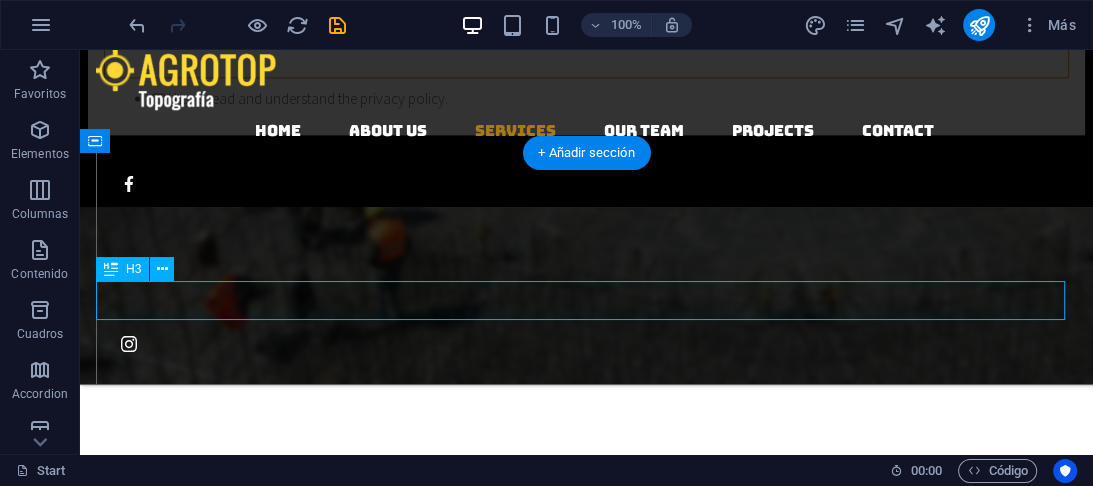 click on "Professionell woodworking" at bounding box center [586, 1078] 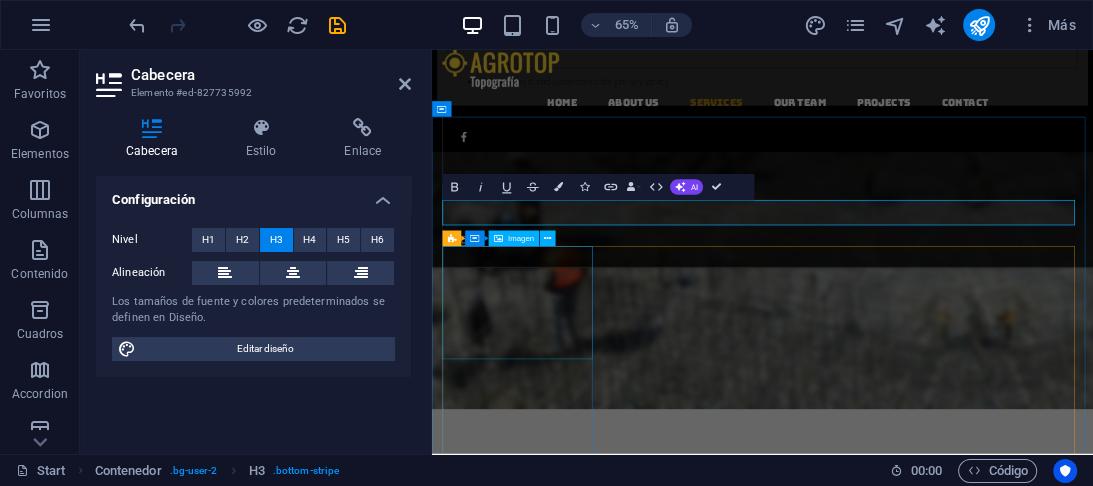 scroll, scrollTop: 2115, scrollLeft: 0, axis: vertical 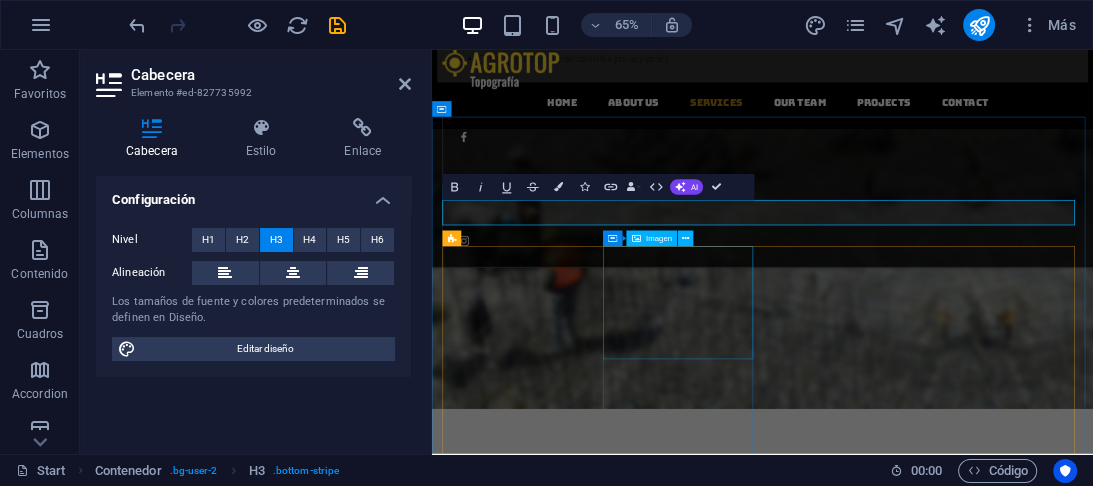 type 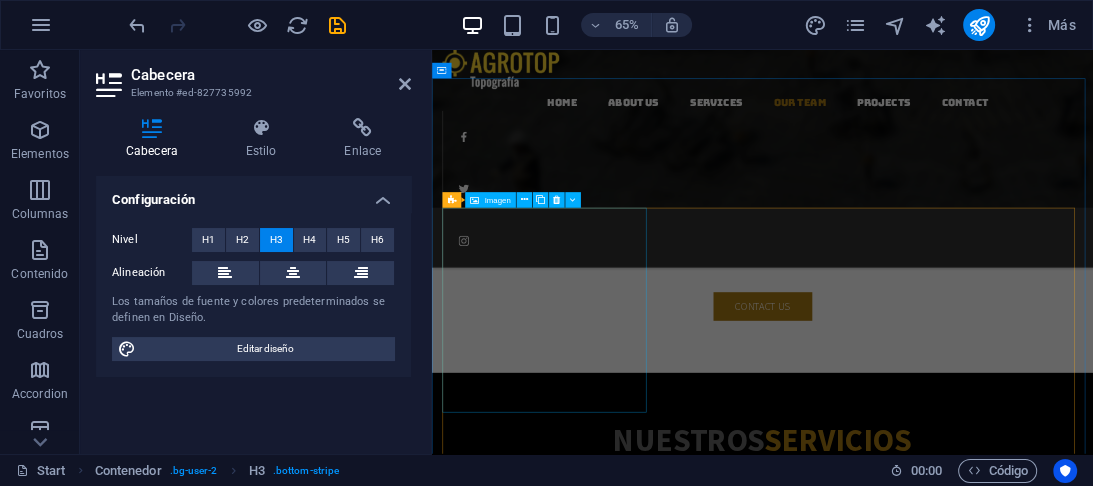 scroll, scrollTop: 2595, scrollLeft: 0, axis: vertical 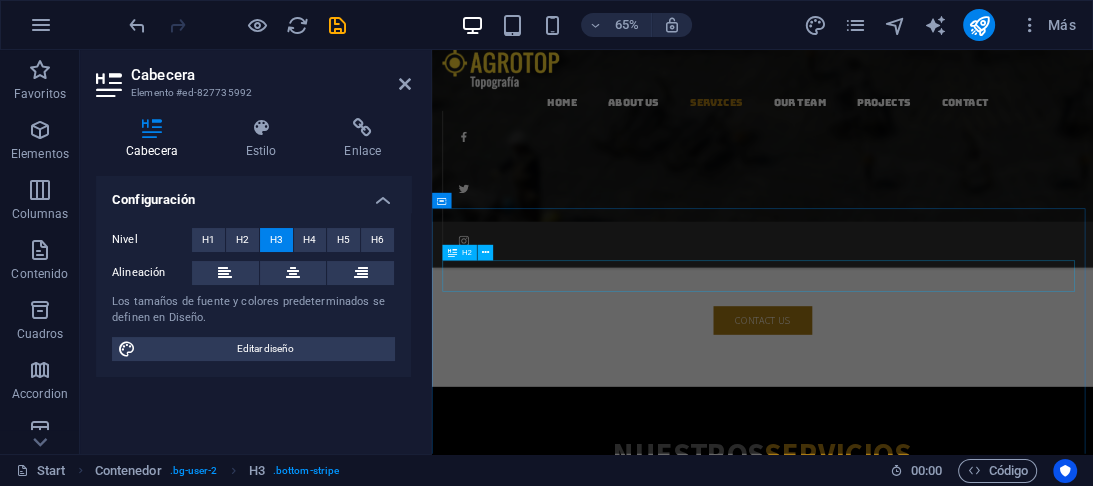 click on "Our Professional  ­Team" at bounding box center [940, 4188] 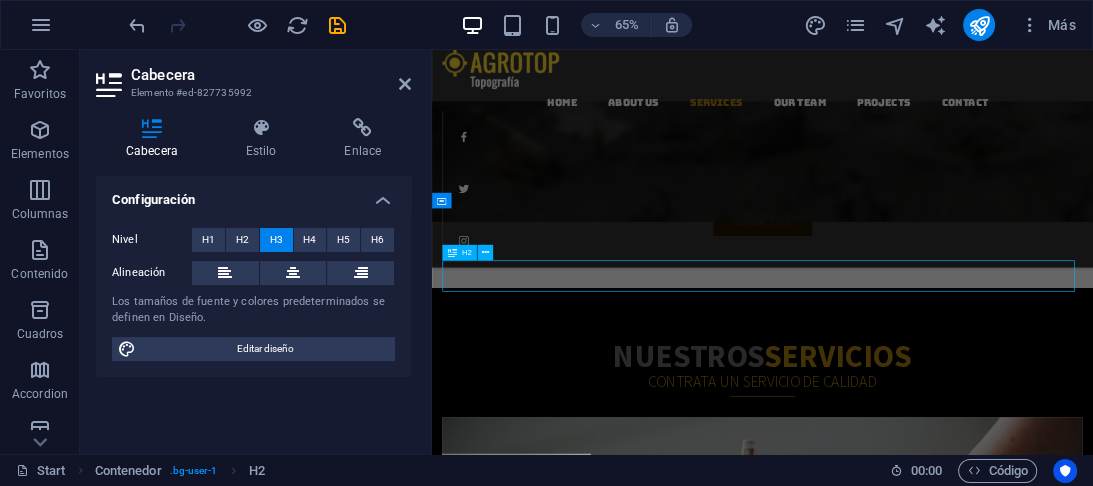 click on "General carpentry  Lorem ipsum dolor sit amet, consetetur sadipscing elitr, sed diam nonumy eirmod tempor invidunt ut labore et dolore magna aliquyam erat, sed diam voluptua" at bounding box center (940, 2638) 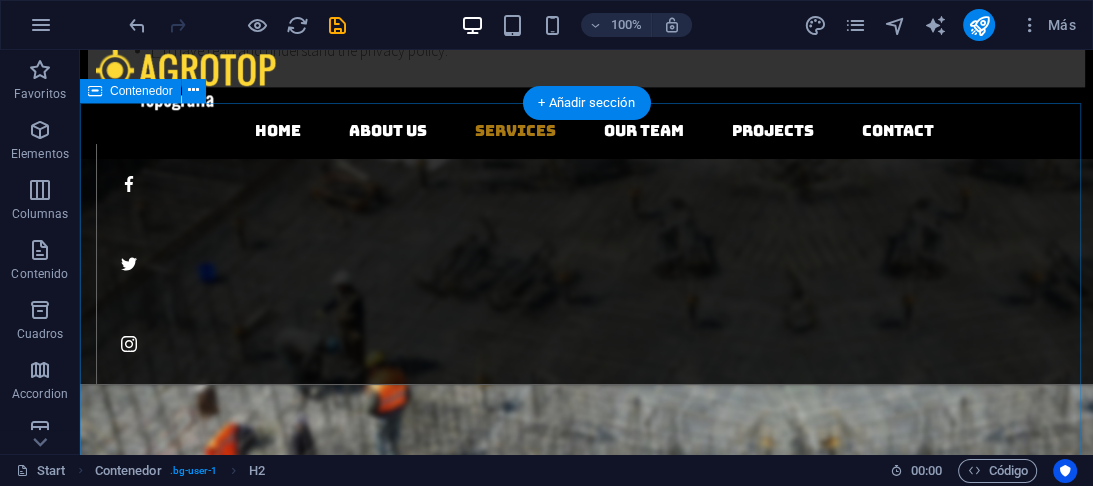drag, startPoint x: 539, startPoint y: 395, endPoint x: 571, endPoint y: 502, distance: 111.68259 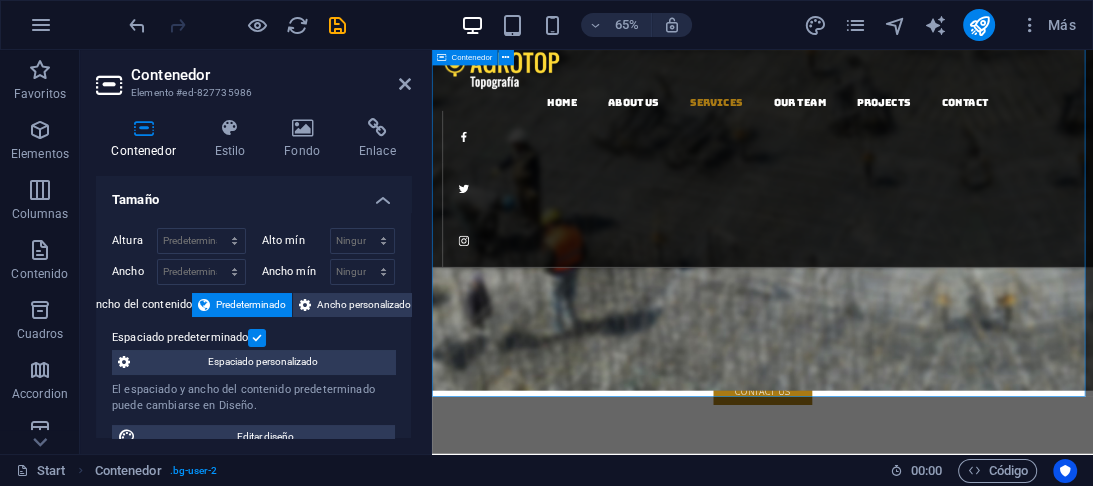 scroll, scrollTop: 2545, scrollLeft: 0, axis: vertical 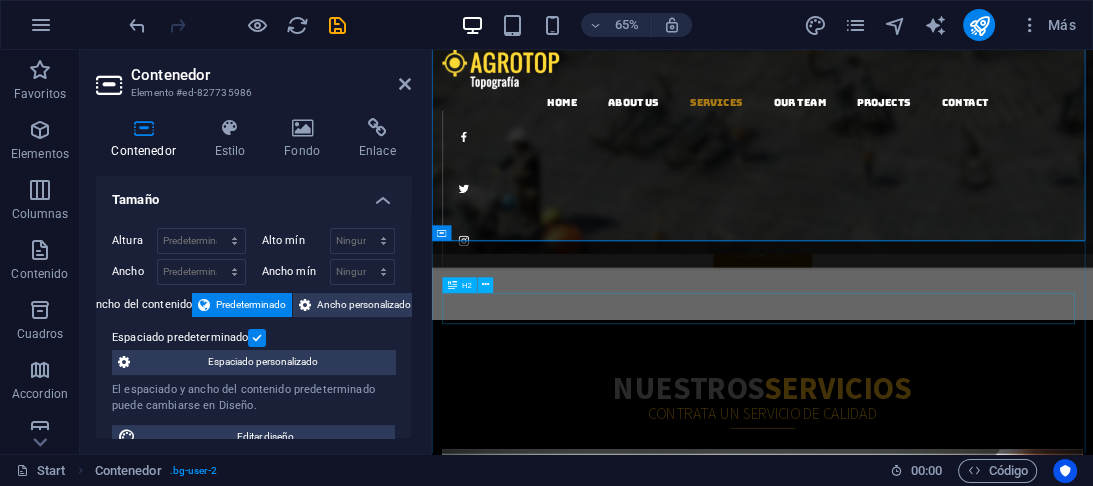 click on "Our Professional  ­Team" at bounding box center [940, 4086] 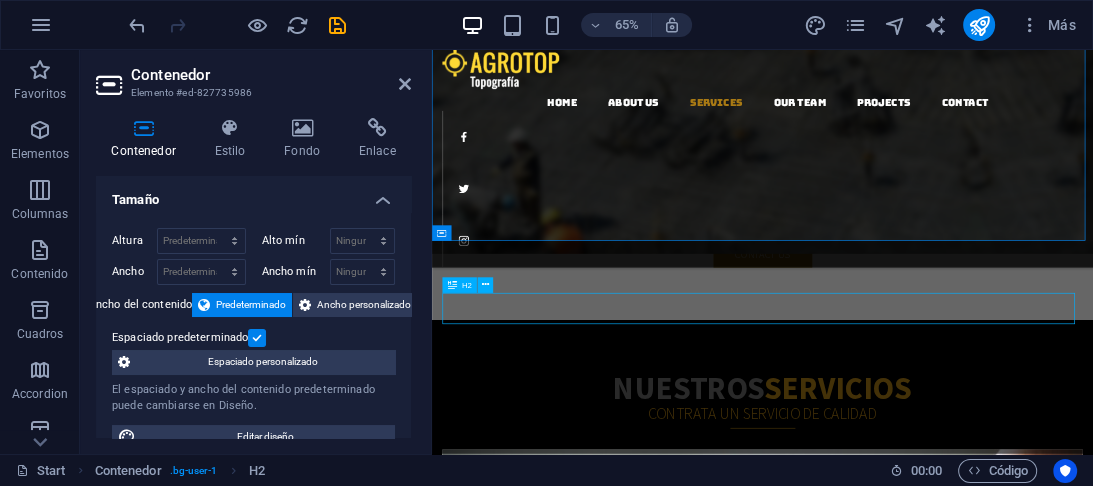 click on "Our Professional  ­Team" at bounding box center (940, 4086) 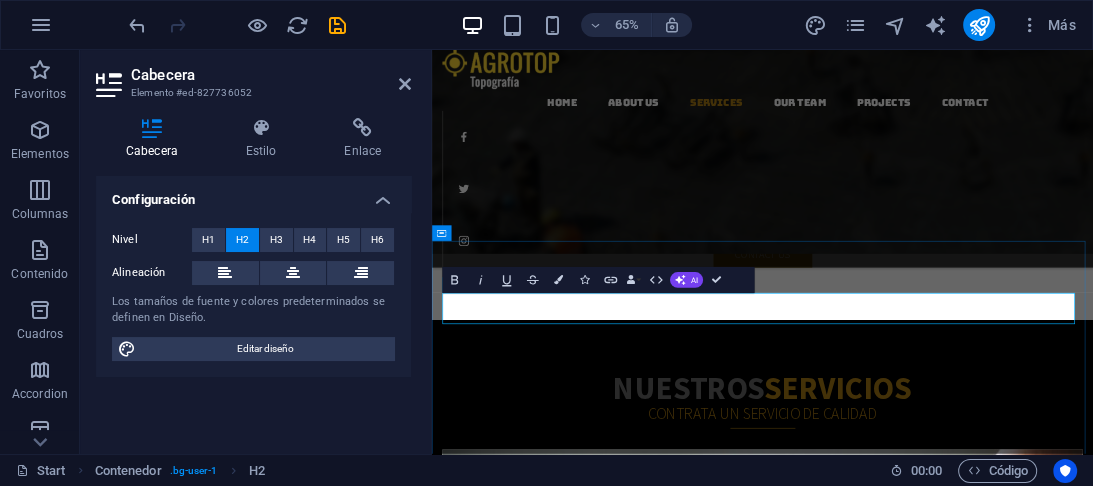 type 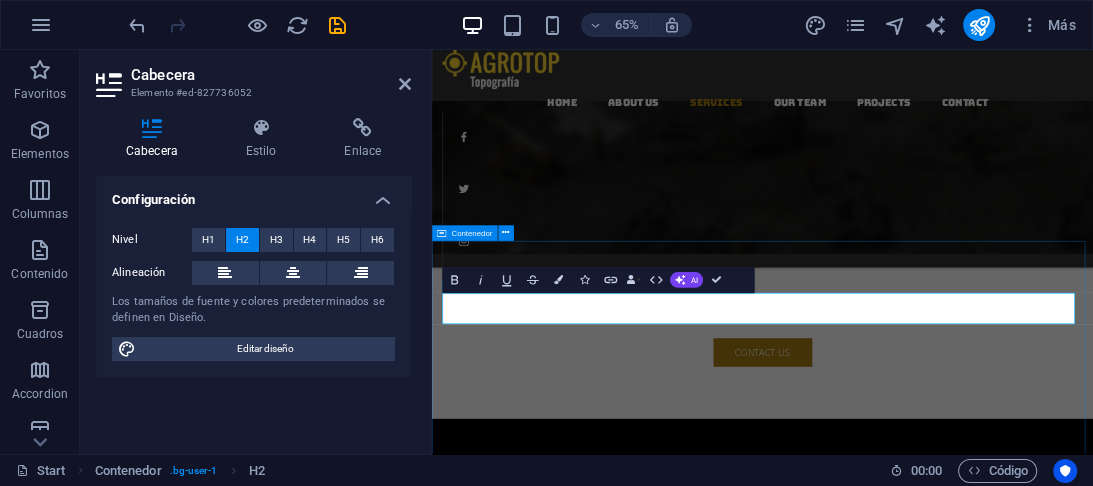 click on "Our Professional Team We take care of you Randy Head of Lorum ipsum Phone: [PHONE] Shawn Head of Lorum ipsum Phone: [PHONE] Josh Head of Lorum ipsum Phone: [PHONE] John Head of Lorum ipsum Phone: [PHONE] Marta Head of Lorum ipsum Phone: [PHONE] Sarah Head of Lorum ipsum Phone: [PHONE]" at bounding box center [940, 7263] 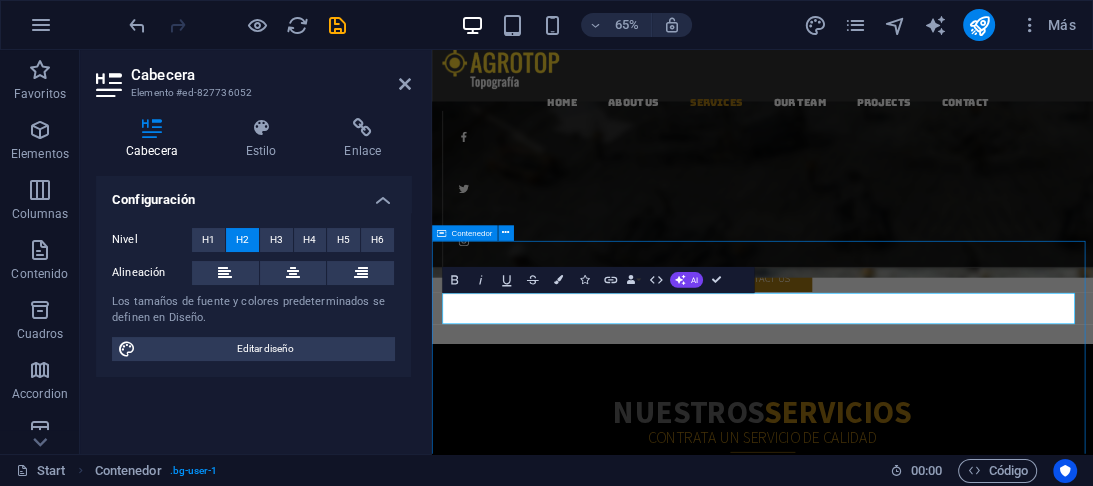click on "Lorem ipsum dolor sit amet, consetetur sadipscing elitr, sed diam nonumy eirmod tempor invidunt ut labore et dolore magna aliquyam erat, sed diam voluptua" at bounding box center (940, 3925) 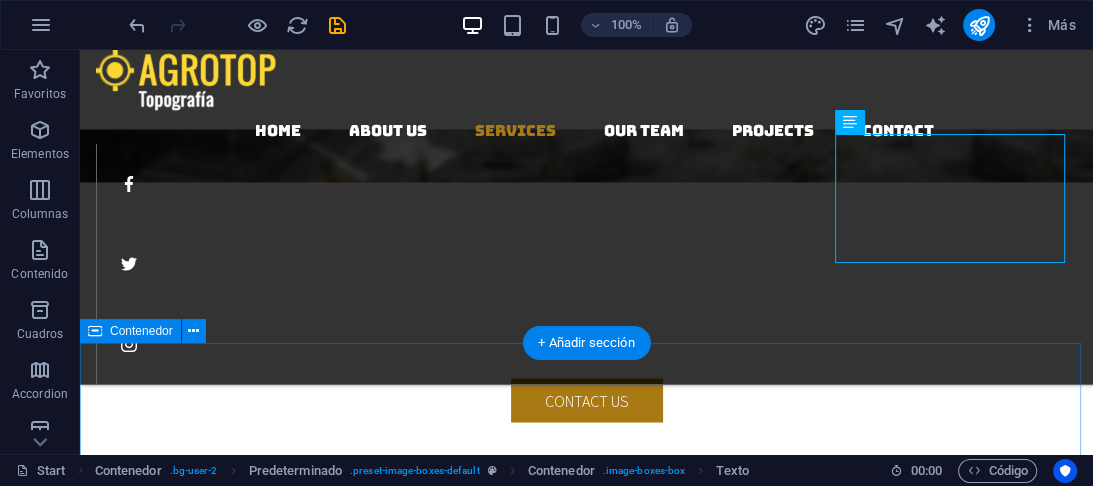 scroll, scrollTop: 2589, scrollLeft: 0, axis: vertical 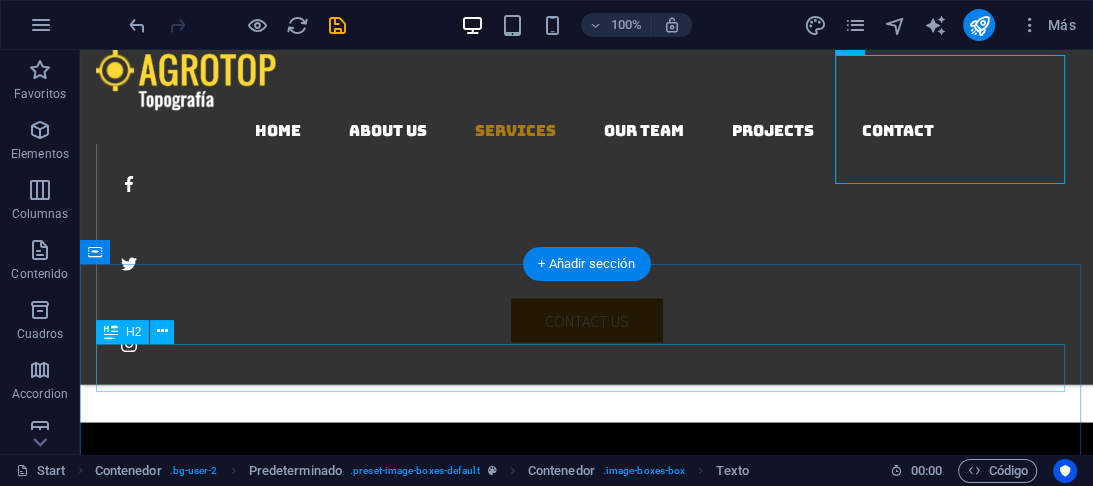click on "Our Professional  ­Team" at bounding box center (586, 4030) 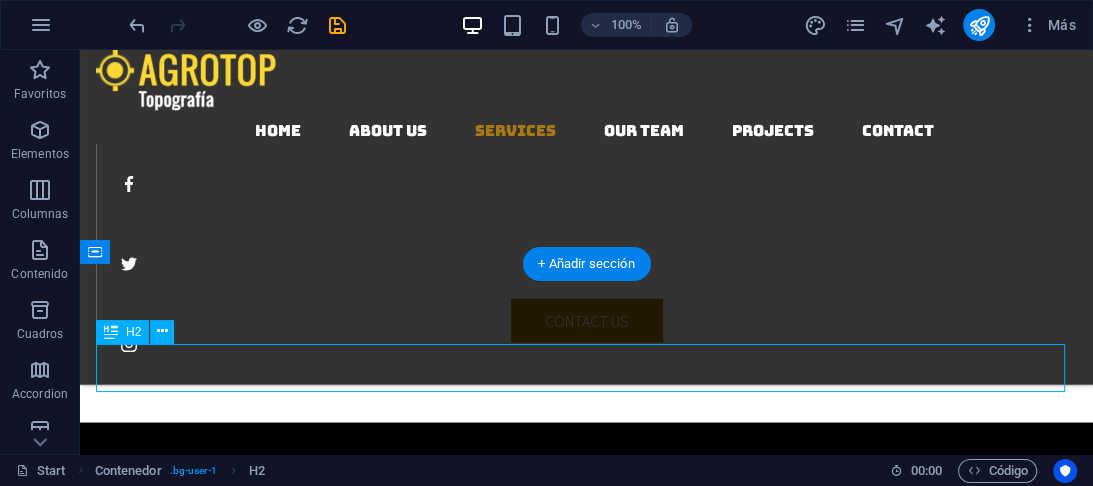 click on "Our Professional  ­Team" at bounding box center (586, 4030) 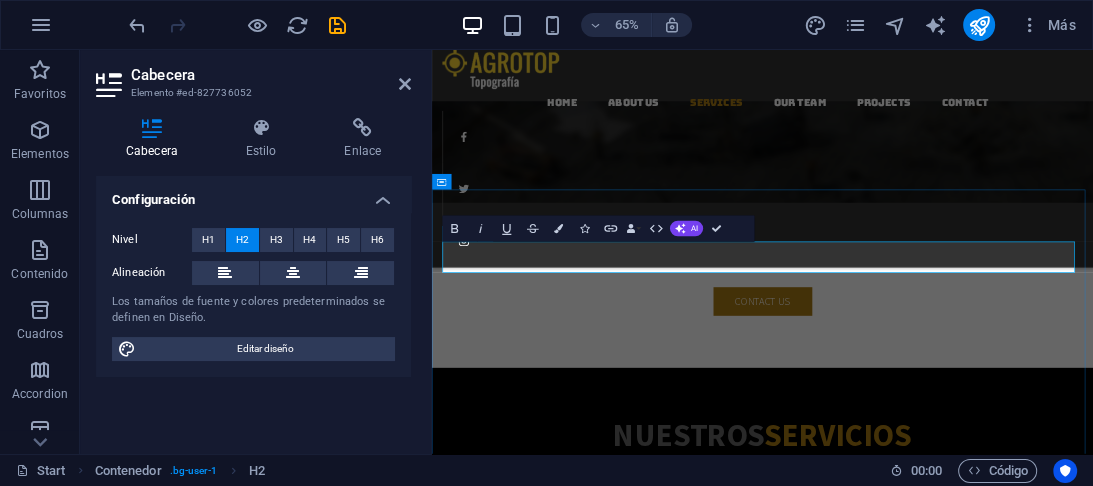 click on "Our Professional  ­Team" at bounding box center [940, 4159] 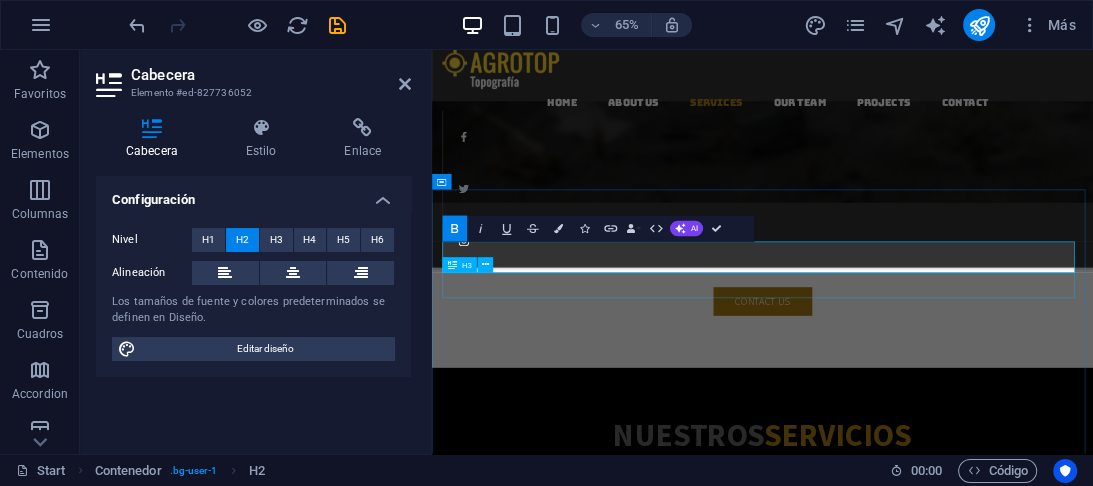 click on "We take care of you" at bounding box center (940, 4202) 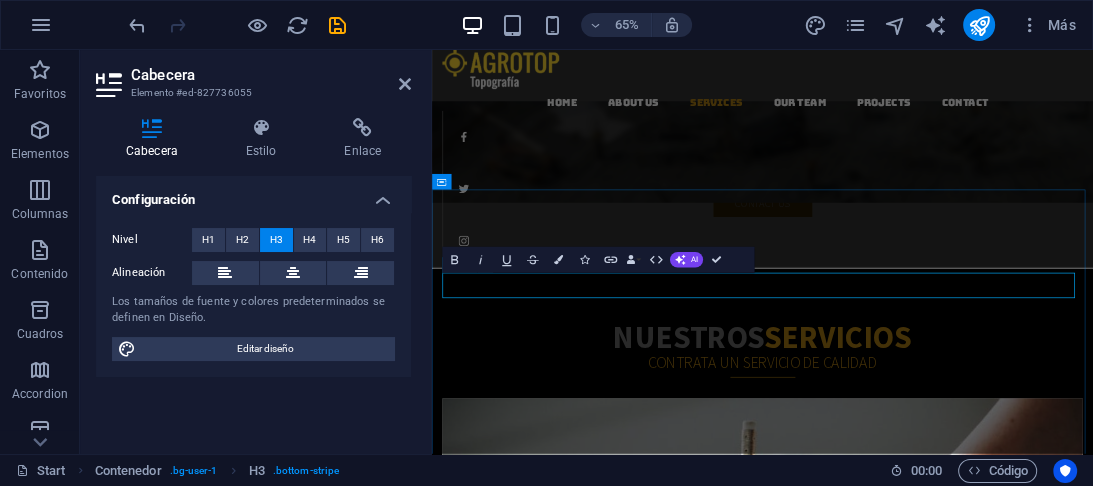 type 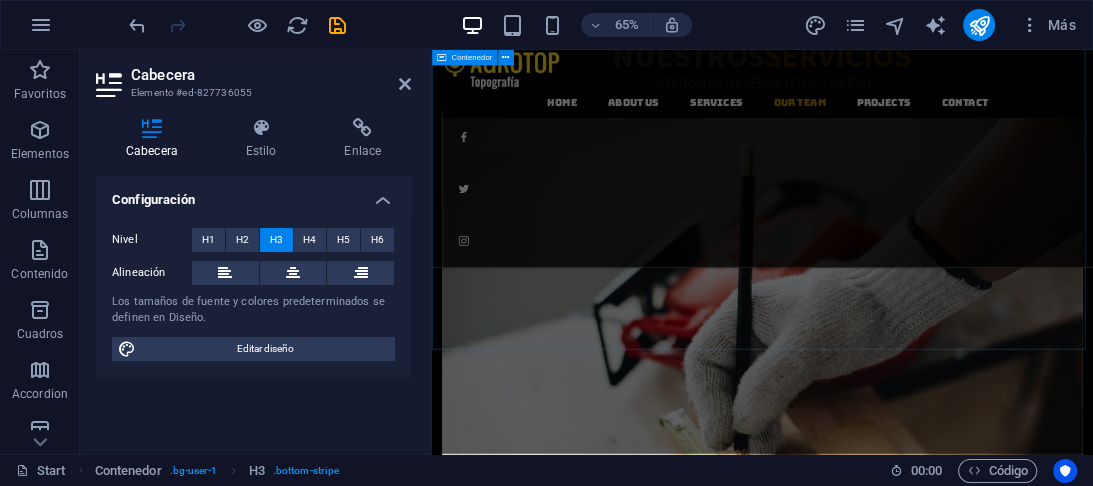 scroll, scrollTop: 3104, scrollLeft: 0, axis: vertical 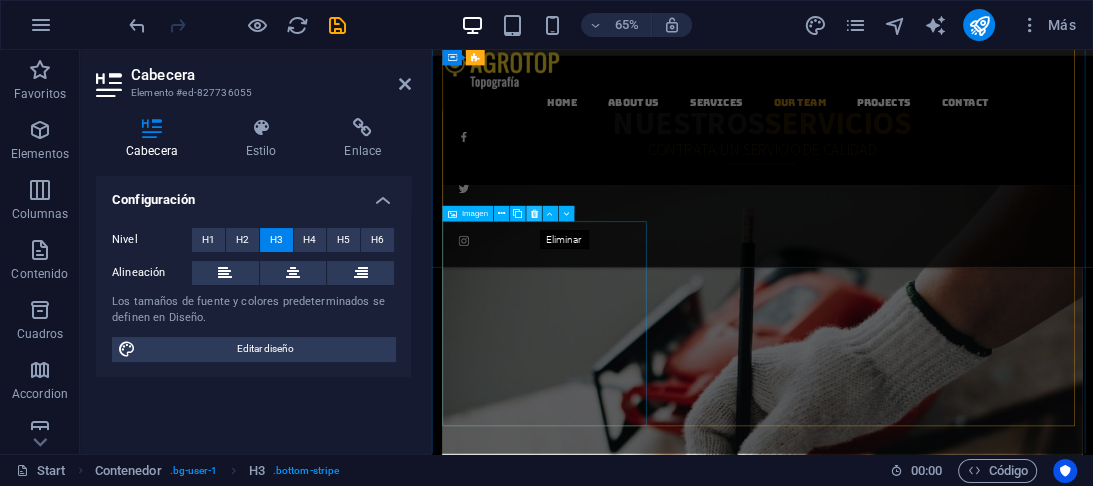click at bounding box center [534, 214] 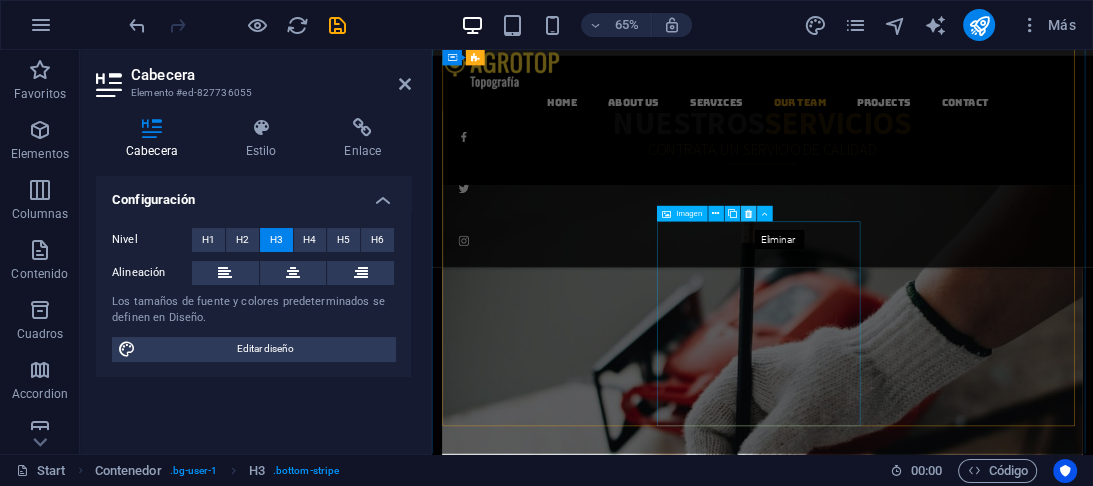 click at bounding box center [748, 214] 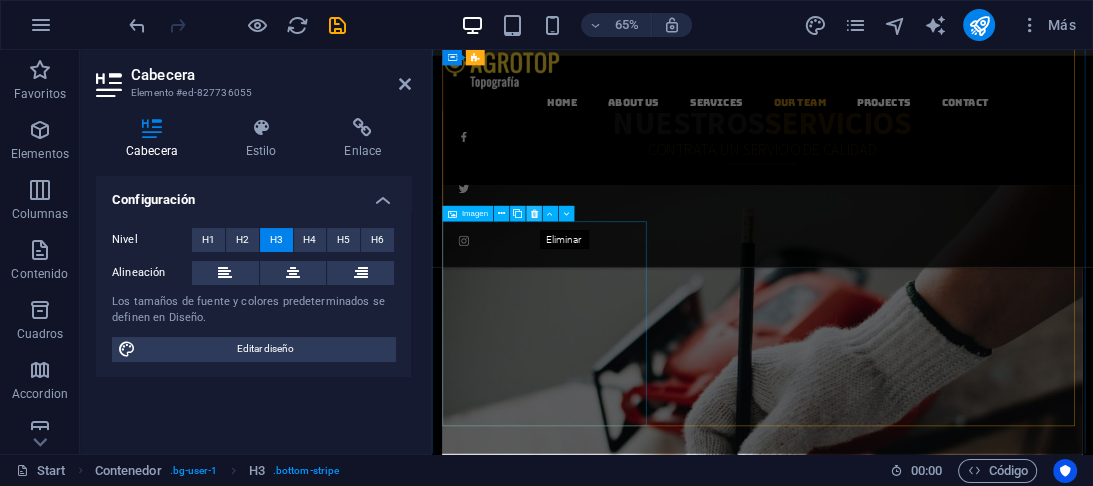 click at bounding box center [534, 214] 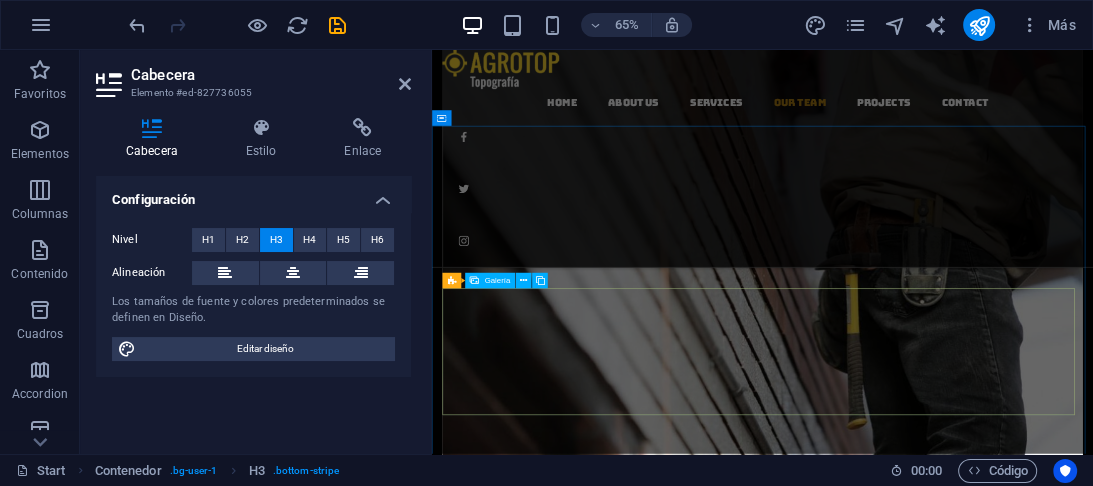 scroll, scrollTop: 4144, scrollLeft: 0, axis: vertical 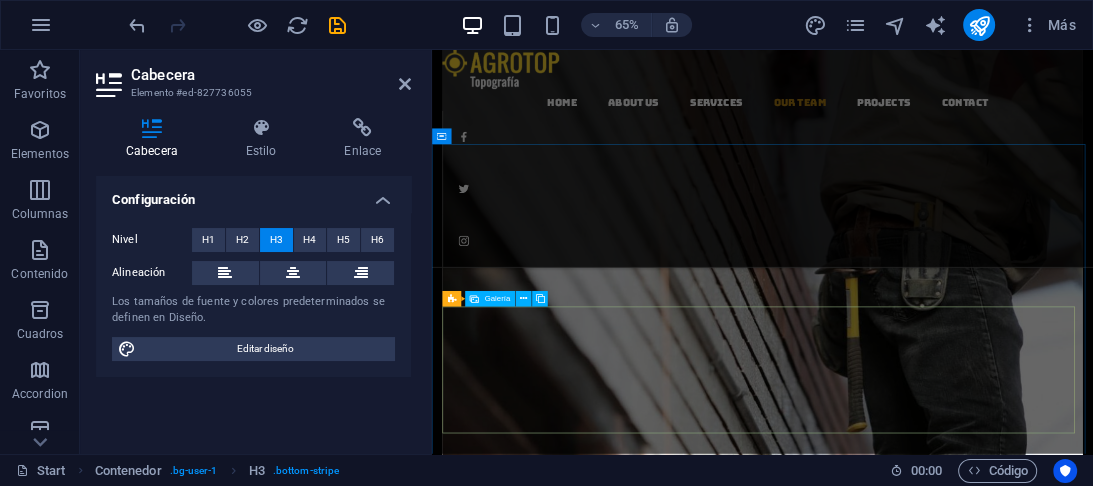 click at bounding box center (940, 7705) 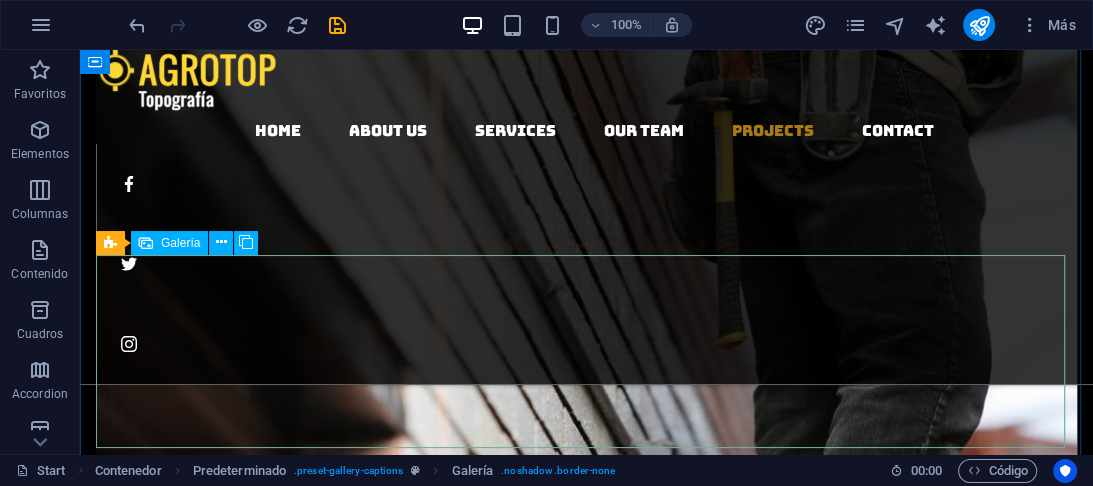 scroll, scrollTop: 4238, scrollLeft: 0, axis: vertical 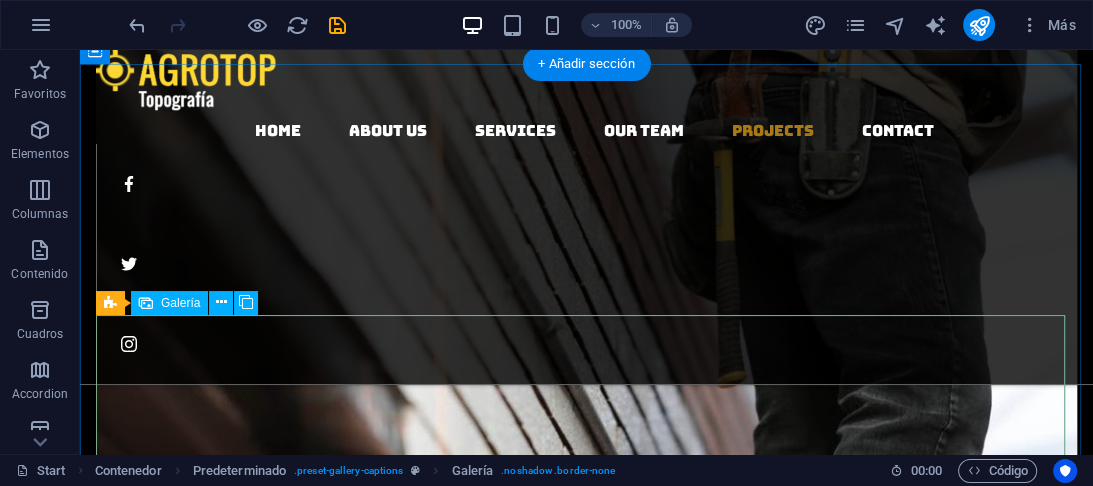 click at bounding box center [194, 7435] 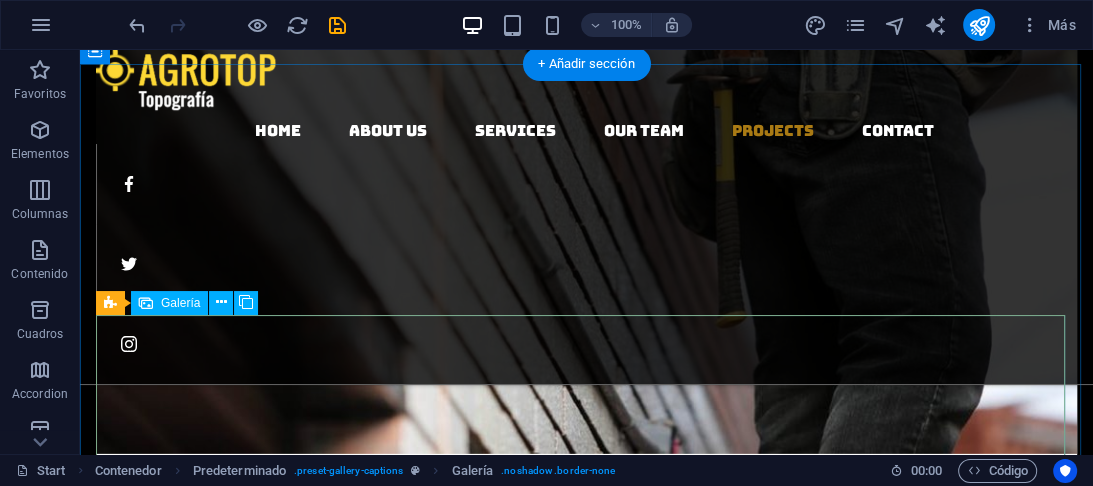 scroll, scrollTop: 4398, scrollLeft: 0, axis: vertical 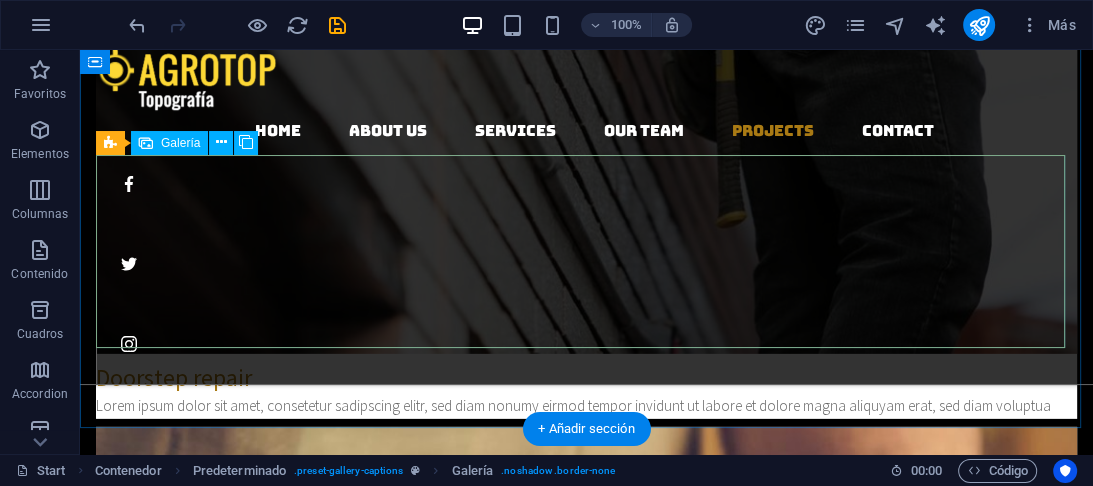click at bounding box center [194, 7275] 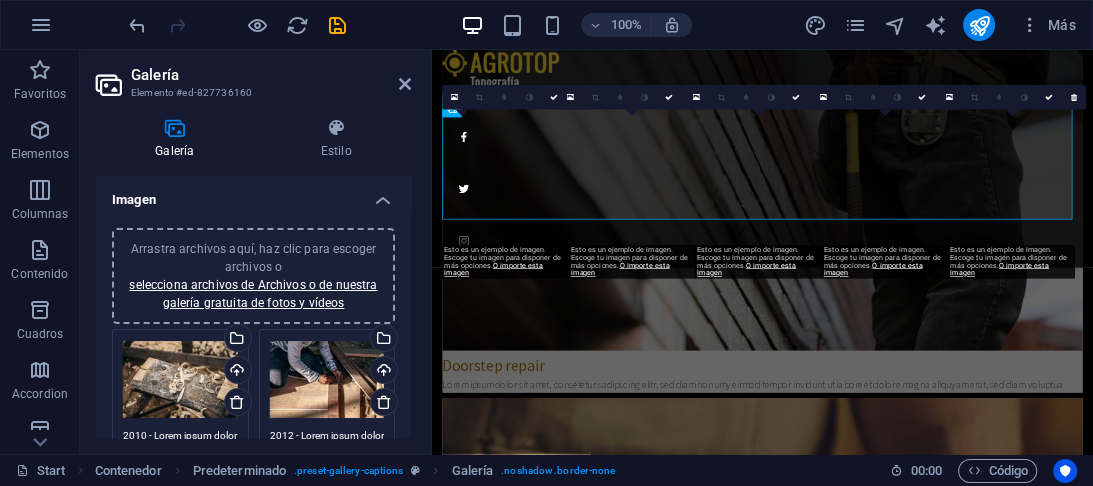 scroll, scrollTop: 4436, scrollLeft: 0, axis: vertical 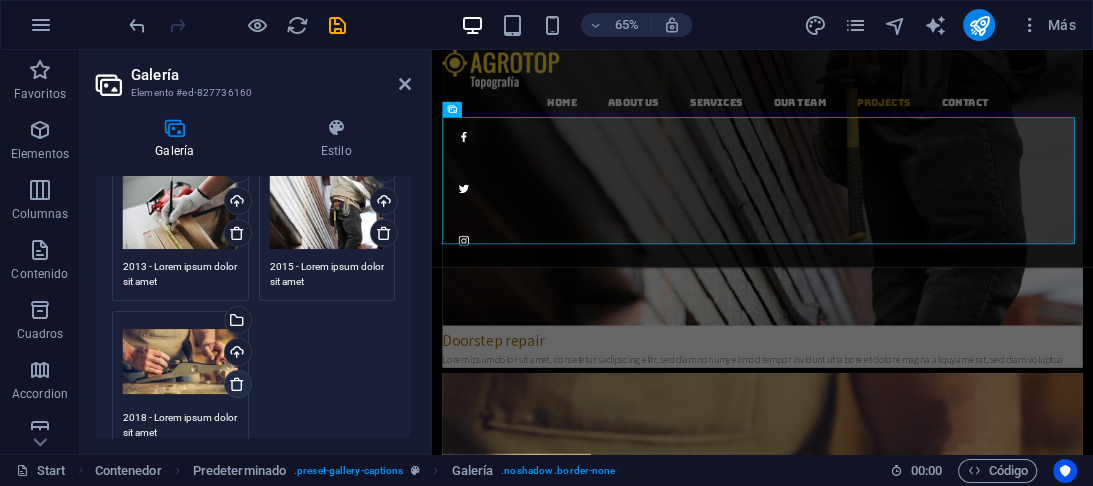 click at bounding box center [237, 384] 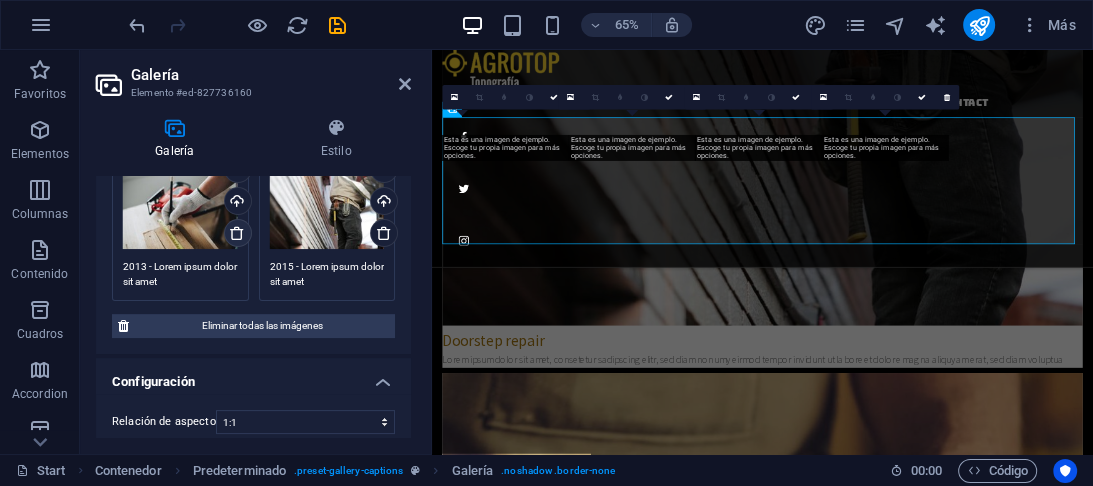 click at bounding box center [237, 233] 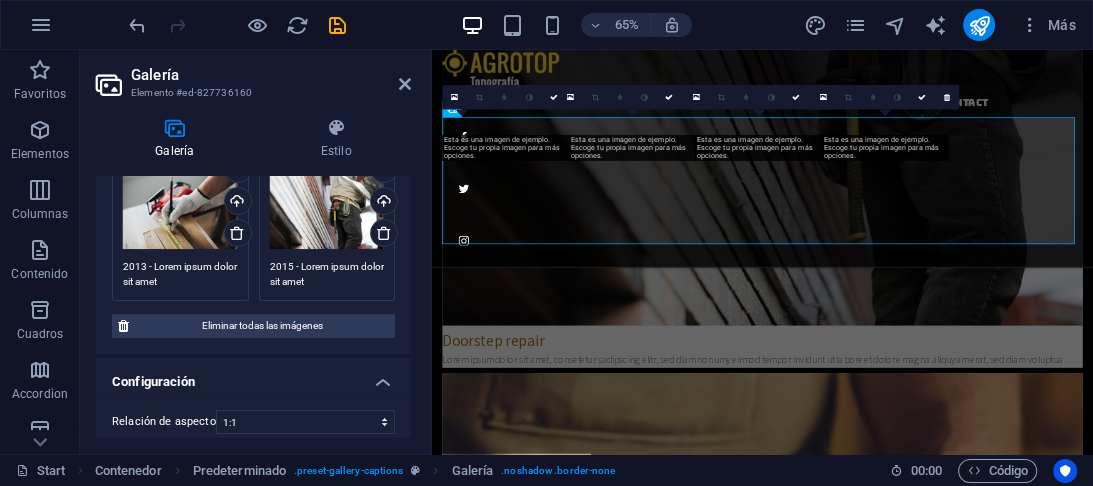 type on "2015 - Lorem ipsum dolor sit amet" 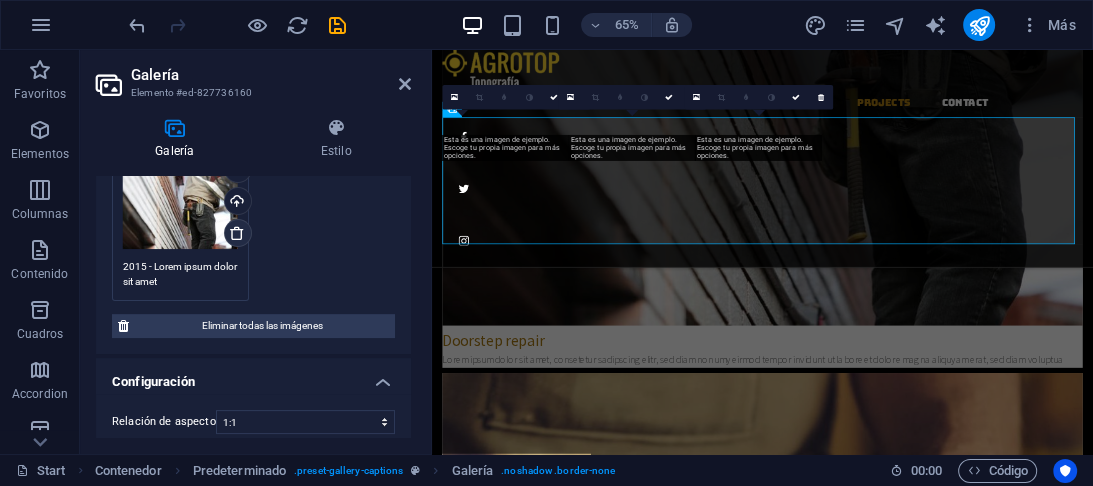 click at bounding box center (237, 233) 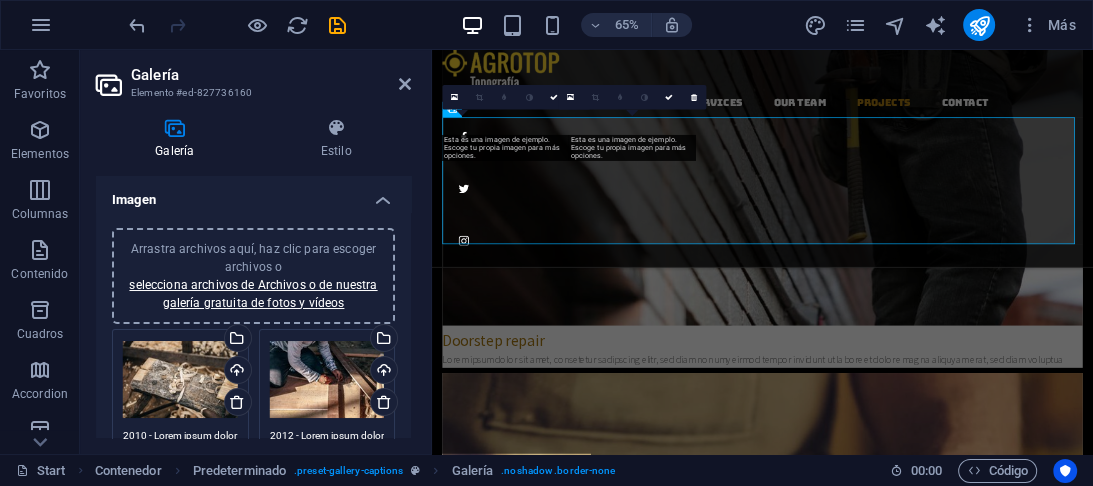 scroll, scrollTop: 0, scrollLeft: 0, axis: both 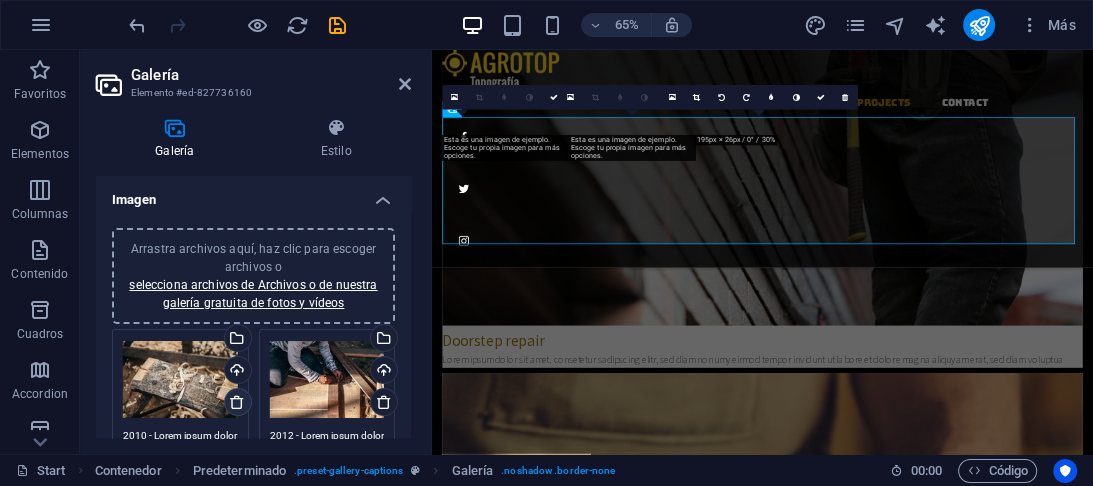 click at bounding box center (237, 402) 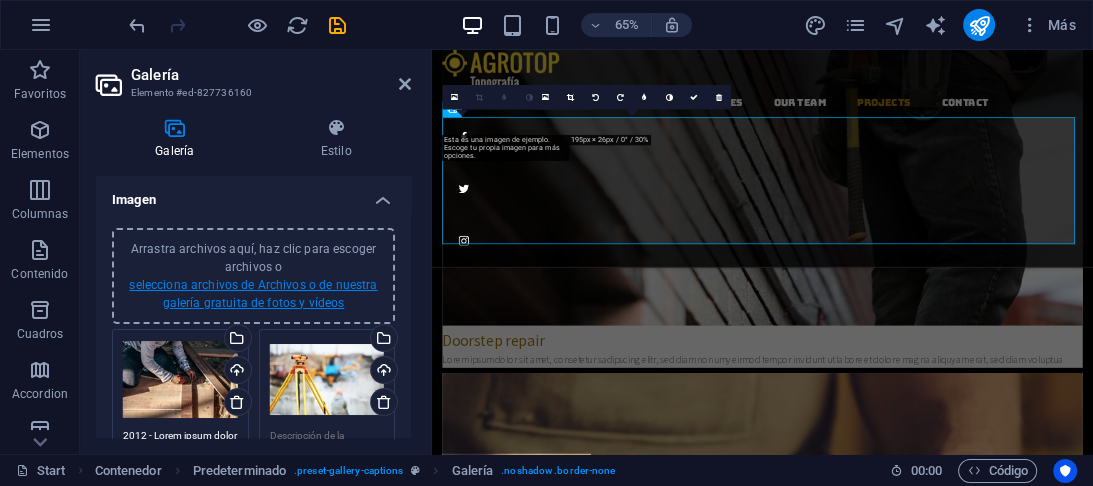 click on "selecciona archivos de Archivos o de nuestra galería gratuita de fotos y vídeos" at bounding box center (253, 294) 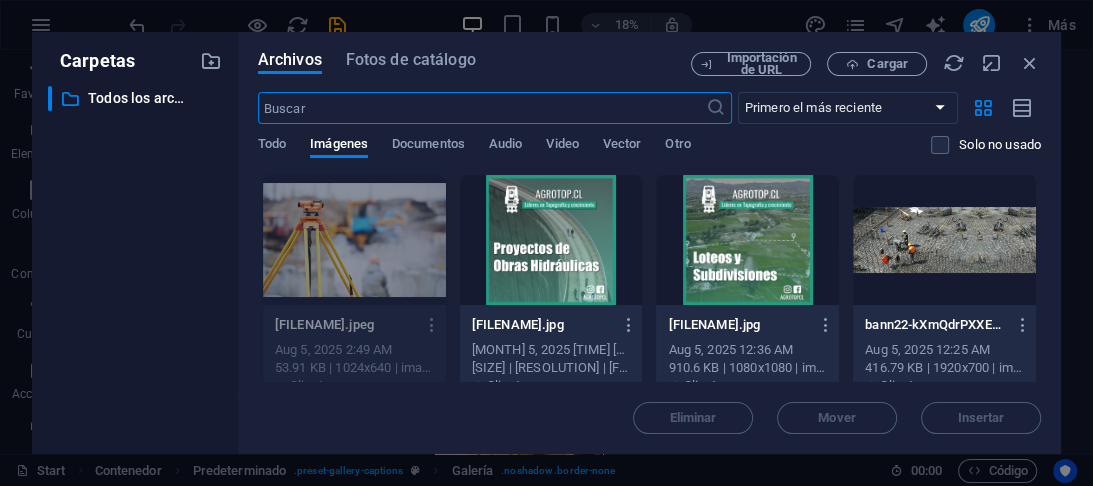 scroll, scrollTop: 4732, scrollLeft: 0, axis: vertical 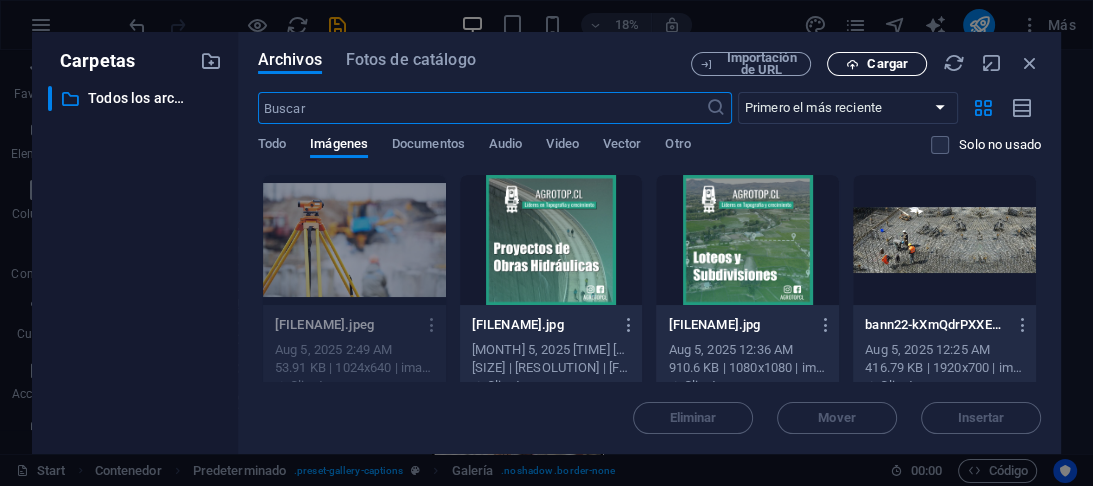 click on "Cargar" at bounding box center [887, 64] 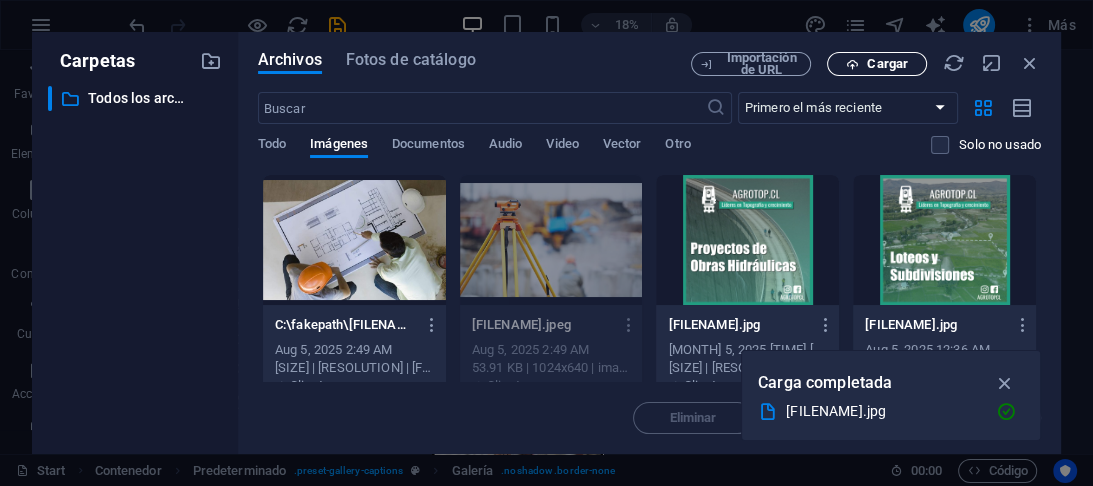 click on "Cargar" at bounding box center (887, 64) 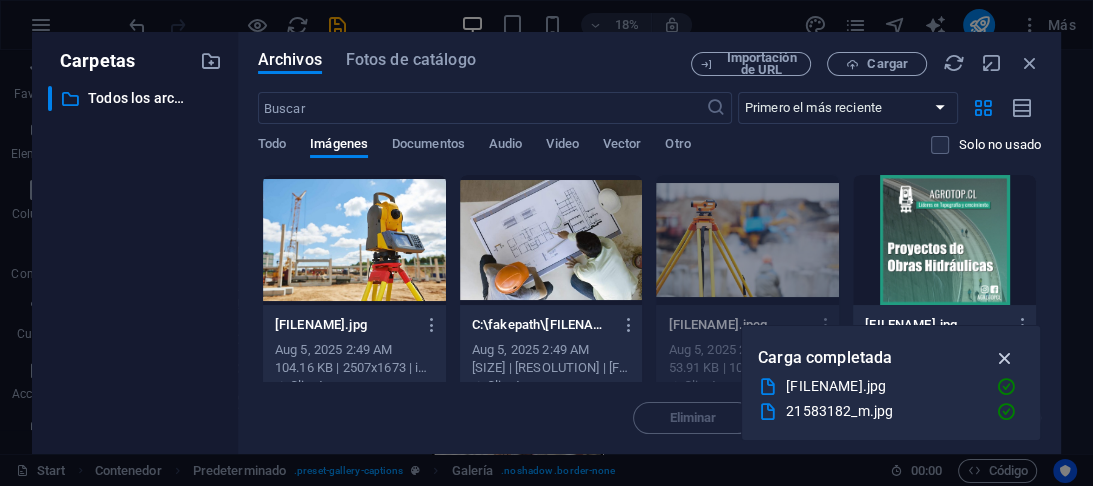 click at bounding box center (1004, 358) 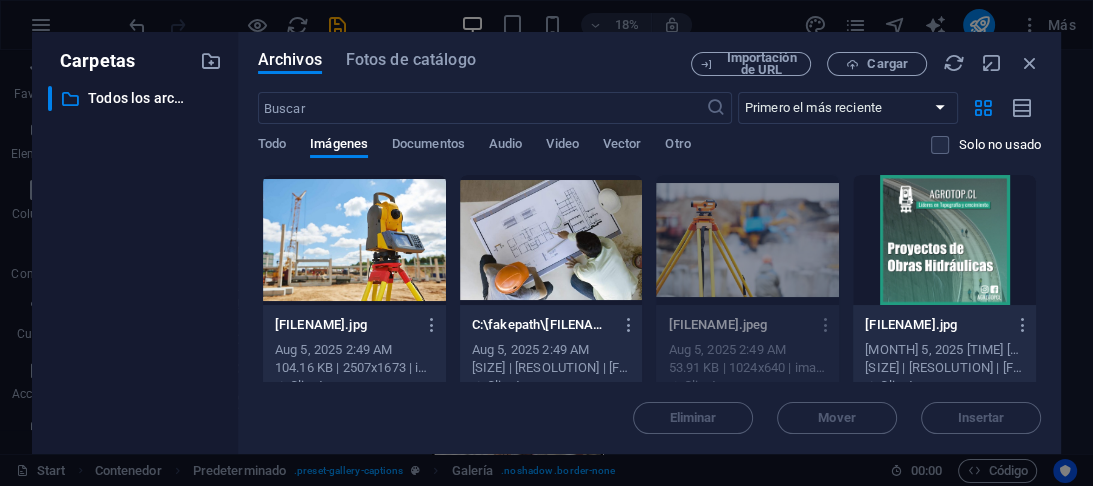 click on "Eliminar Mover Insertar" at bounding box center [649, 408] 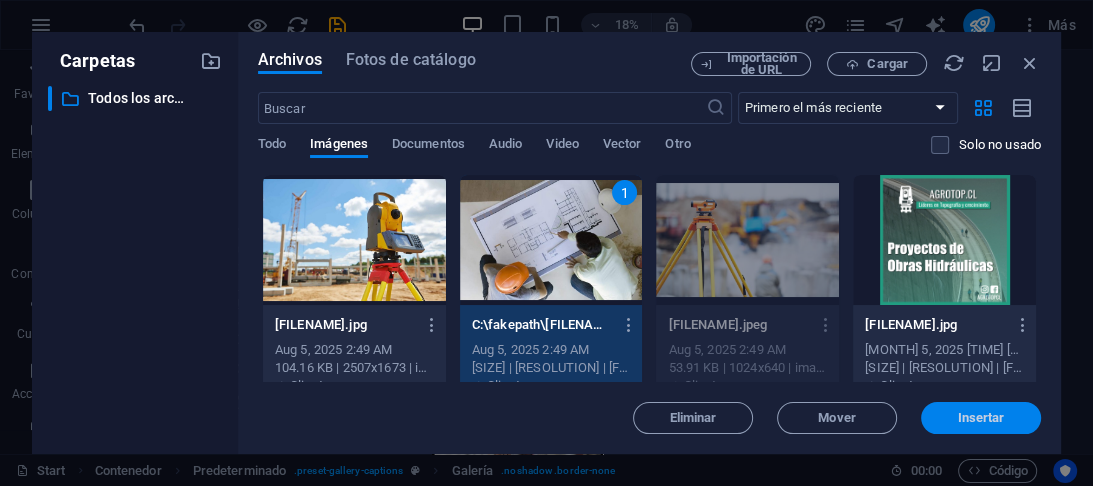 click on "Insertar" at bounding box center (981, 418) 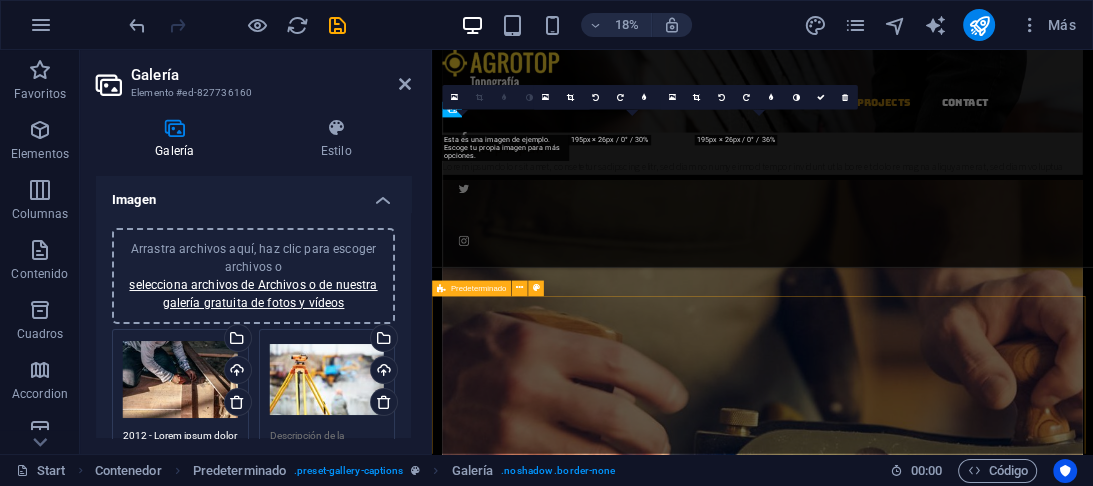 scroll, scrollTop: 4436, scrollLeft: 0, axis: vertical 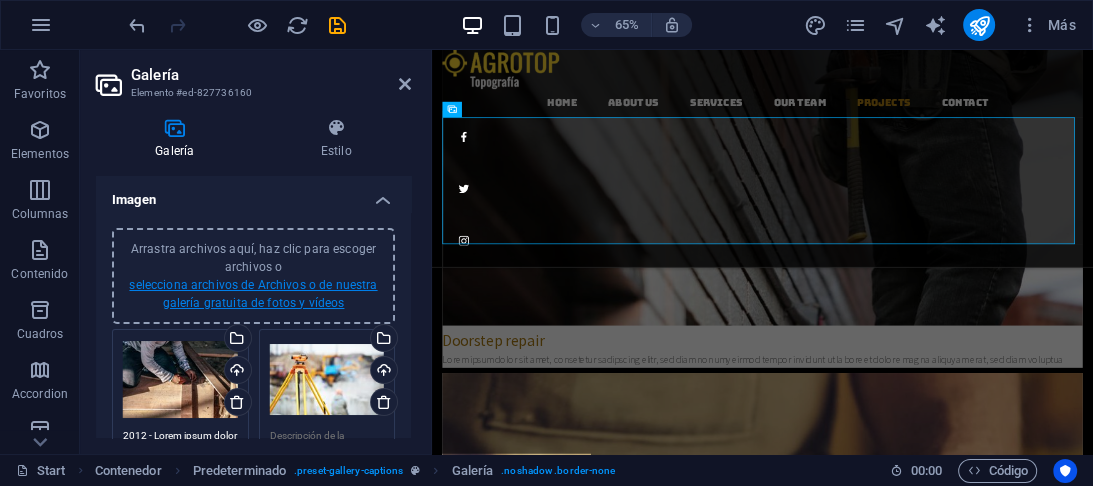 click on "selecciona archivos de Archivos o de nuestra galería gratuita de fotos y vídeos" at bounding box center [253, 294] 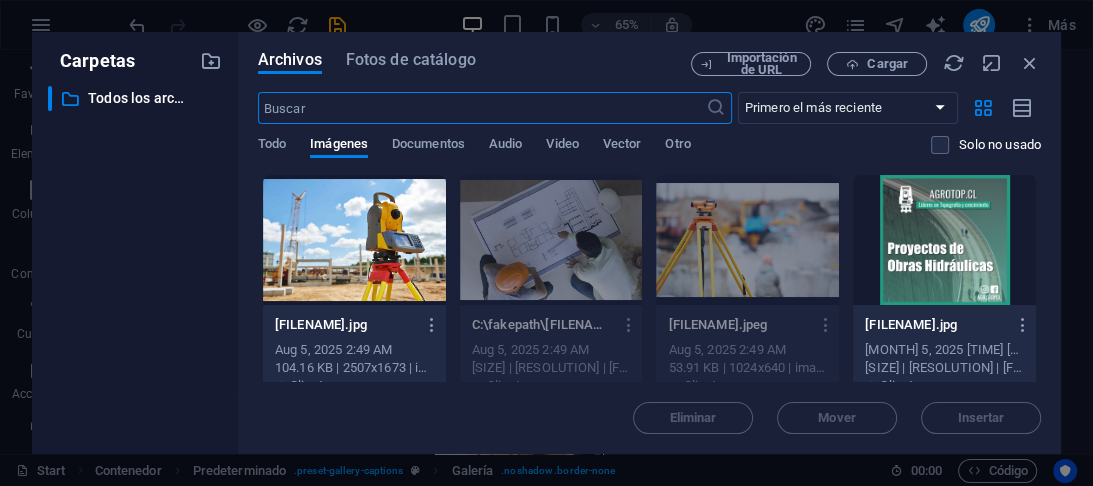 scroll, scrollTop: 4732, scrollLeft: 0, axis: vertical 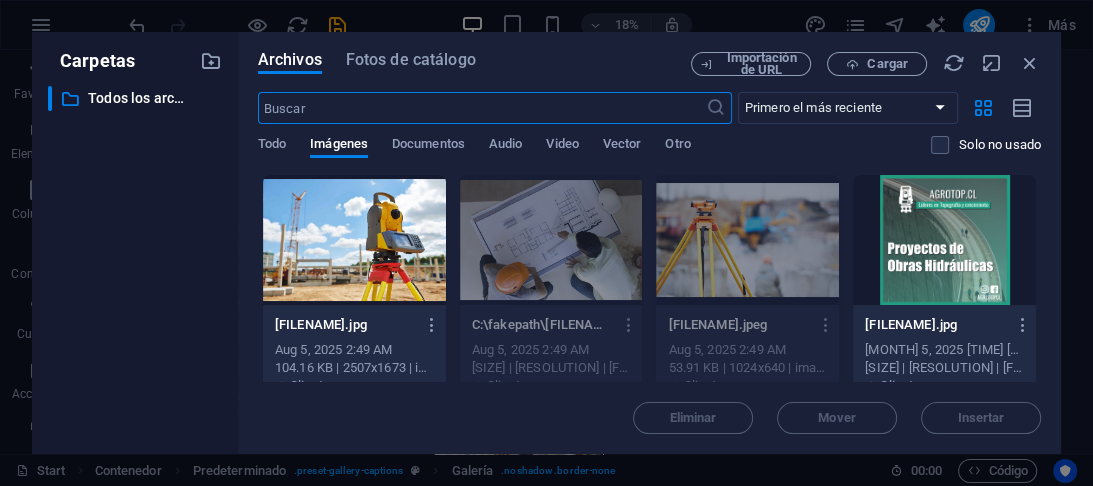click at bounding box center (354, 240) 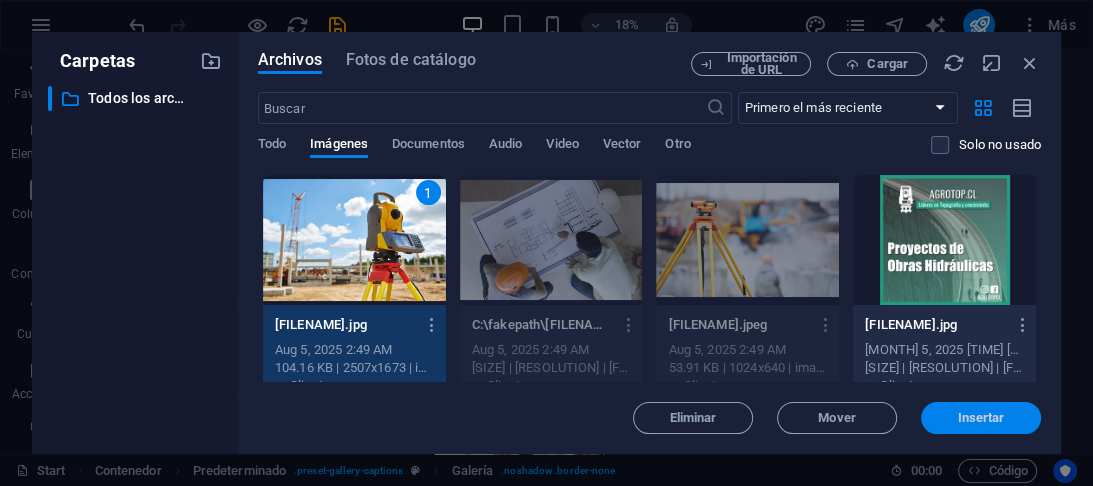 click on "Insertar" at bounding box center (981, 418) 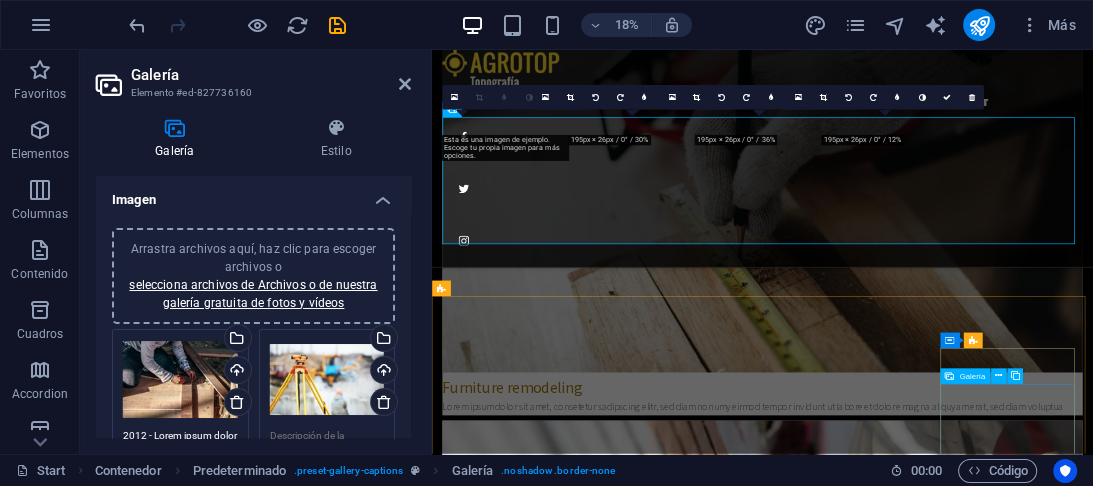 scroll, scrollTop: 4436, scrollLeft: 0, axis: vertical 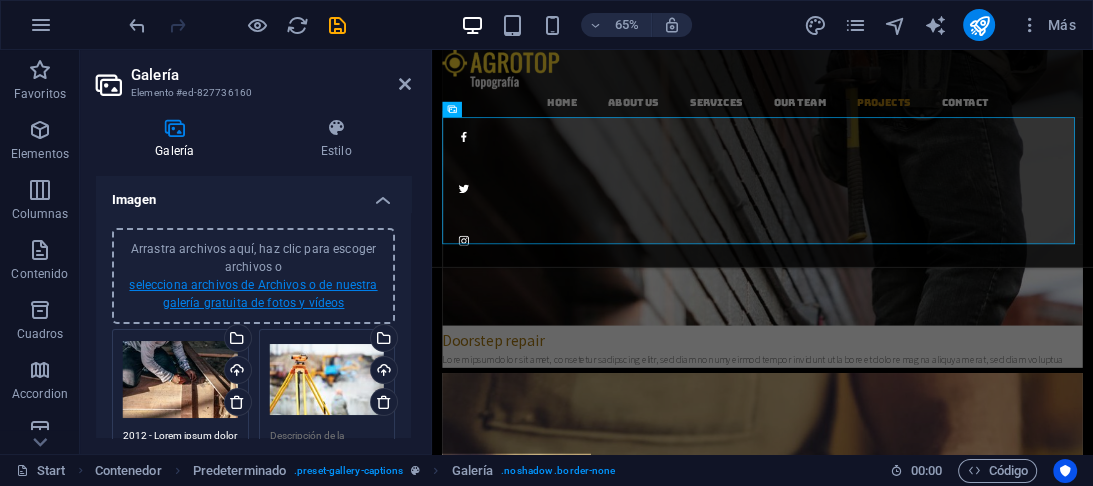 click on "selecciona archivos de Archivos o de nuestra galería gratuita de fotos y vídeos" at bounding box center [253, 294] 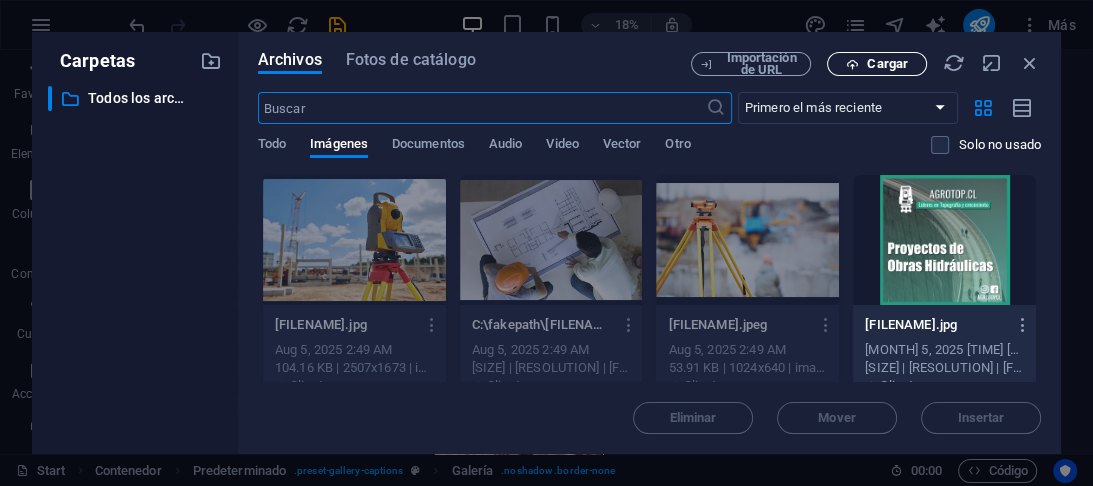 click on "Cargar" at bounding box center [887, 64] 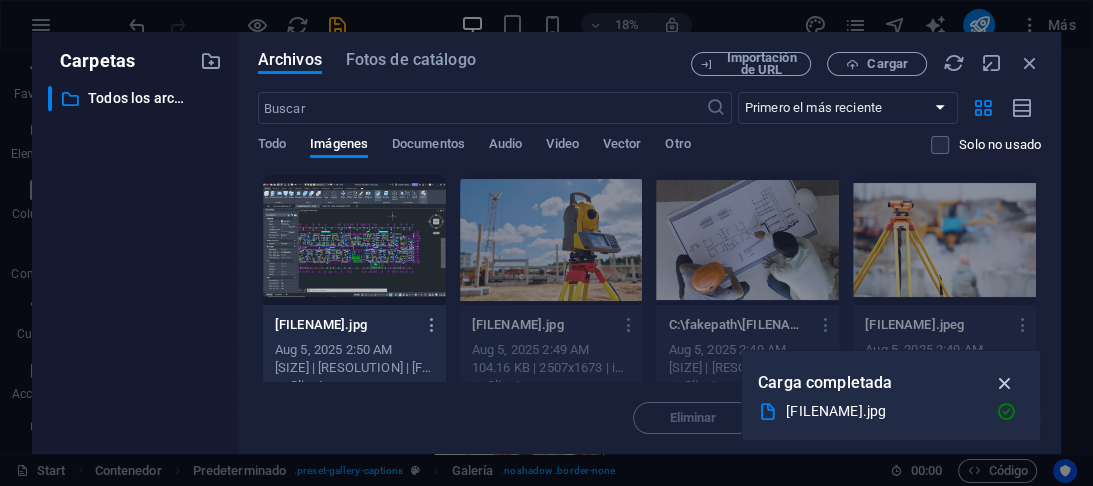 click at bounding box center (1004, 383) 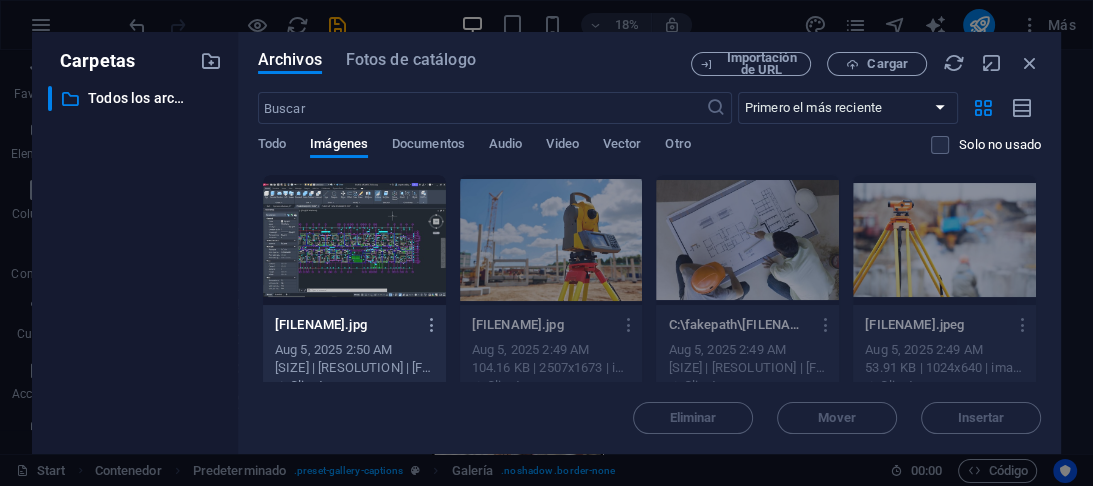 click on "Eliminar Mover Insertar" at bounding box center (649, 408) 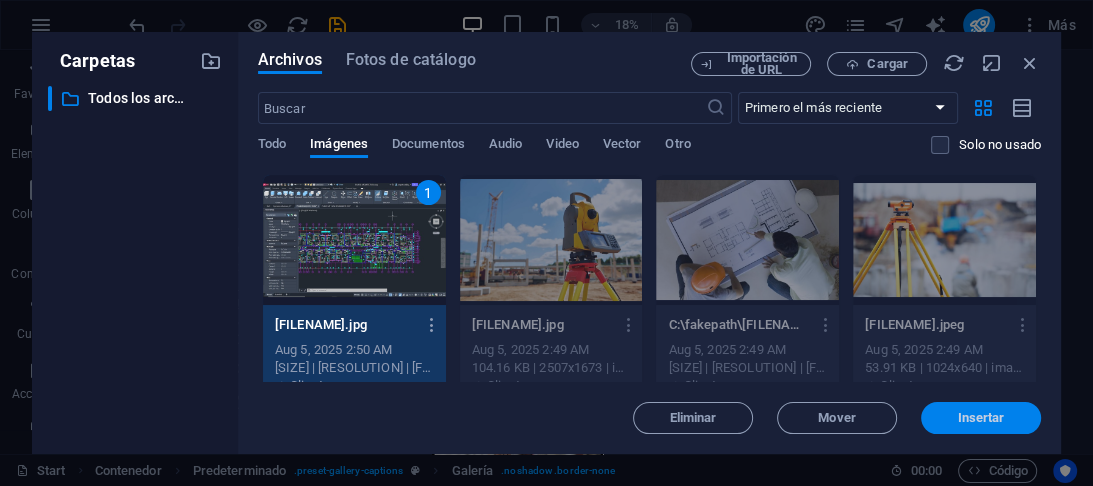 click on "Insertar" at bounding box center [981, 418] 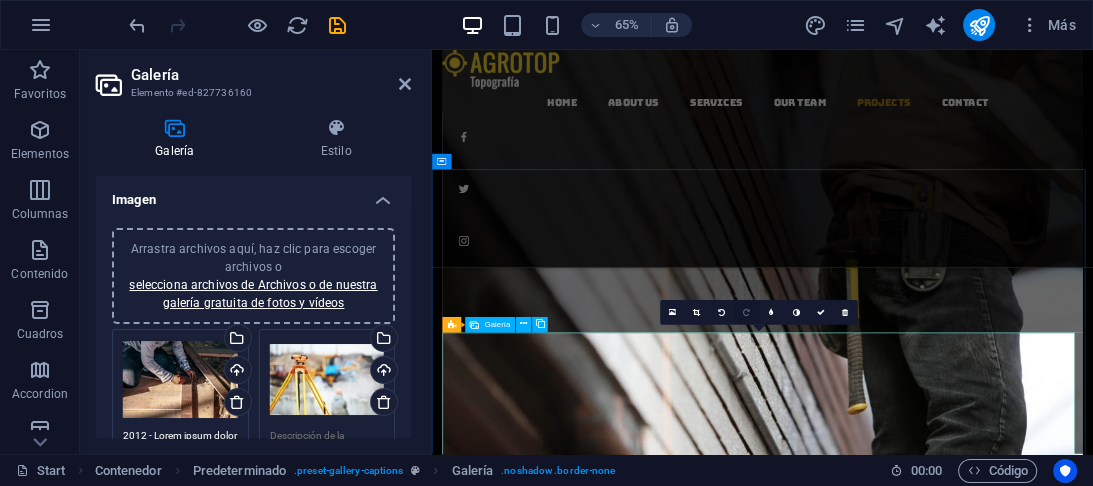 scroll, scrollTop: 4036, scrollLeft: 0, axis: vertical 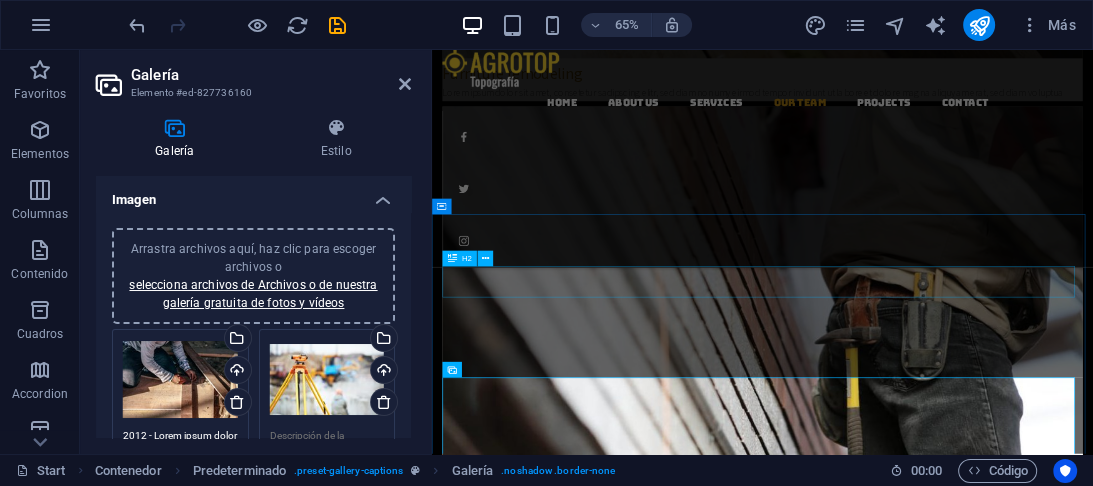 click on "Our  work" at bounding box center (940, 7568) 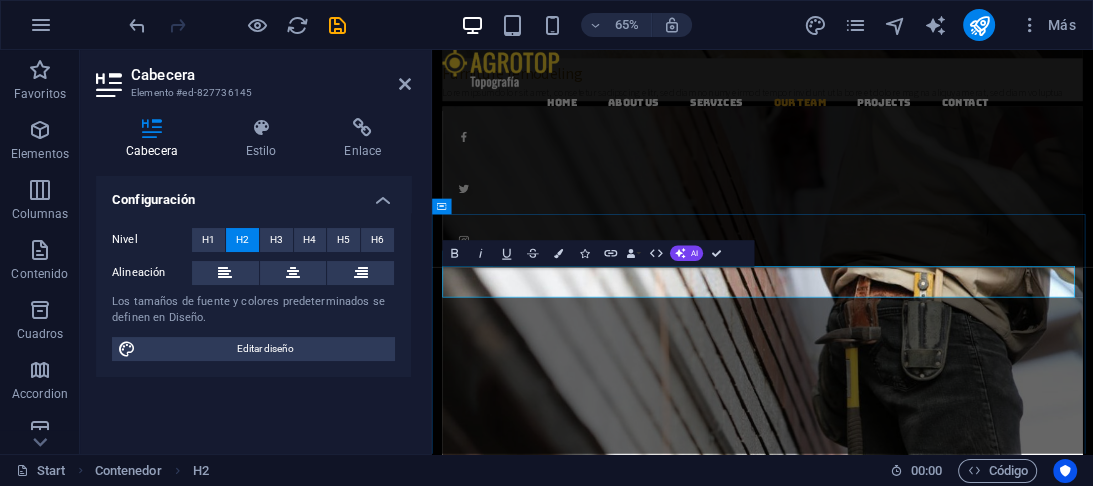 click on "Our  work" at bounding box center [940, 7568] 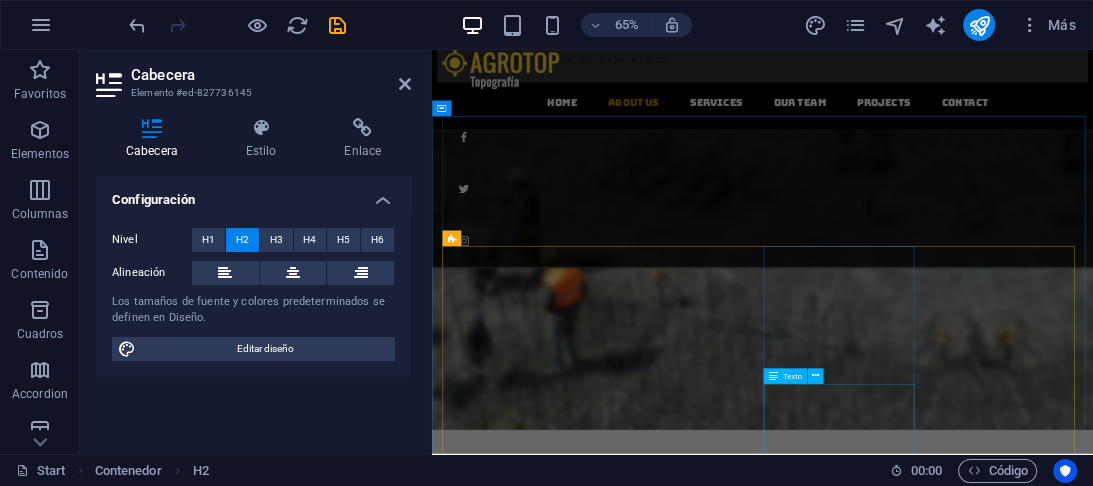 scroll, scrollTop: 2116, scrollLeft: 0, axis: vertical 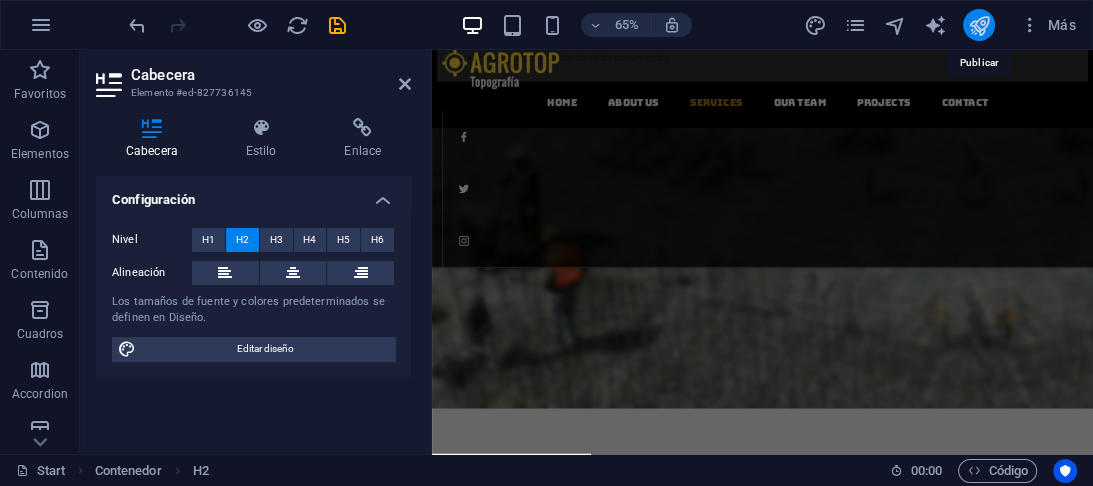 click at bounding box center (979, 25) 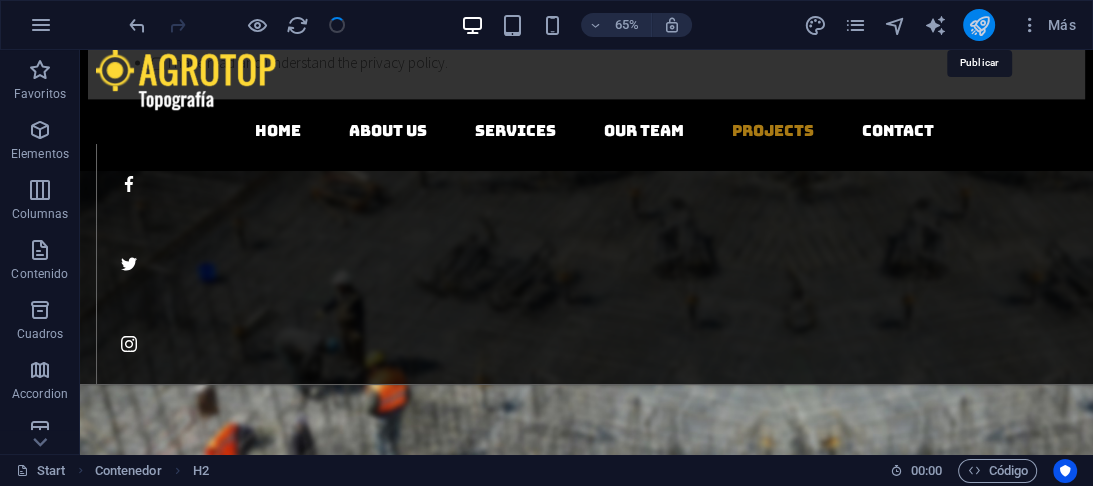 scroll, scrollTop: 4154, scrollLeft: 0, axis: vertical 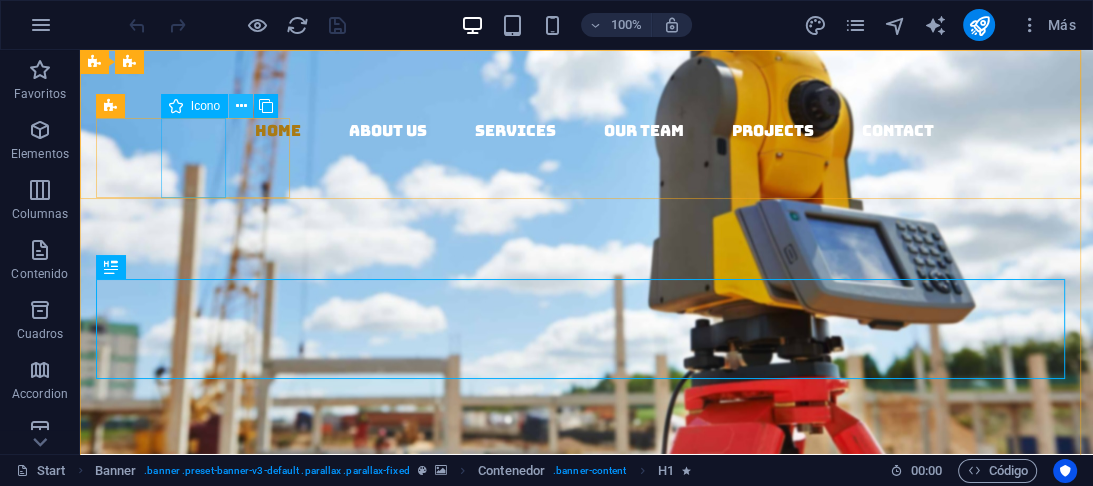click at bounding box center [241, 106] 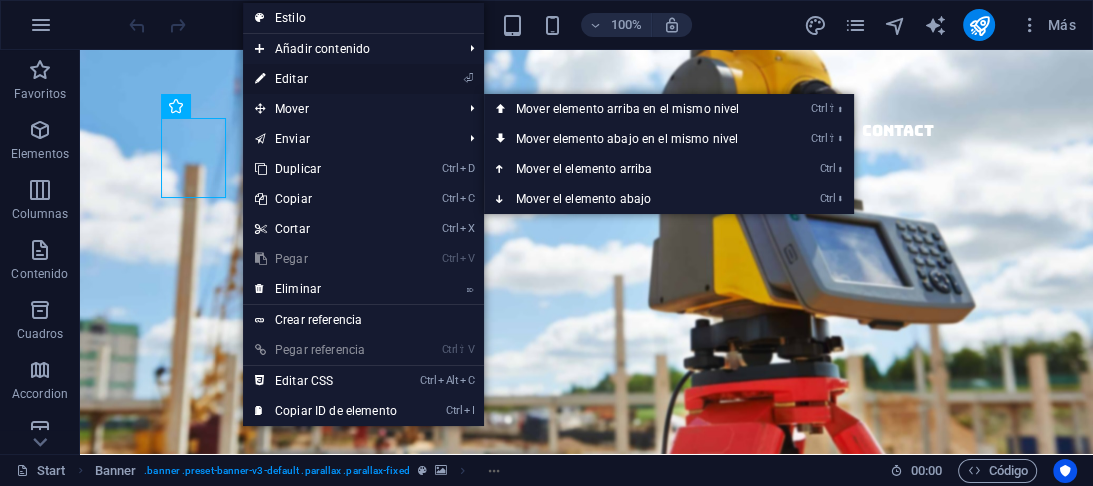 click on "⏎  Editar" at bounding box center (326, 79) 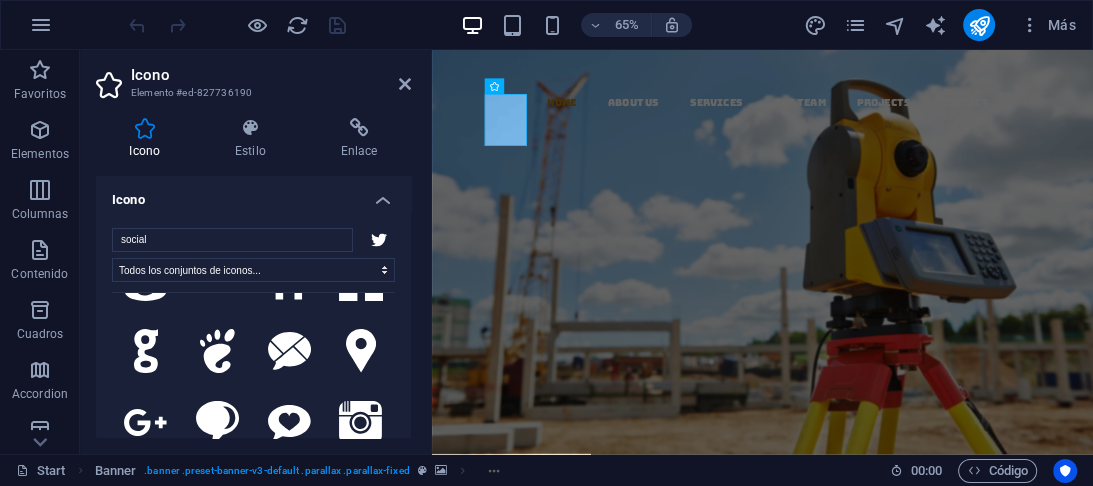 scroll, scrollTop: 640, scrollLeft: 0, axis: vertical 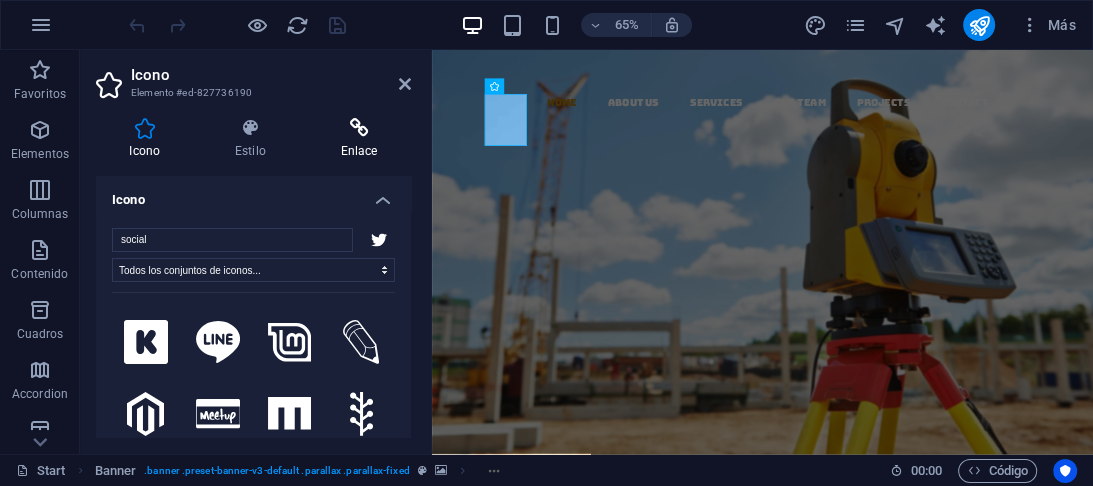 click at bounding box center (359, 128) 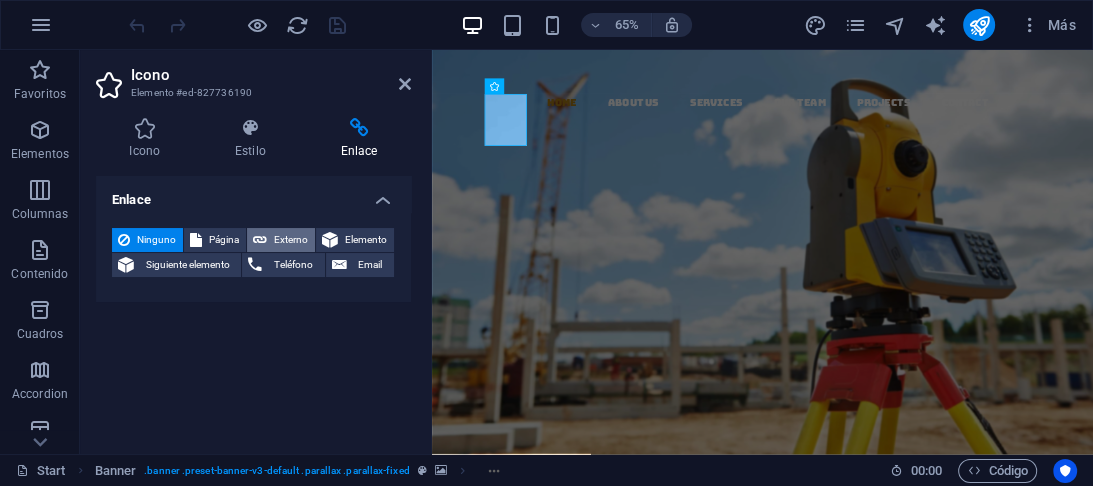 click on "Externo" at bounding box center (291, 240) 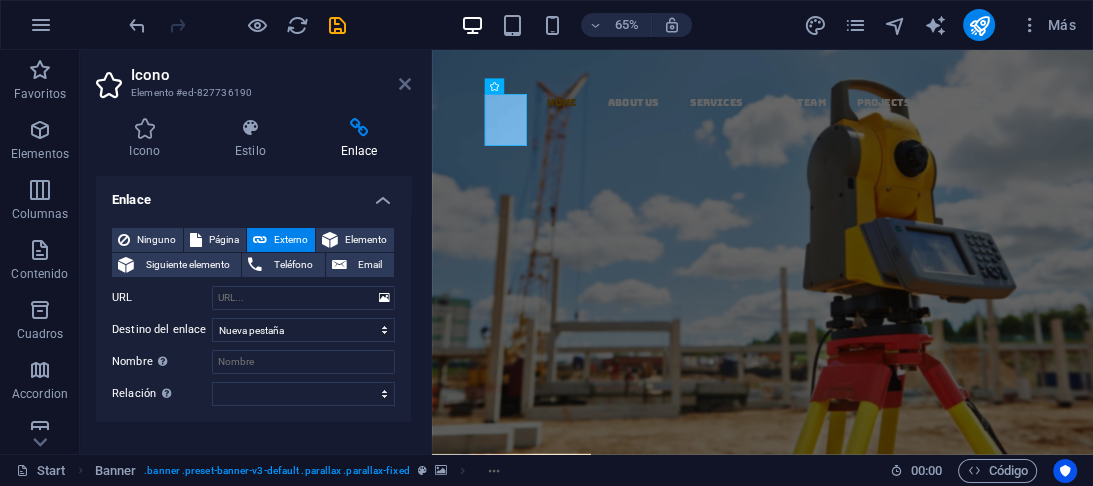 click at bounding box center (405, 84) 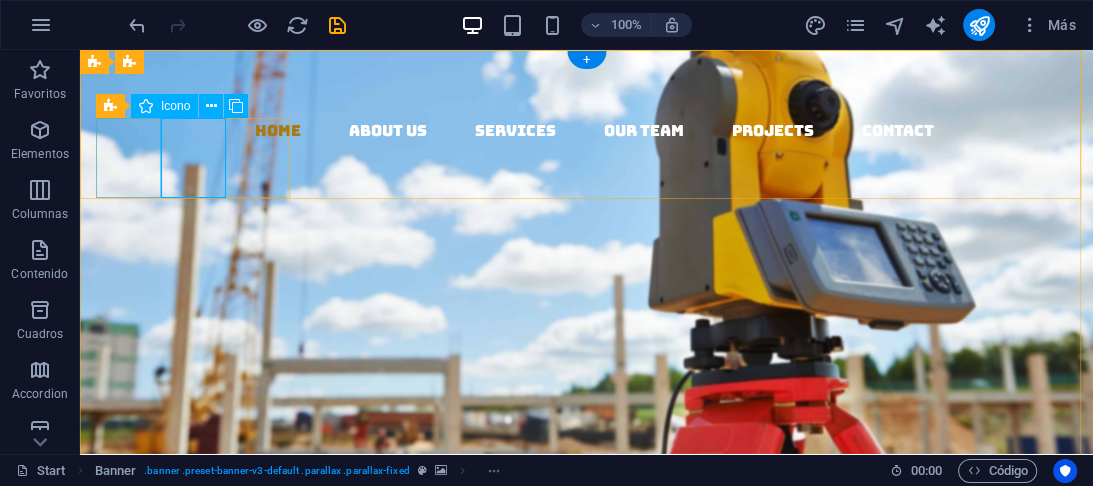 click at bounding box center (594, 184) 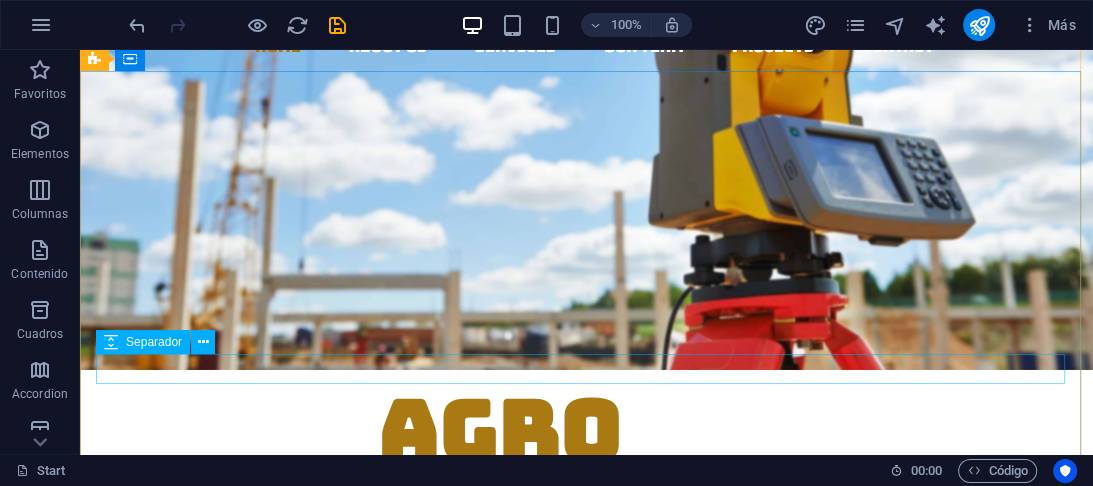 scroll, scrollTop: 0, scrollLeft: 0, axis: both 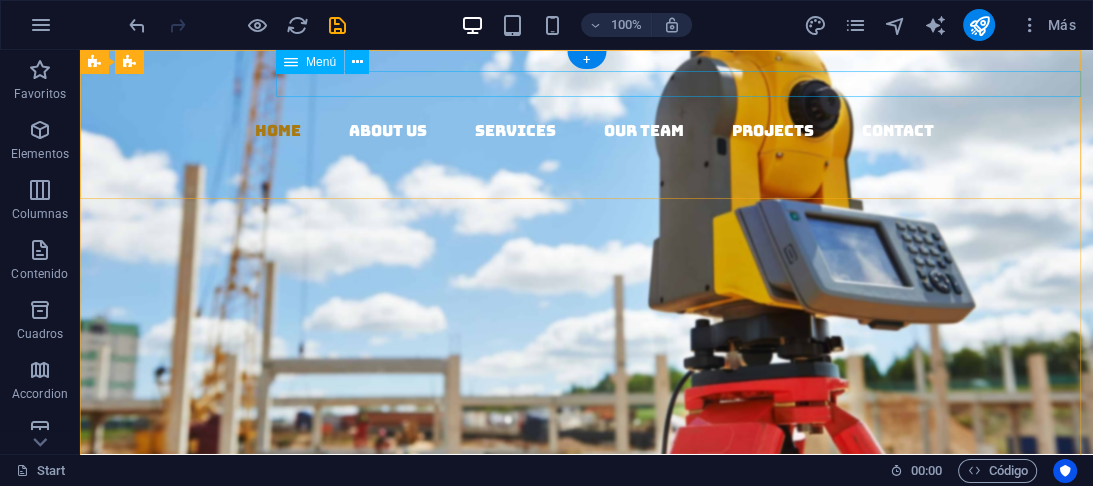click on "Home About us Services Our Team Projects Contact" at bounding box center (594, 131) 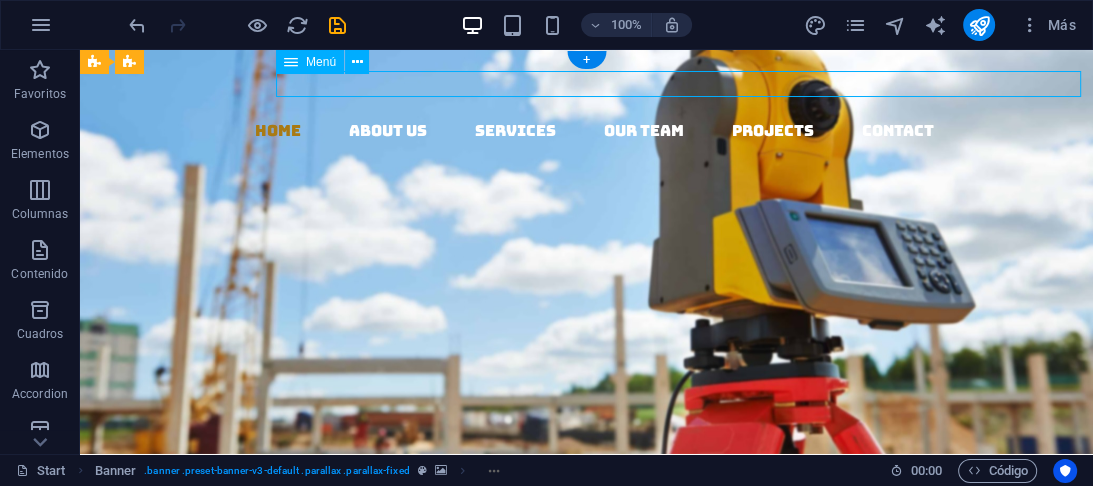 click on "Home About us Services Our Team Projects Contact" at bounding box center (594, 131) 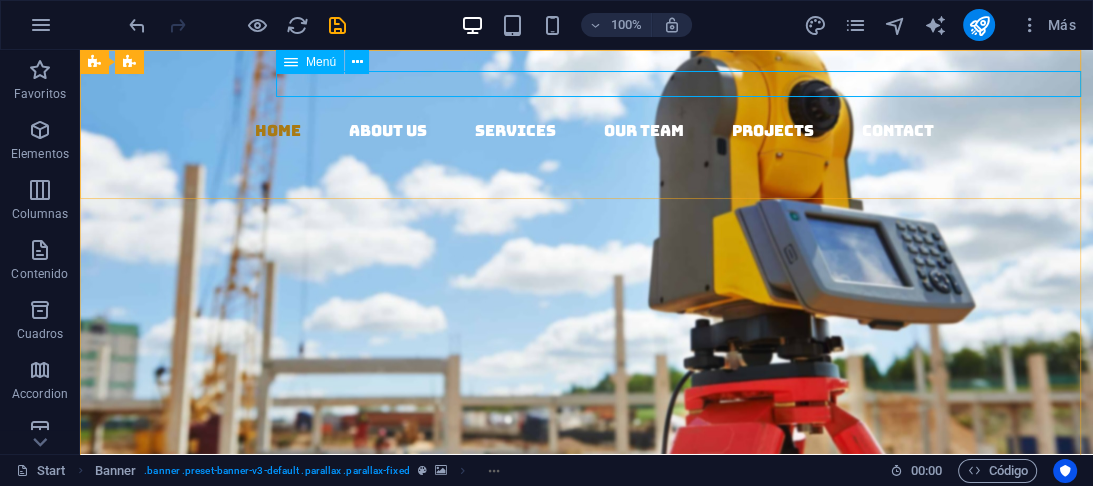 click on "Menú" at bounding box center [321, 62] 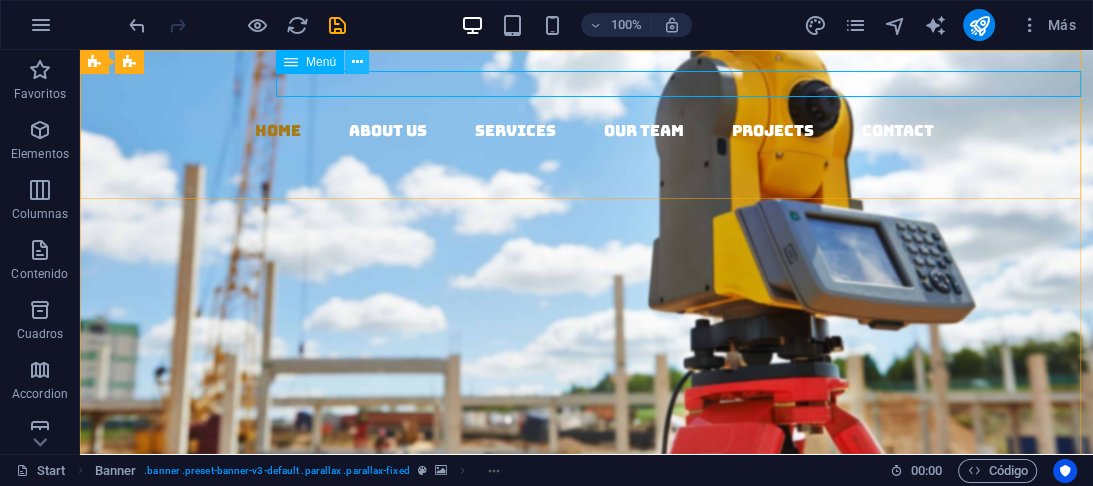 click at bounding box center (357, 62) 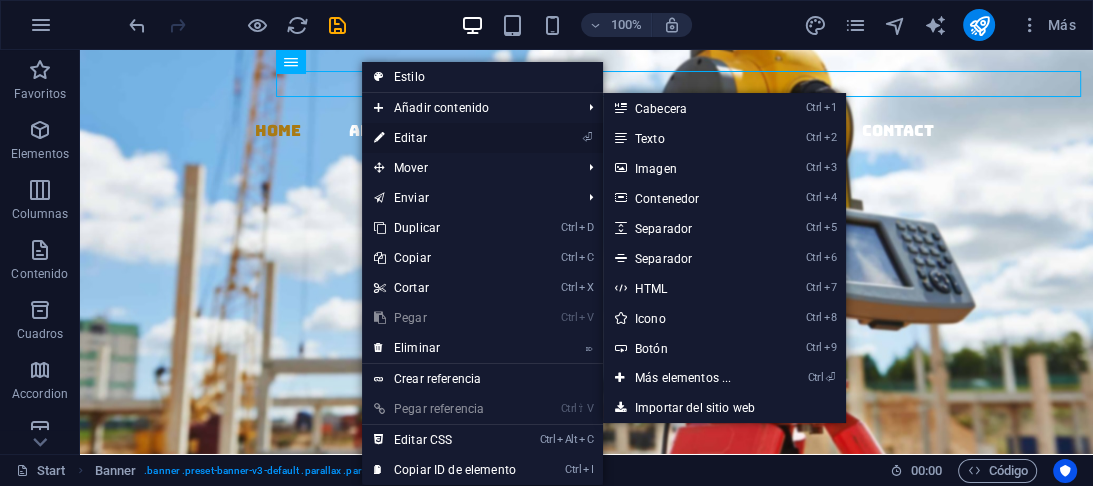 click on "⏎  Editar" at bounding box center (445, 138) 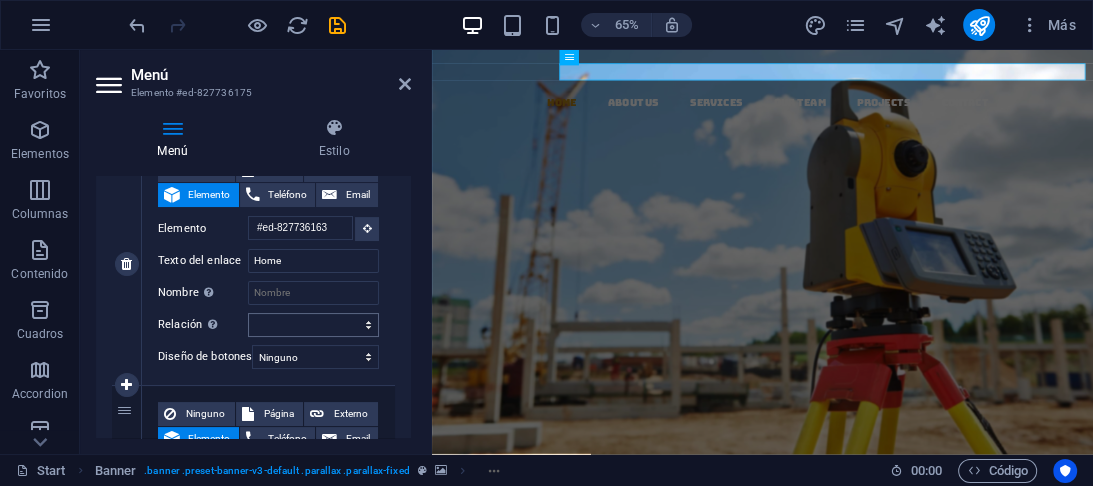 scroll, scrollTop: 394, scrollLeft: 0, axis: vertical 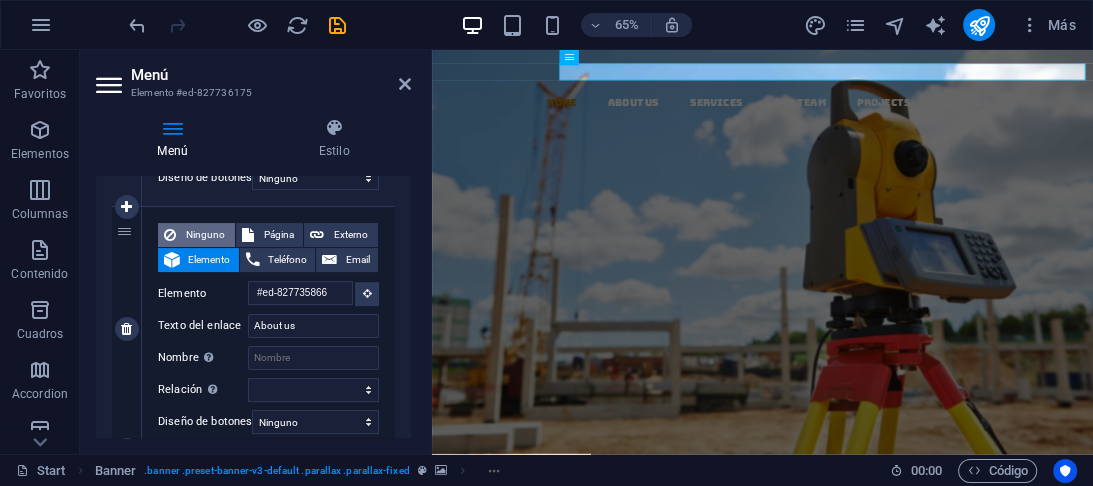 click on "Ninguno" at bounding box center (205, 235) 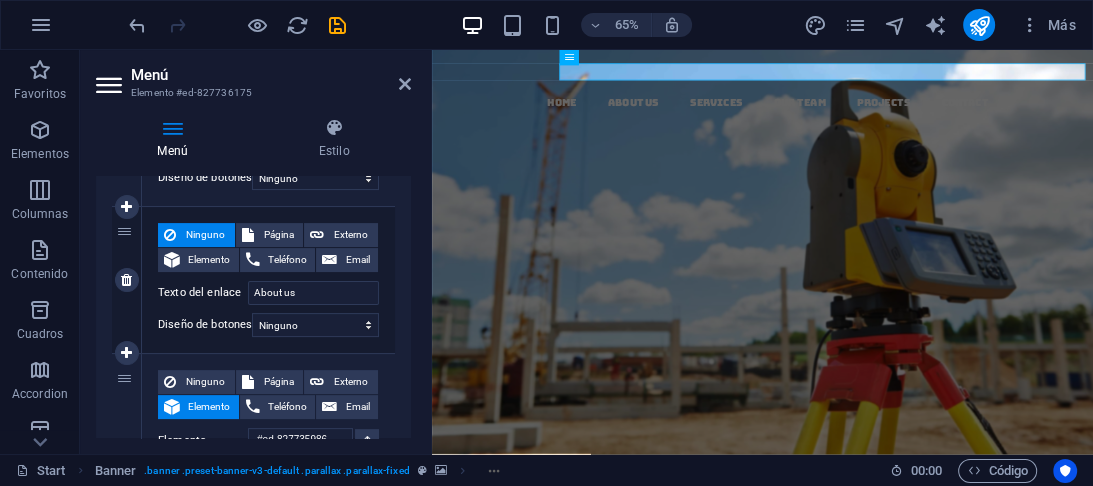 click on "Ninguno" at bounding box center (205, 235) 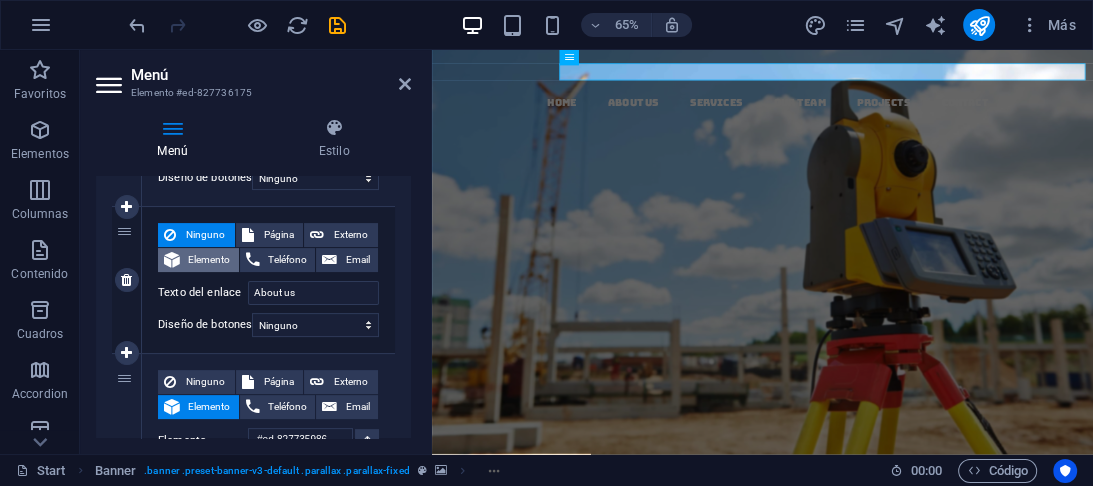 click on "Elemento" at bounding box center [209, 260] 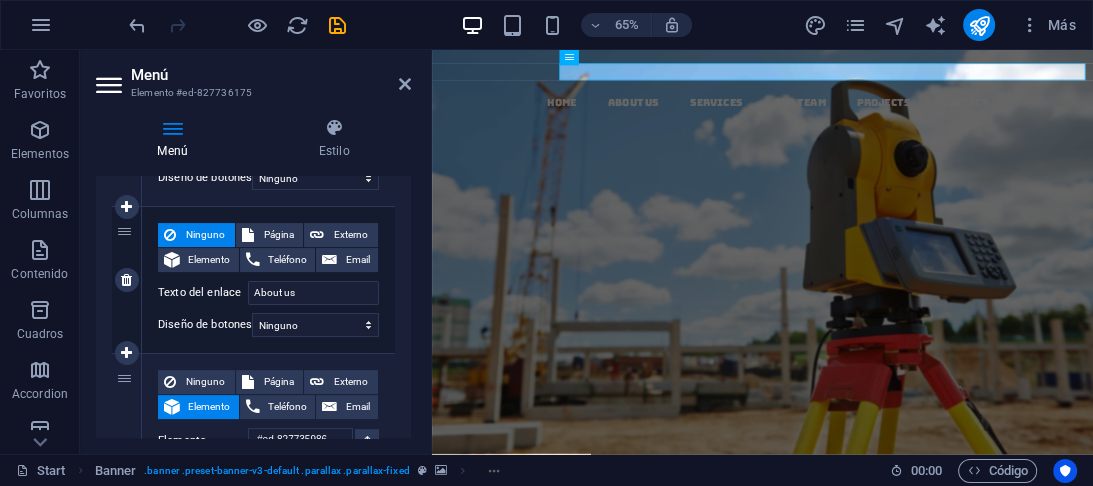 scroll, scrollTop: 0, scrollLeft: 2, axis: horizontal 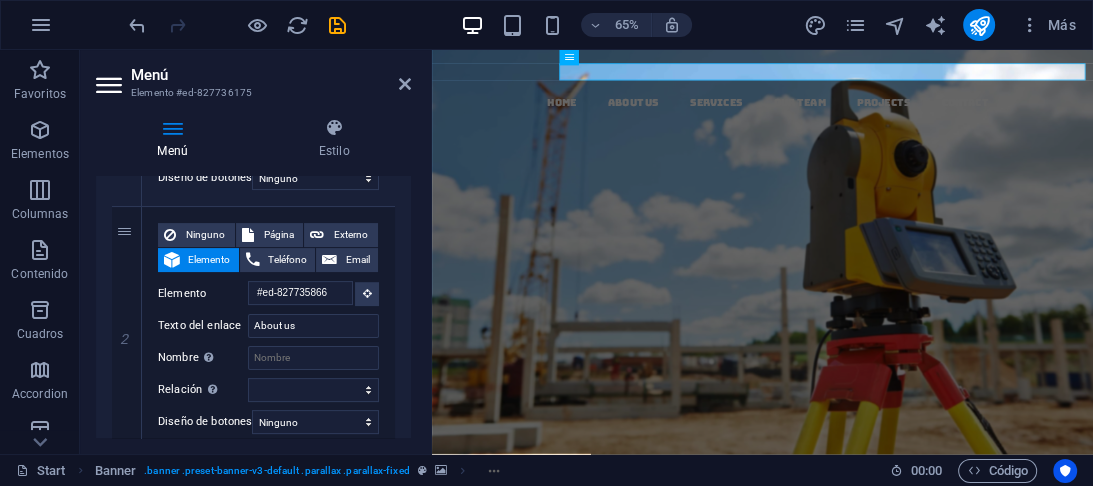 drag, startPoint x: 406, startPoint y: 260, endPoint x: 403, endPoint y: 240, distance: 20.22375 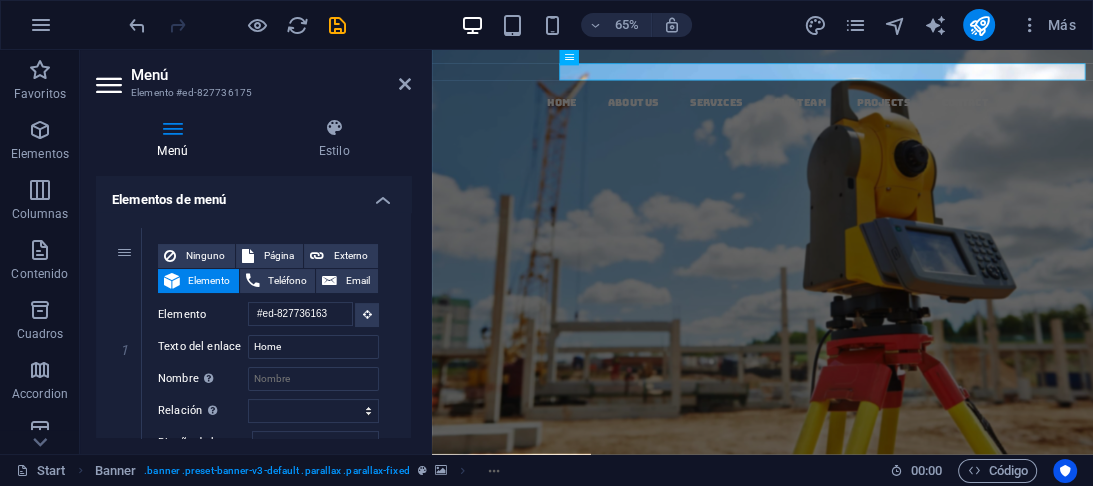 scroll, scrollTop: 159, scrollLeft: 0, axis: vertical 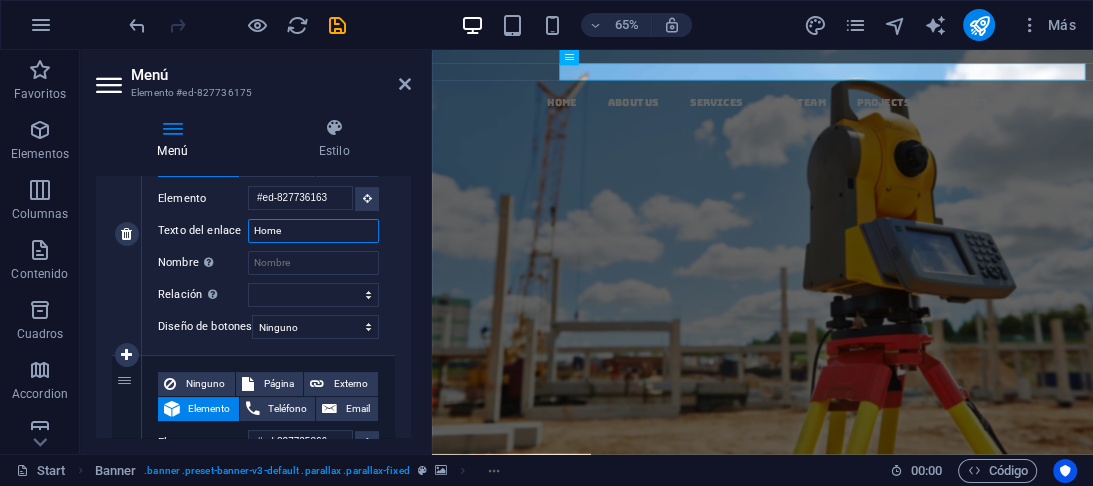 drag, startPoint x: 304, startPoint y: 235, endPoint x: 223, endPoint y: 240, distance: 81.154175 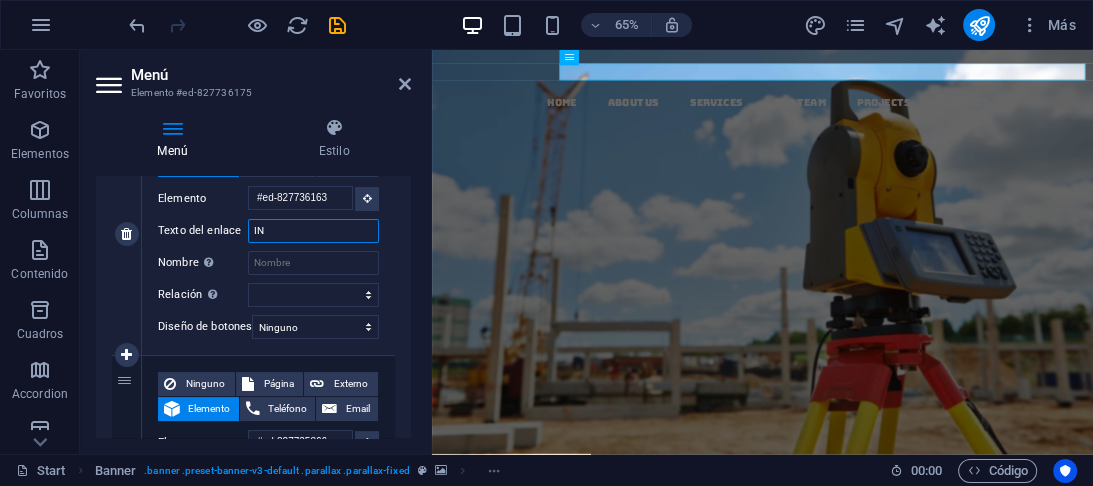 type on "INI" 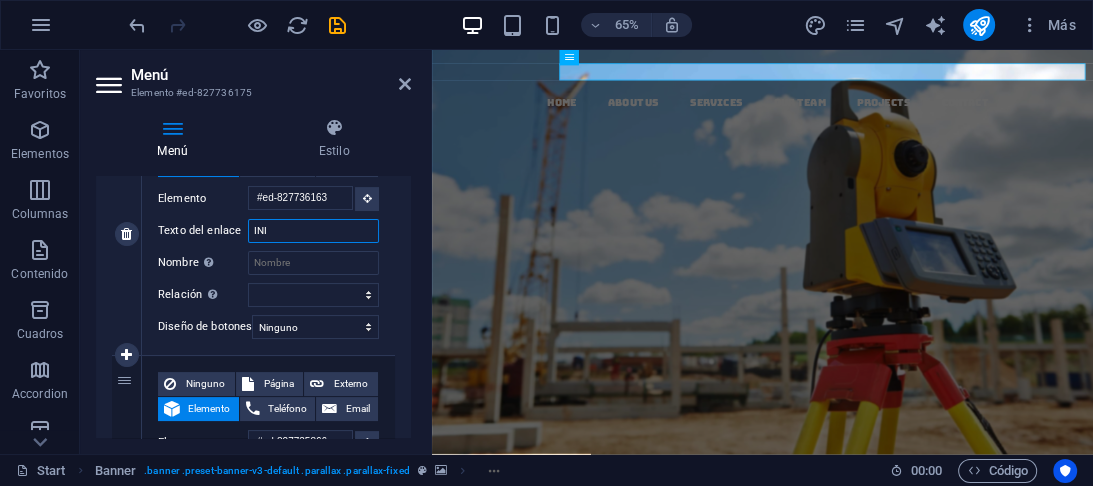 select 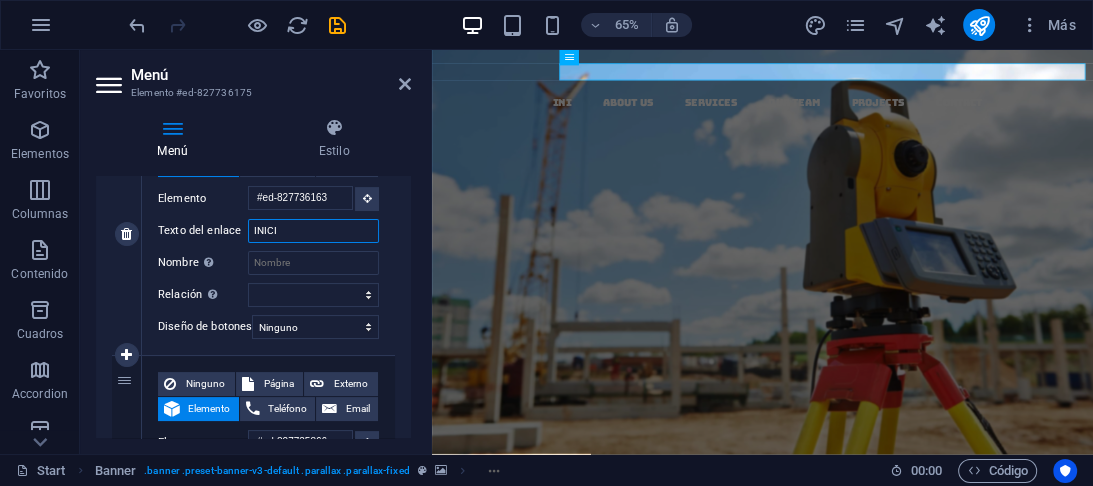 type on "INICII" 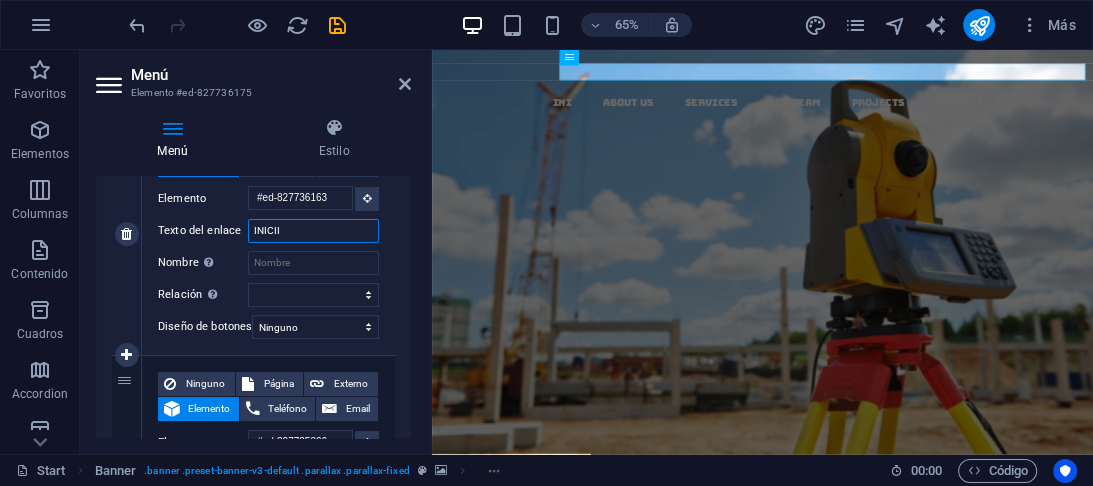 select 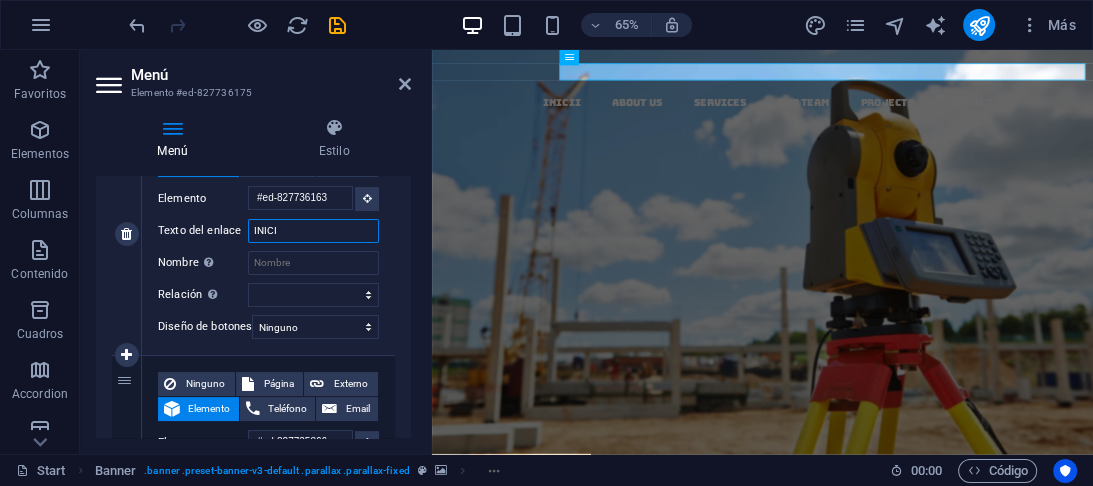 type on "INICIO" 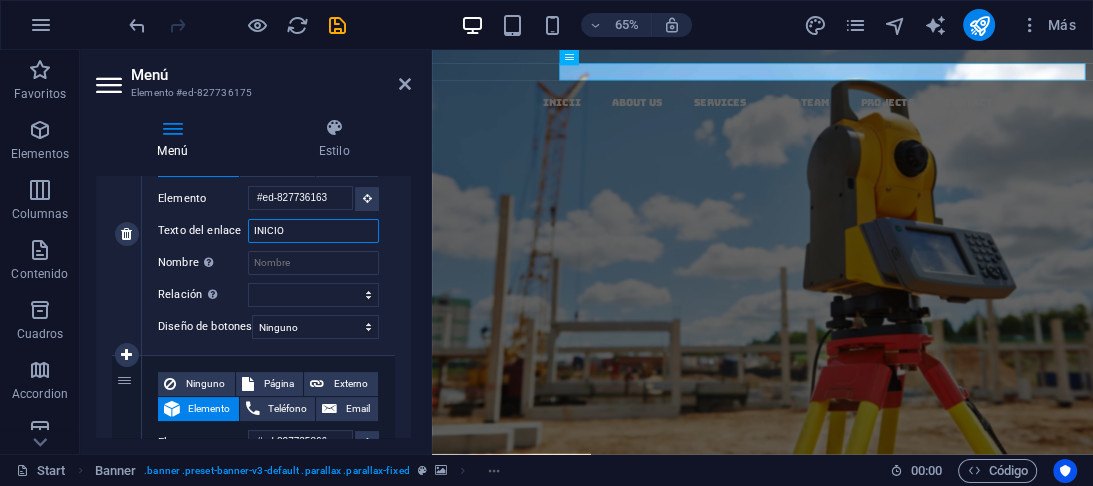 select 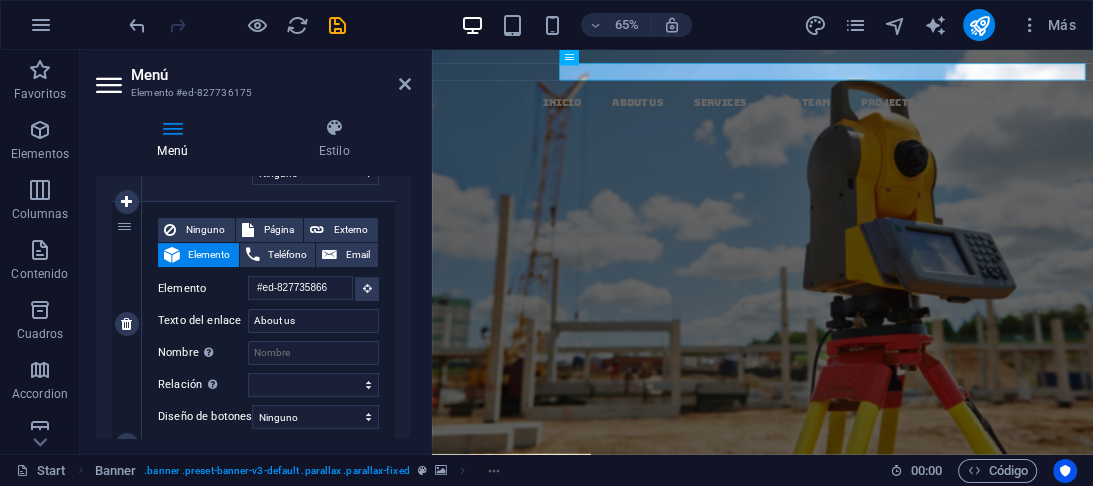 scroll, scrollTop: 430, scrollLeft: 0, axis: vertical 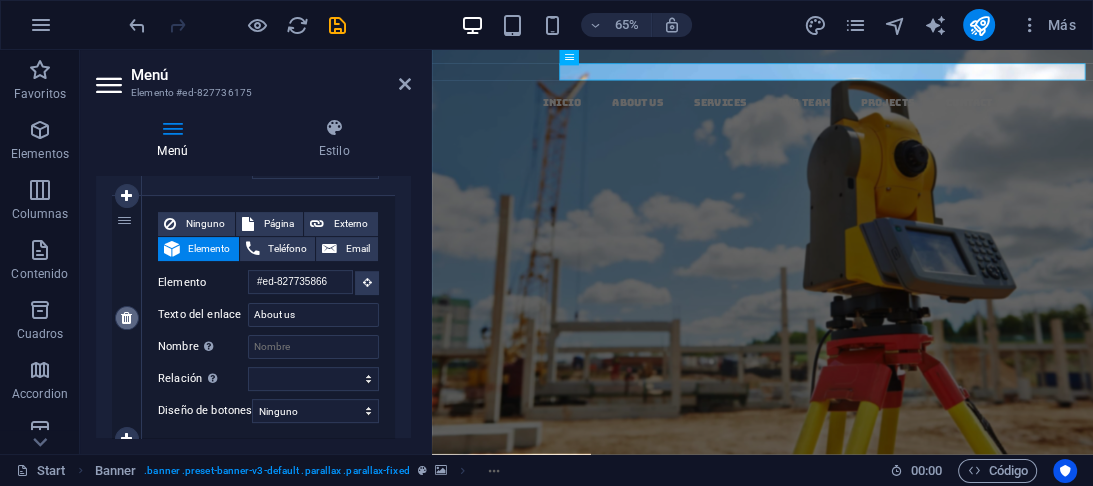 type on "INICIO" 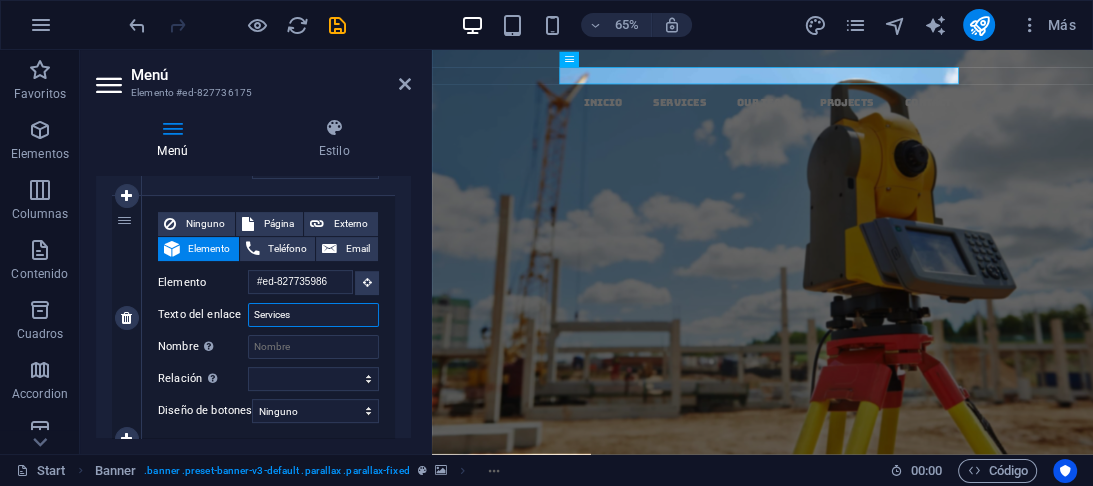 drag, startPoint x: 295, startPoint y: 311, endPoint x: 252, endPoint y: 312, distance: 43.011627 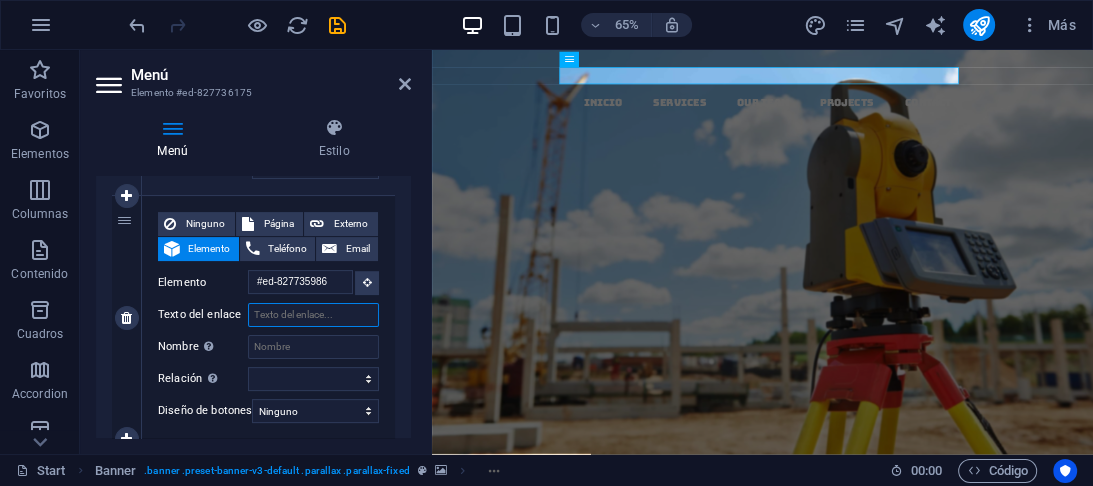 select 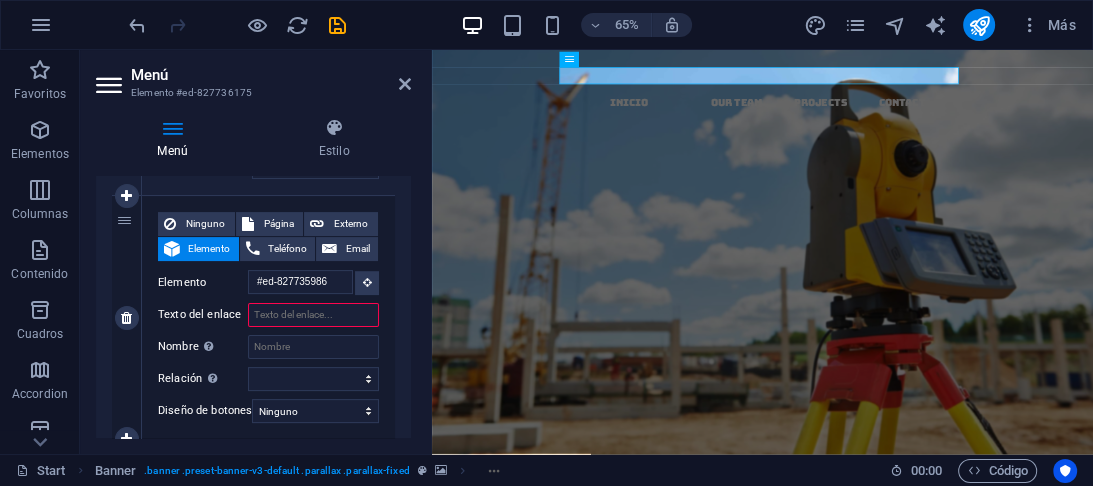 click on "2" at bounding box center (127, 317) 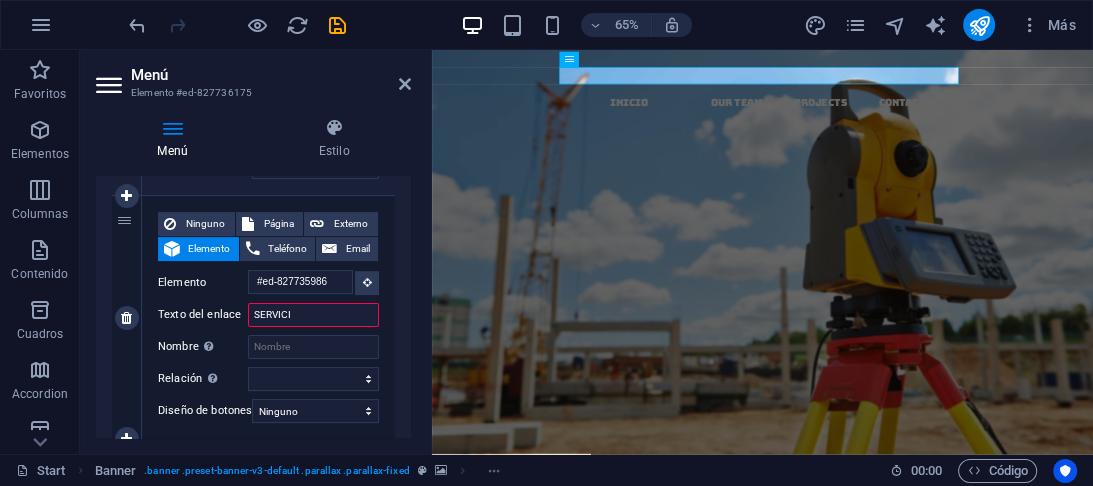 type on "SERVICIO" 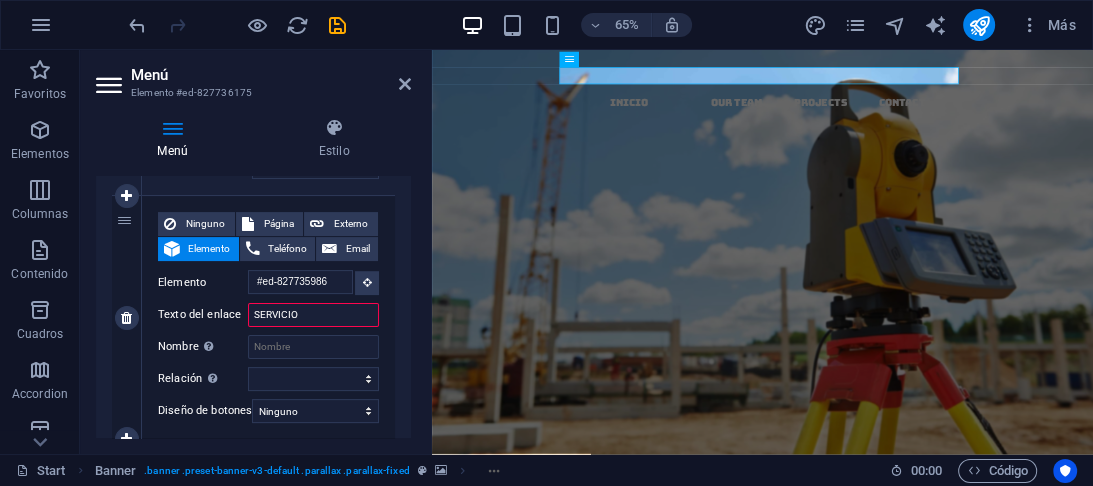 select 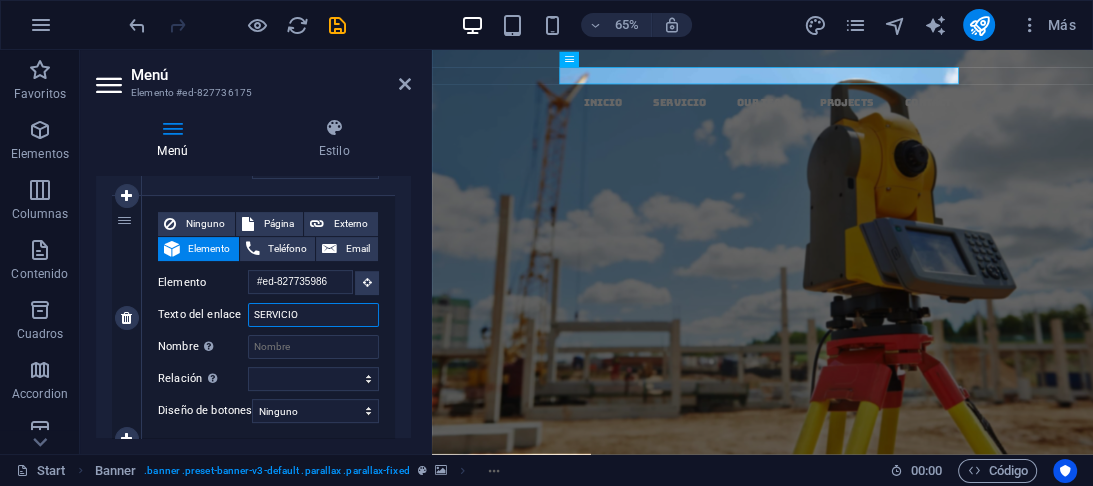 type on "SERVICIO" 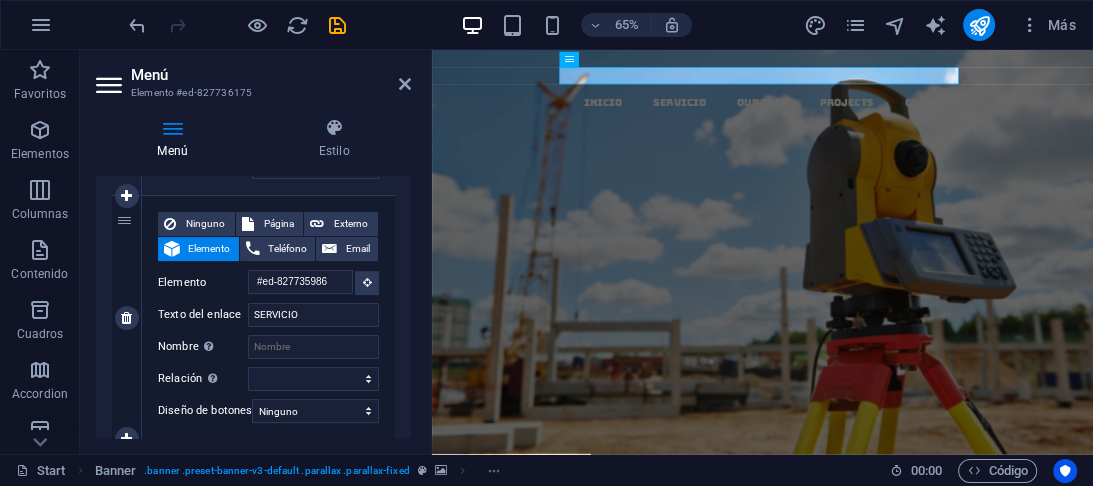 click on "Ninguno Página Externo Elemento Teléfono Email Página Start Subpage Legal Notice Privacy Elemento #ed-827735986
URL Teléfono Email Texto del enlace SERVICIO Destino del enlace Nueva pestaña Misma pestaña Superposición Nombre Una descripción adicional del enlace no debería ser igual al texto del enlace. El título suele mostrarse como un texto de información cuando se mueve el ratón por encima del elemento. Déjalo en blanco en caso de dudas. Relación Define la  relación de este enlace con el destino del enlace . Por ejemplo, el valor "nofollow" indica a los buscadores que no sigan al enlace. Puede dejarse vacío. alternativo autor marcador externo ayuda licencia siguiente nofollow noreferrer noopener ant buscar etiqueta Diseño de botones Ninguno Predeterminado Principal Secundario" at bounding box center (268, 317) 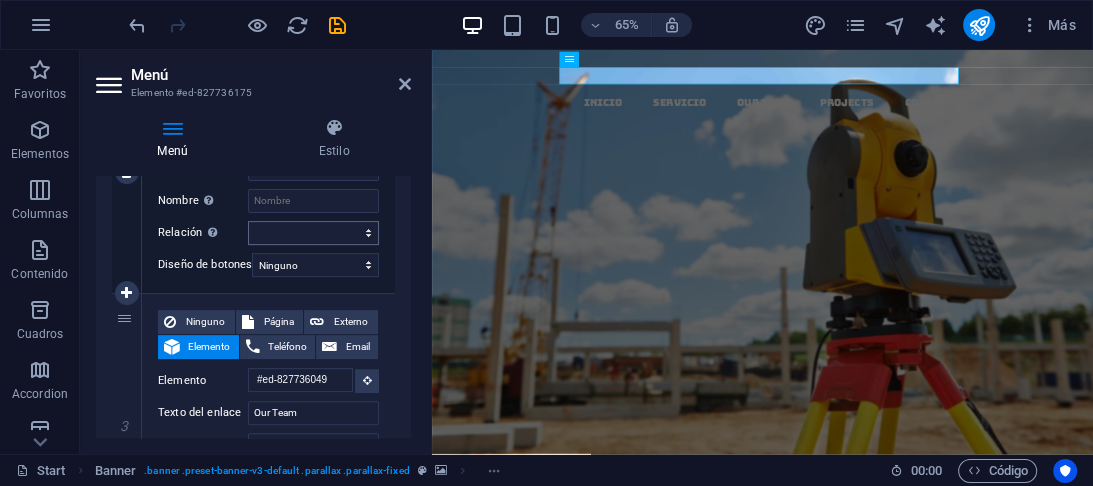 scroll, scrollTop: 590, scrollLeft: 0, axis: vertical 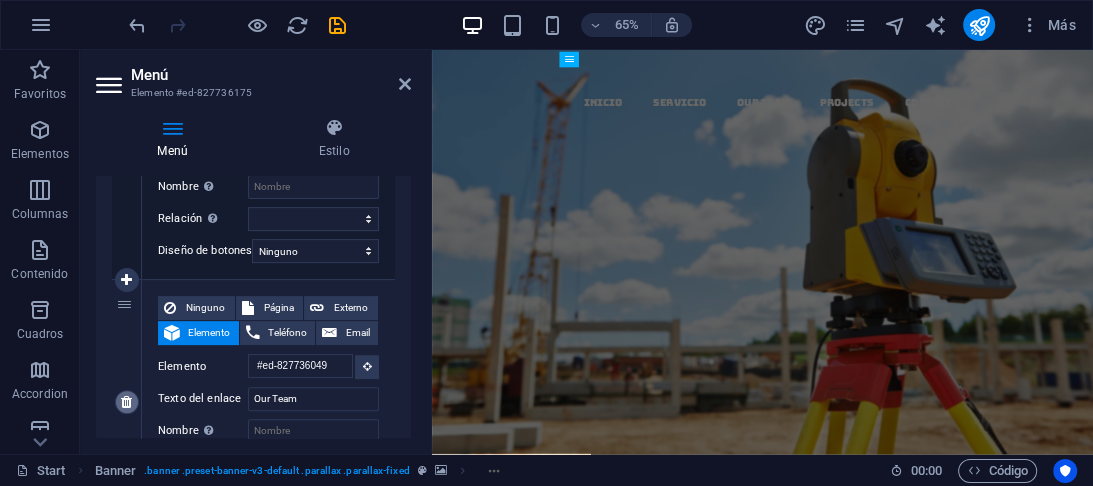 click at bounding box center (126, 402) 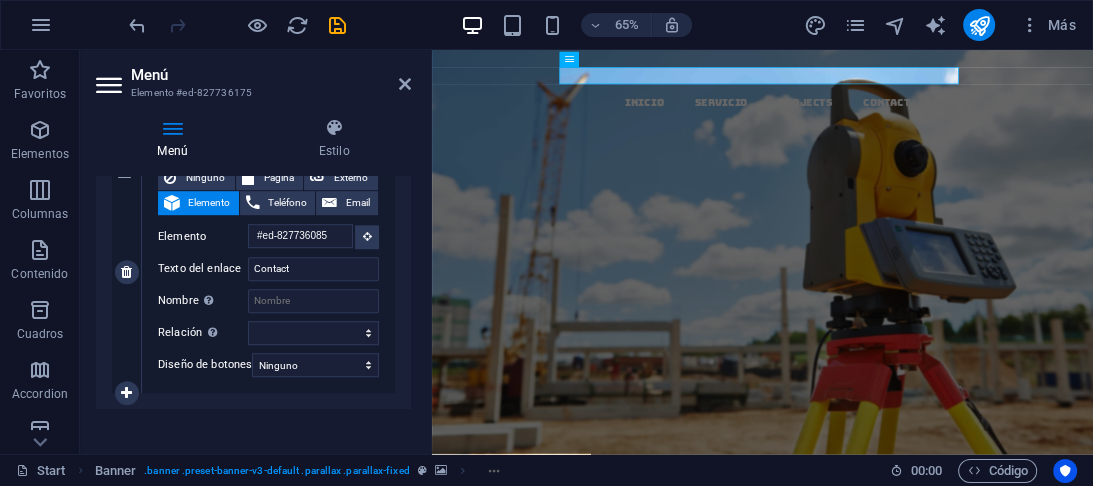 scroll, scrollTop: 988, scrollLeft: 0, axis: vertical 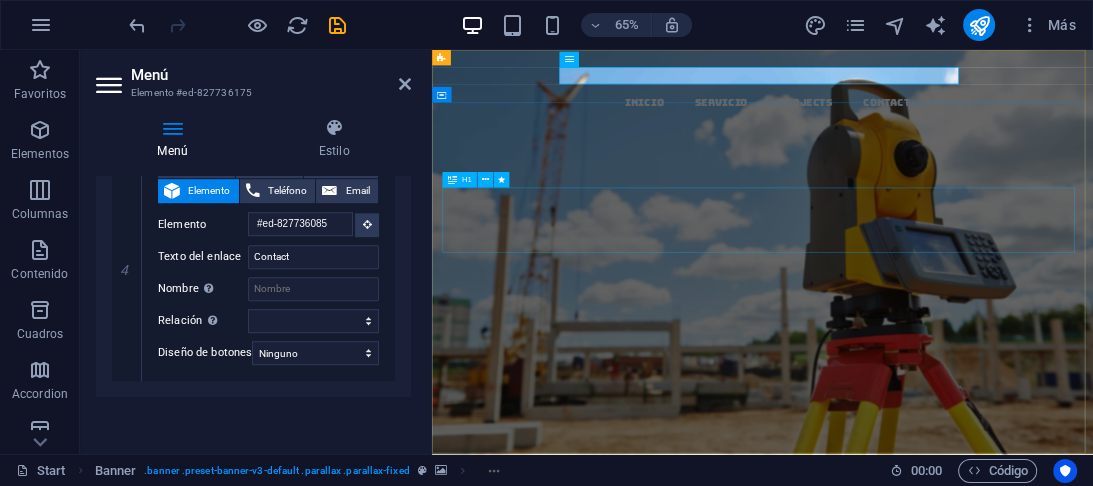 click on "AGRO TOP" at bounding box center [940, 515] 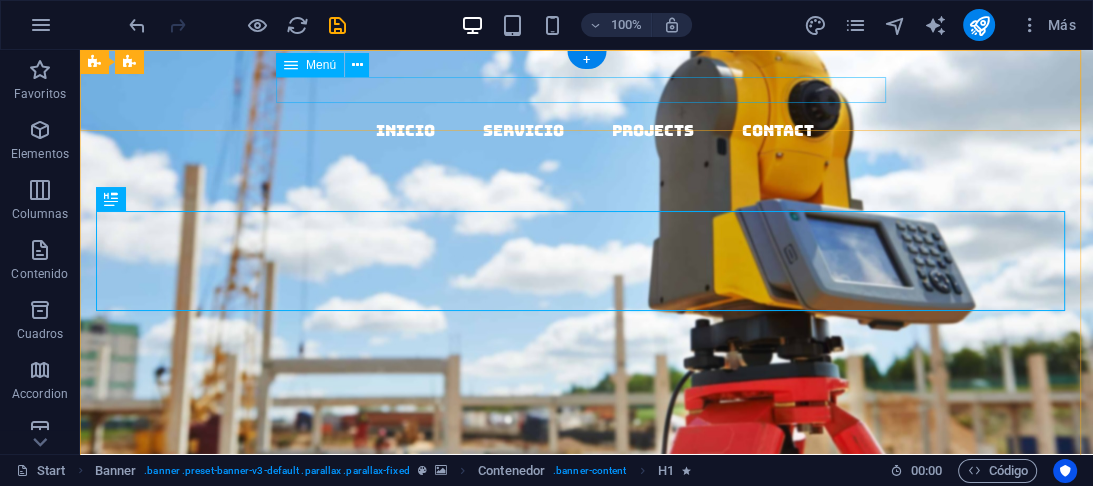 click on "INICIO SERVICIO Projects Contact" at bounding box center (594, 131) 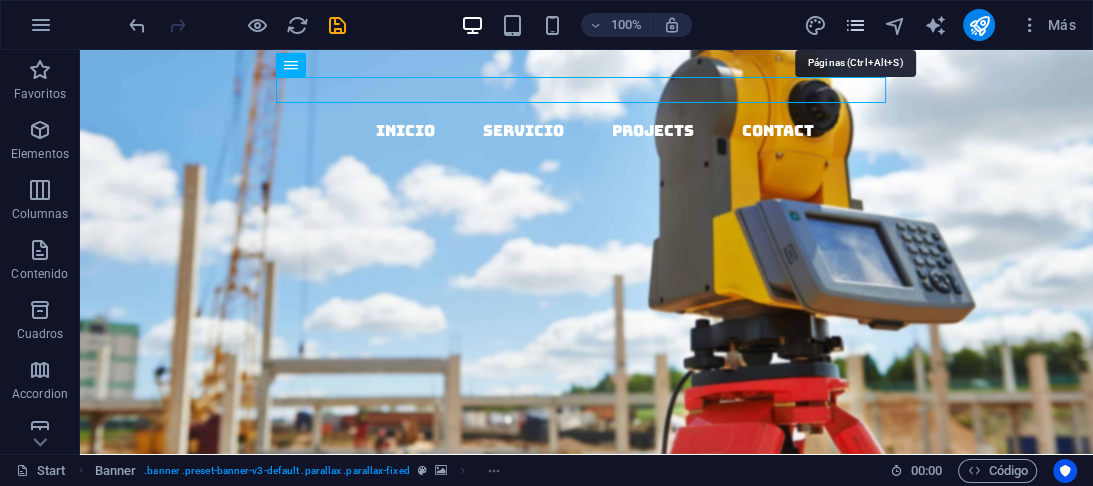click at bounding box center (855, 25) 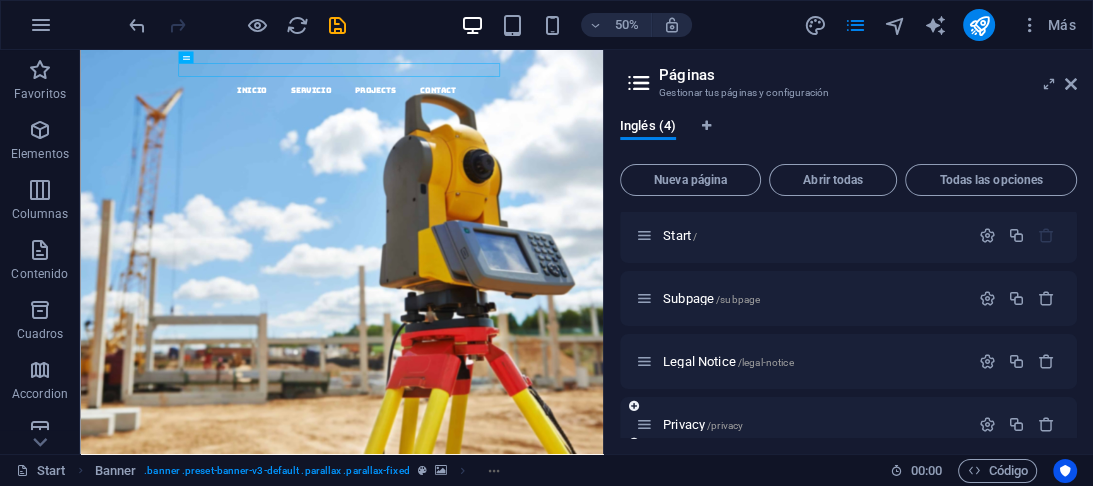 scroll, scrollTop: 0, scrollLeft: 0, axis: both 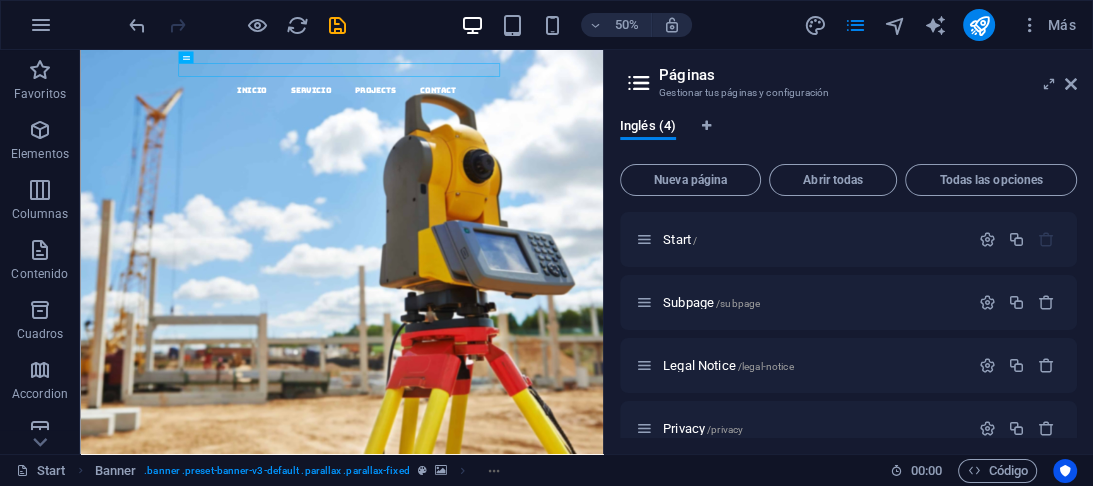 click at bounding box center [639, 83] 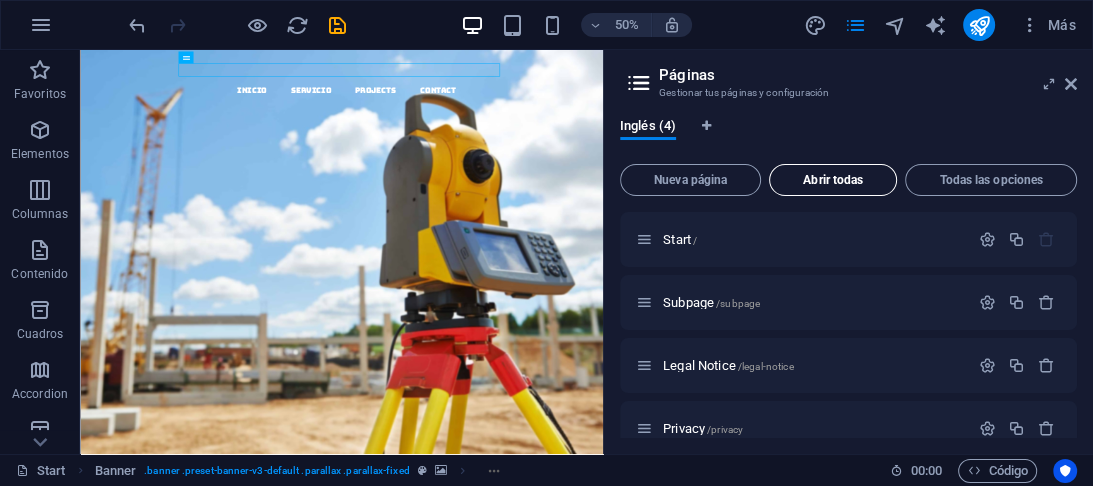 click on "Abrir todas" at bounding box center [833, 180] 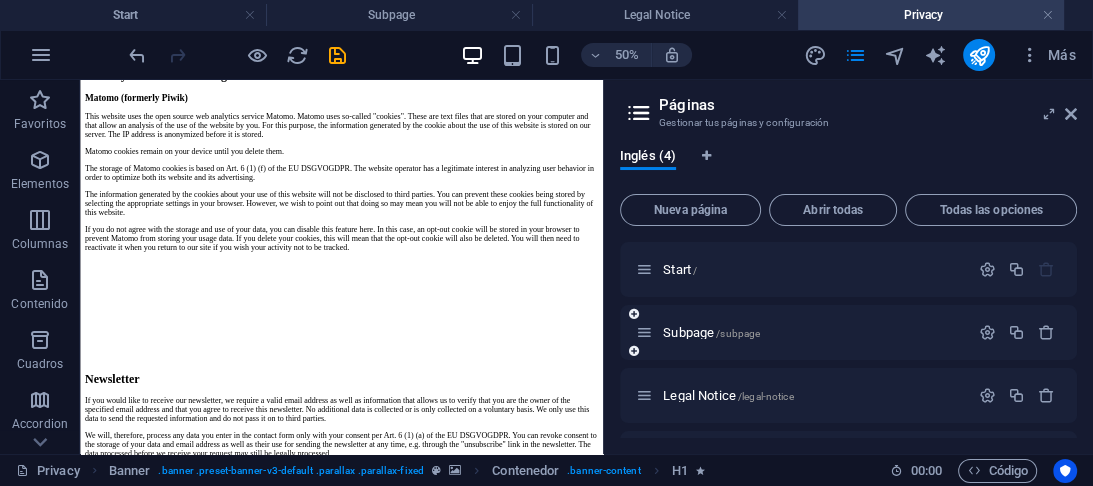 scroll, scrollTop: 3360, scrollLeft: 0, axis: vertical 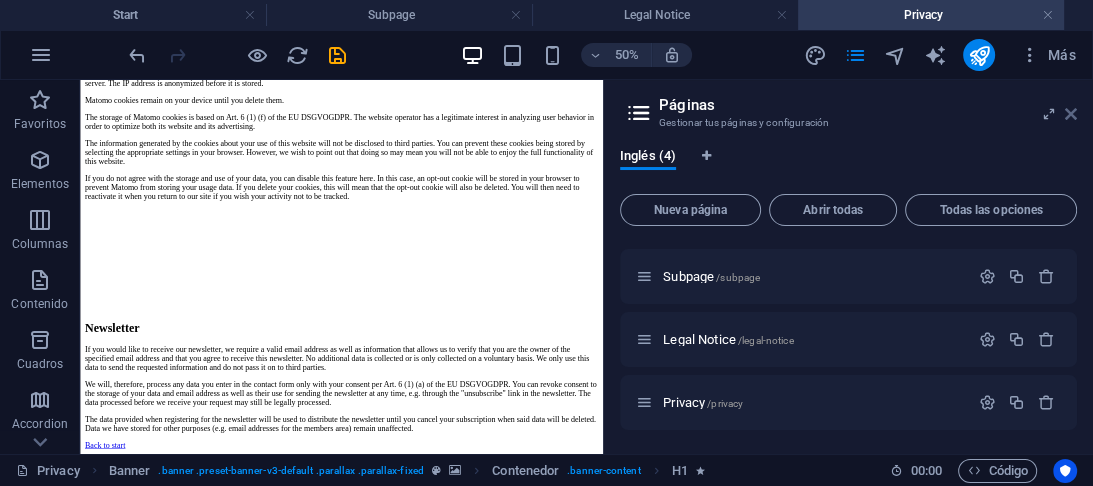 click at bounding box center (1071, 114) 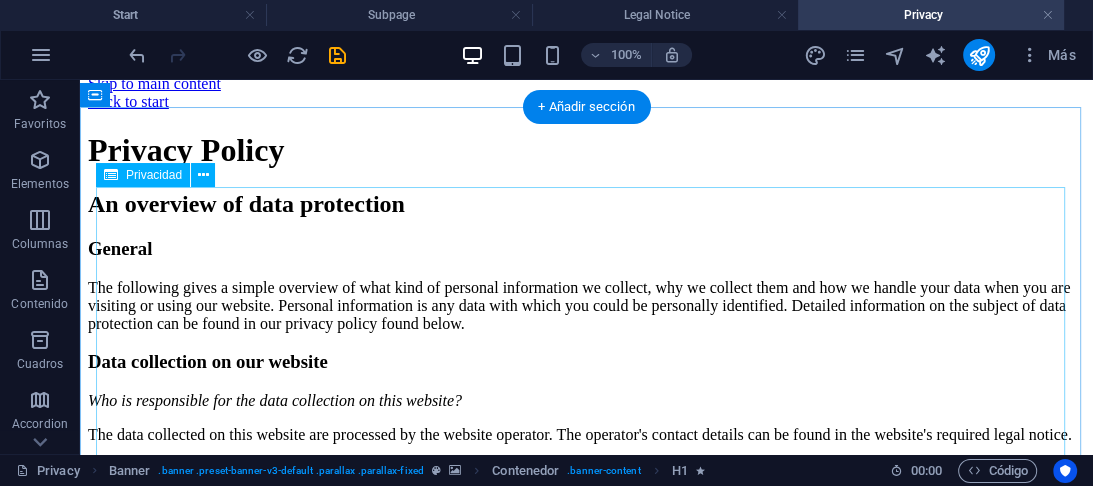 scroll, scrollTop: 0, scrollLeft: 0, axis: both 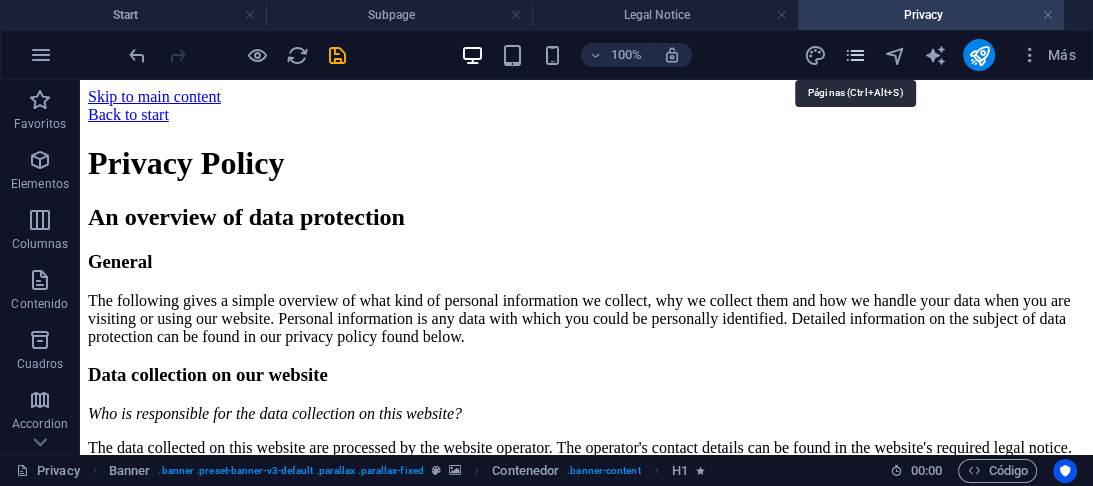 click at bounding box center (855, 55) 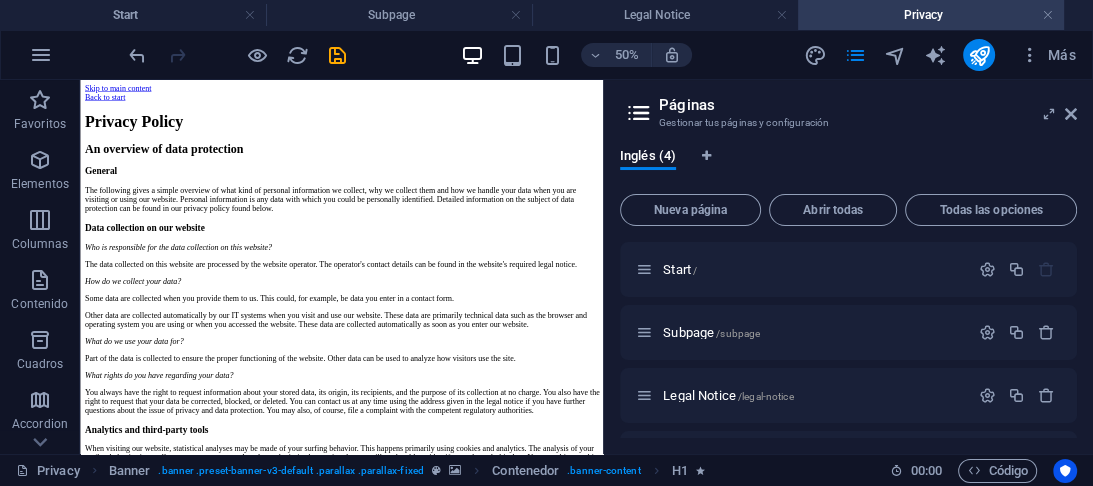click at bounding box center [639, 113] 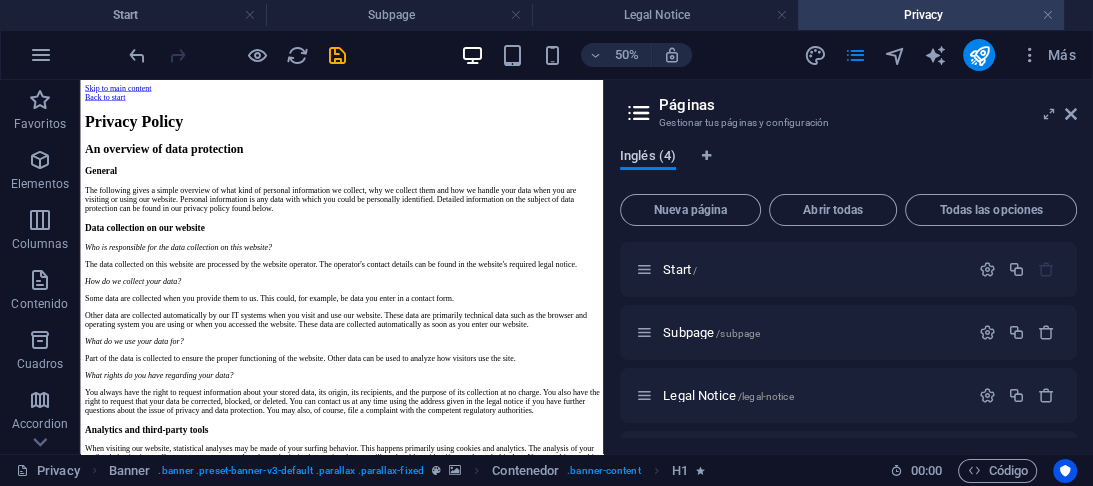 click on "Inglés (4)" at bounding box center (648, 158) 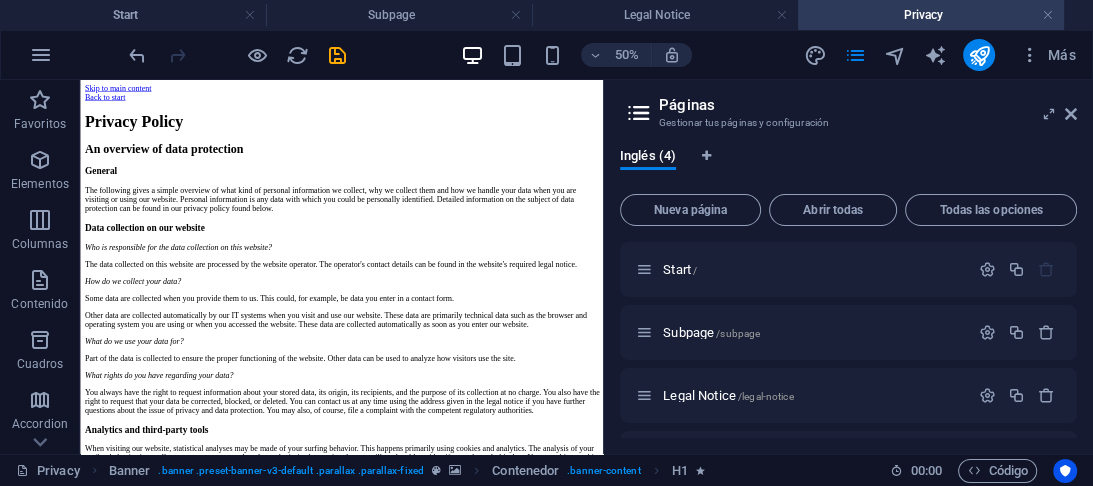 click at bounding box center (639, 113) 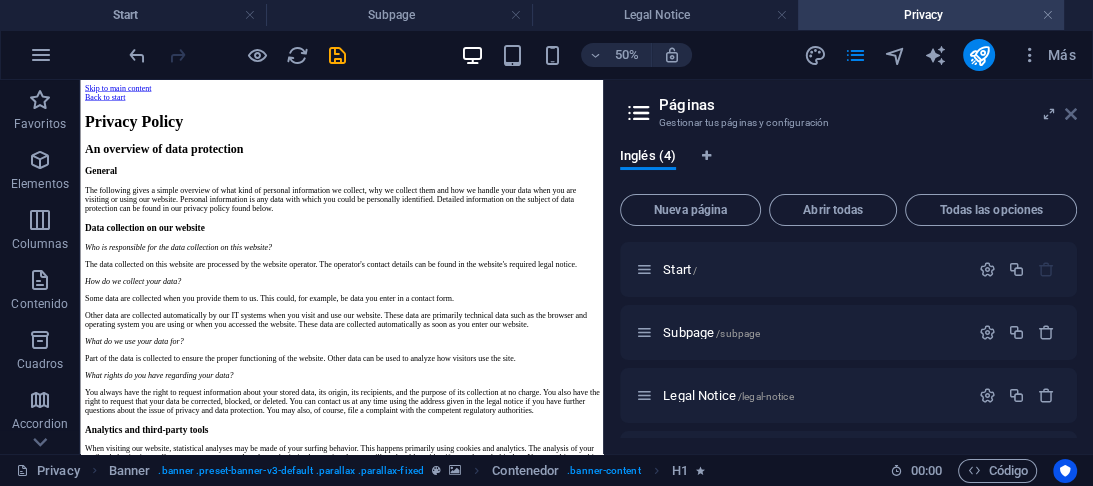 click at bounding box center (1071, 114) 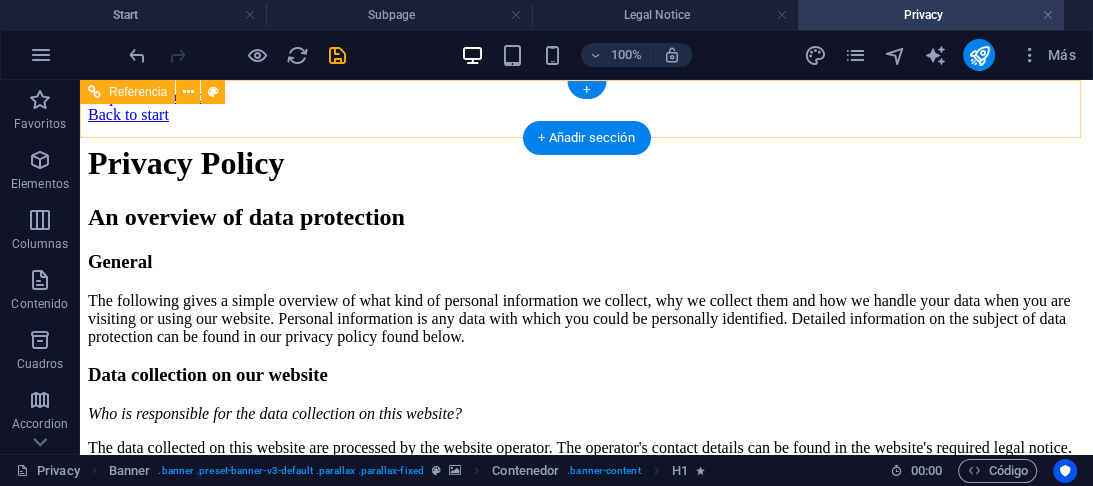 click on "Back to start" at bounding box center [586, 115] 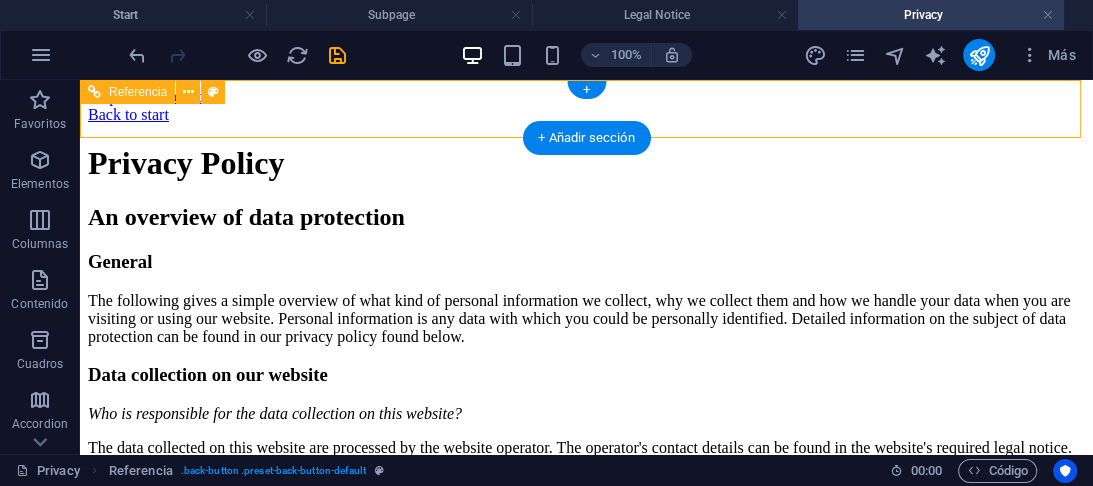 click on "Back to start" at bounding box center [586, 115] 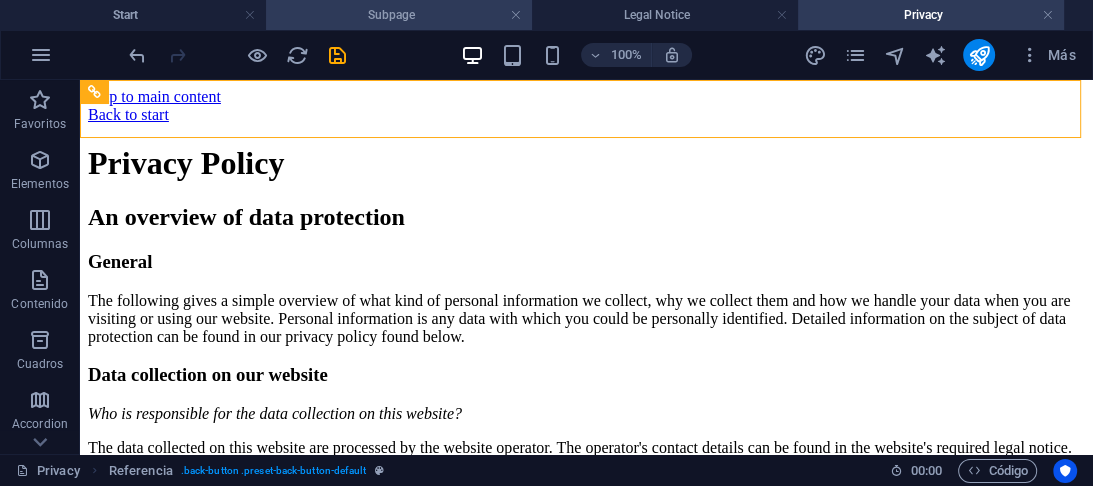 click on "Subpage" at bounding box center [399, 15] 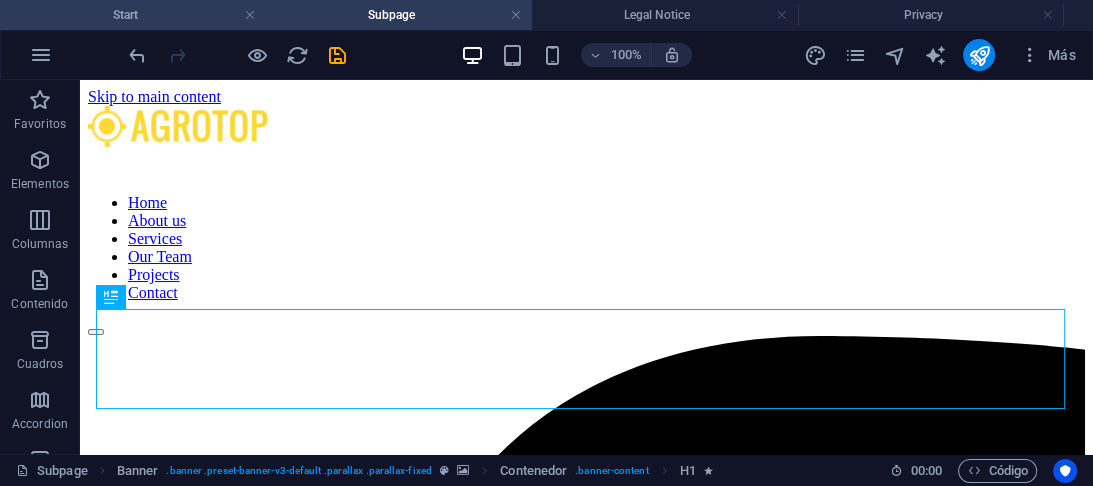 click on "Start" at bounding box center (133, 15) 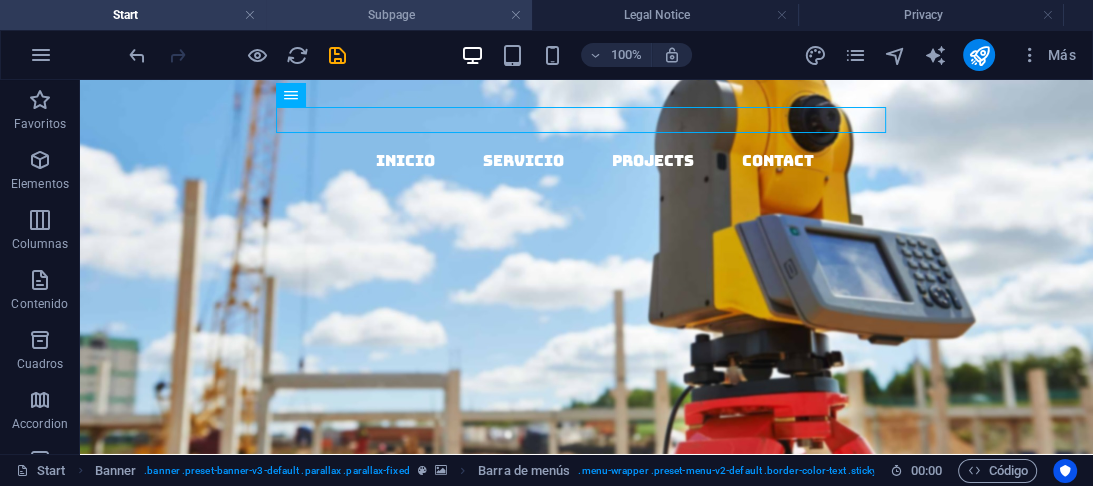 click on "Subpage" at bounding box center [399, 15] 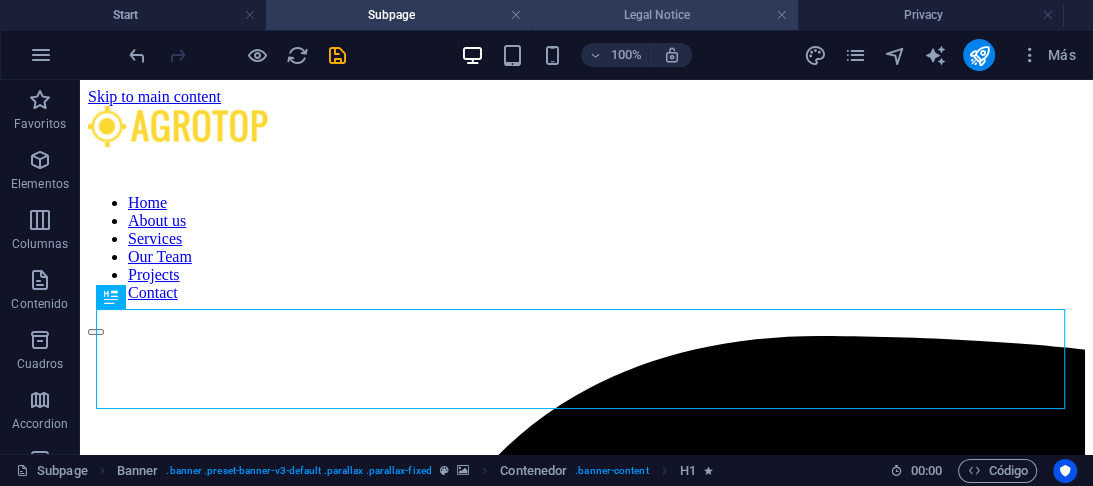 click on "Legal Notice" at bounding box center (665, 15) 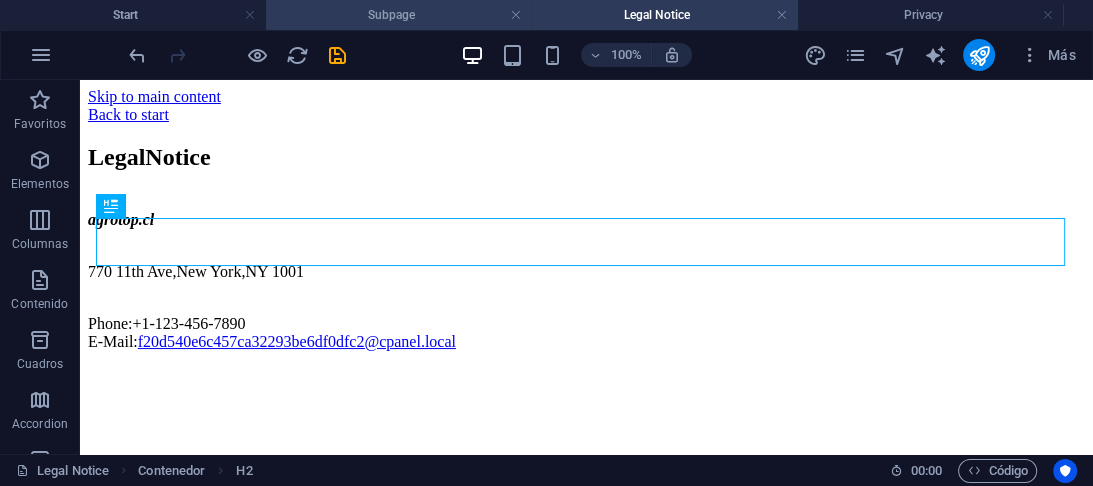click on "Subpage" at bounding box center [399, 15] 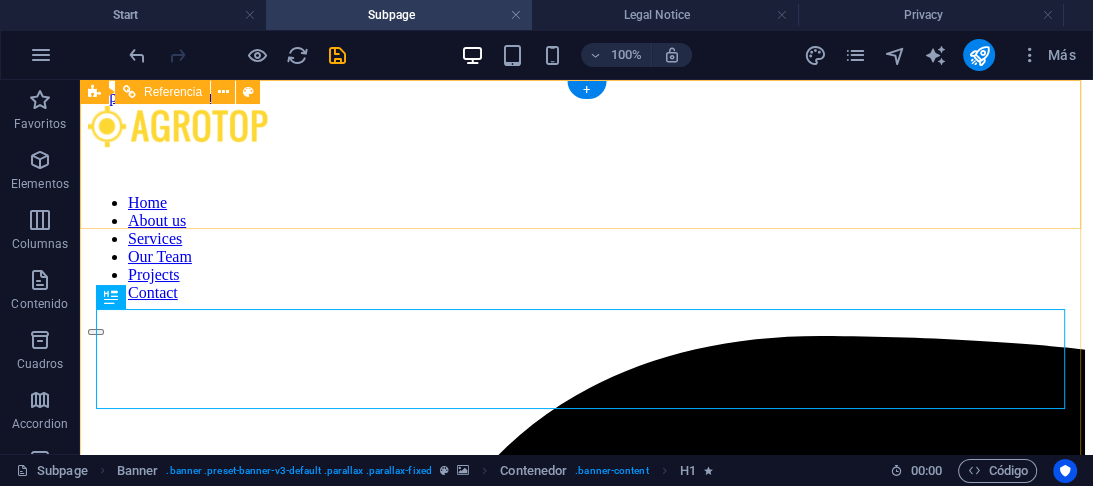 click on "Home About us Services Our Team Projects Contact" at bounding box center (586, 248) 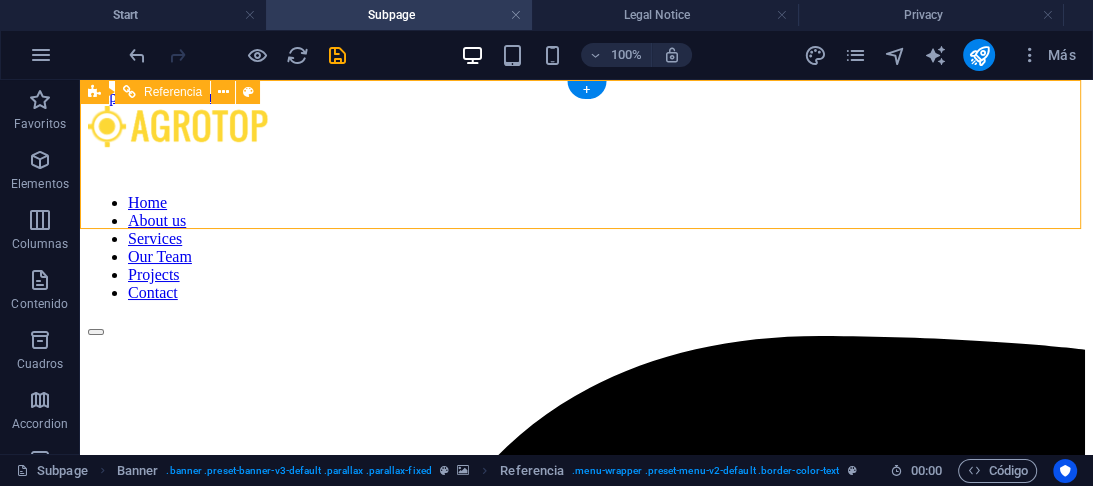 click on "Home About us Services Our Team Projects Contact" at bounding box center (586, 248) 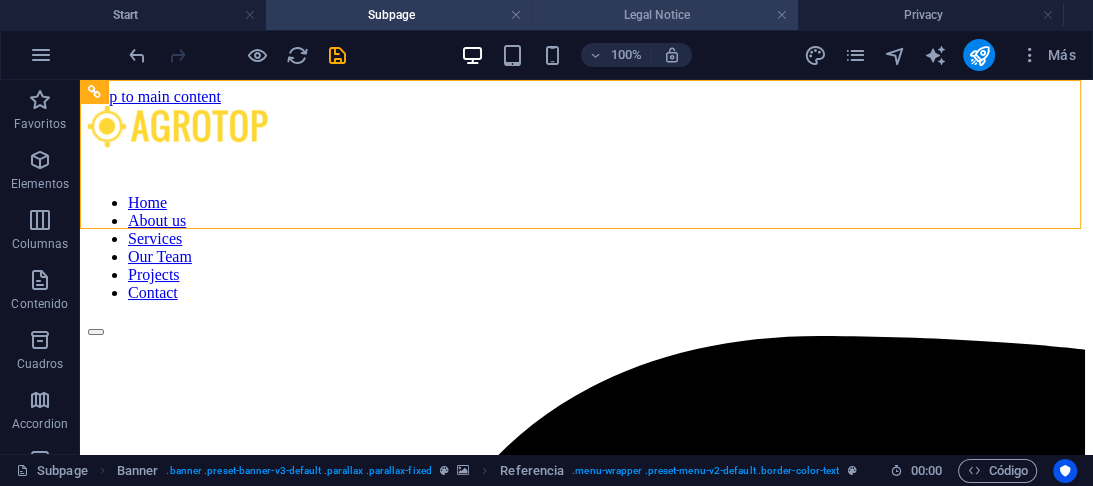 click on "Legal Notice" at bounding box center [665, 15] 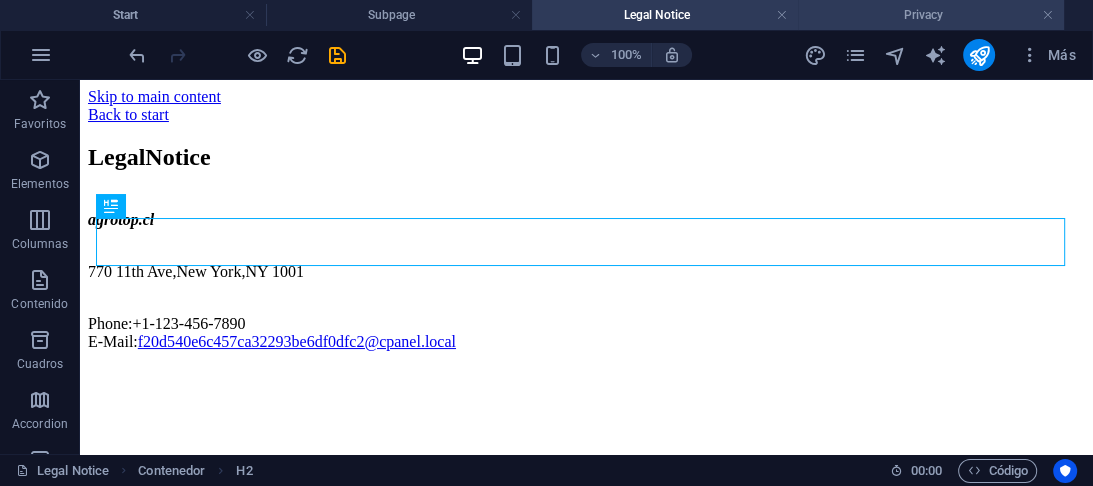 click on "Privacy" at bounding box center [931, 15] 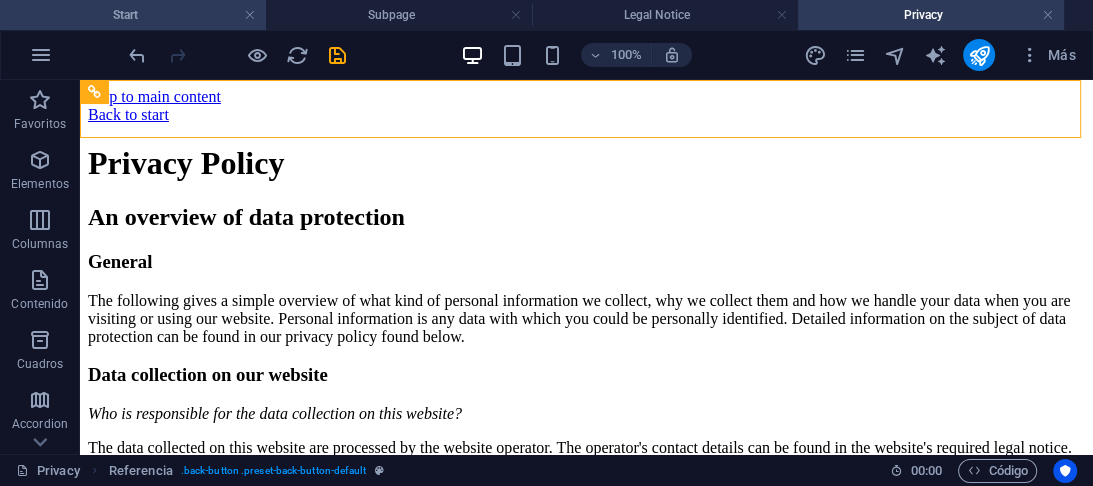 click on "Start" at bounding box center [133, 15] 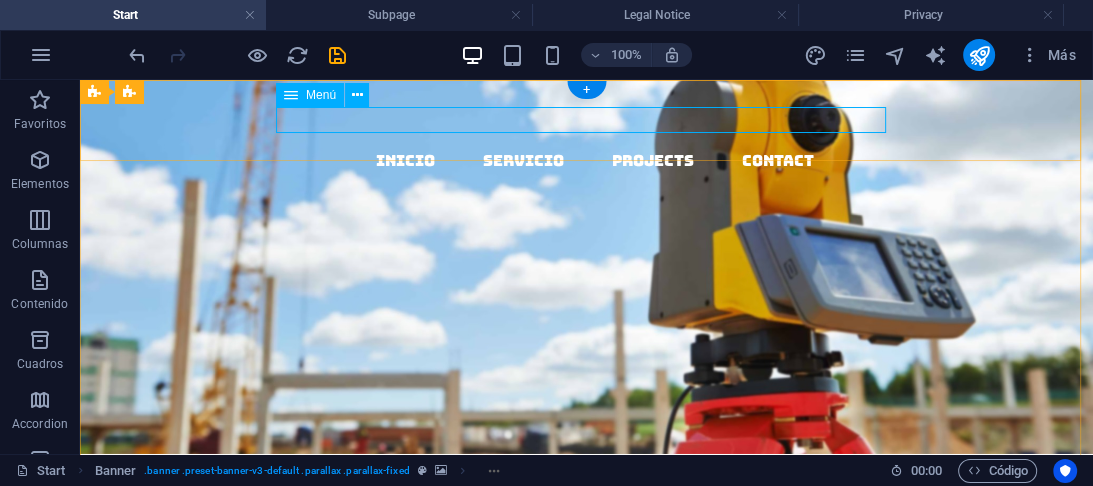 click on "INICIO SERVICIO Projects Contact" at bounding box center (594, 161) 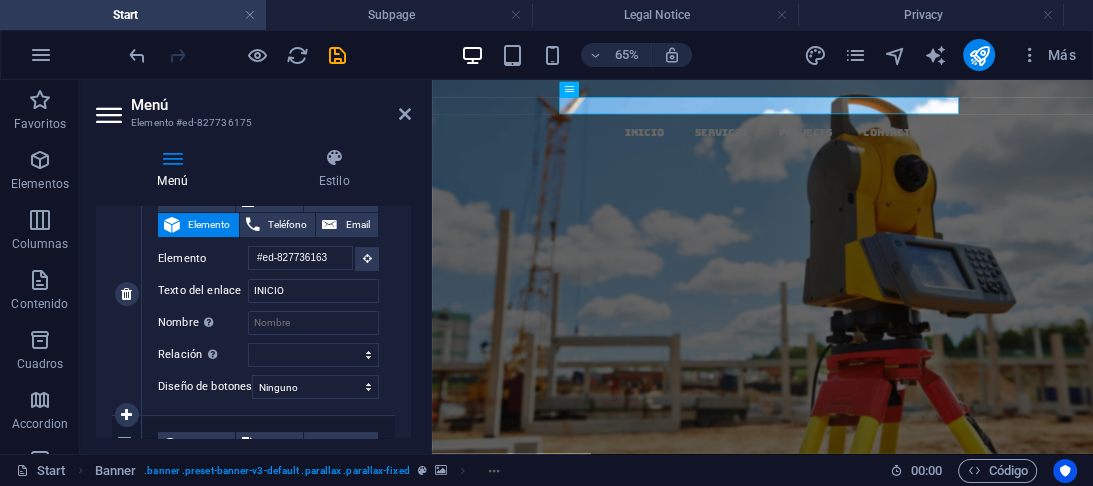 scroll, scrollTop: 160, scrollLeft: 0, axis: vertical 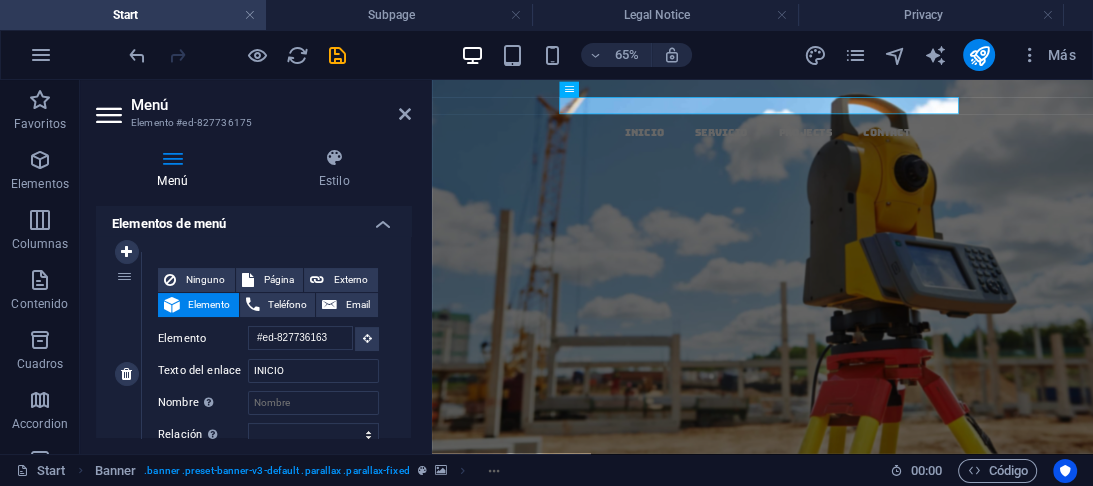 click on "1" at bounding box center (127, 373) 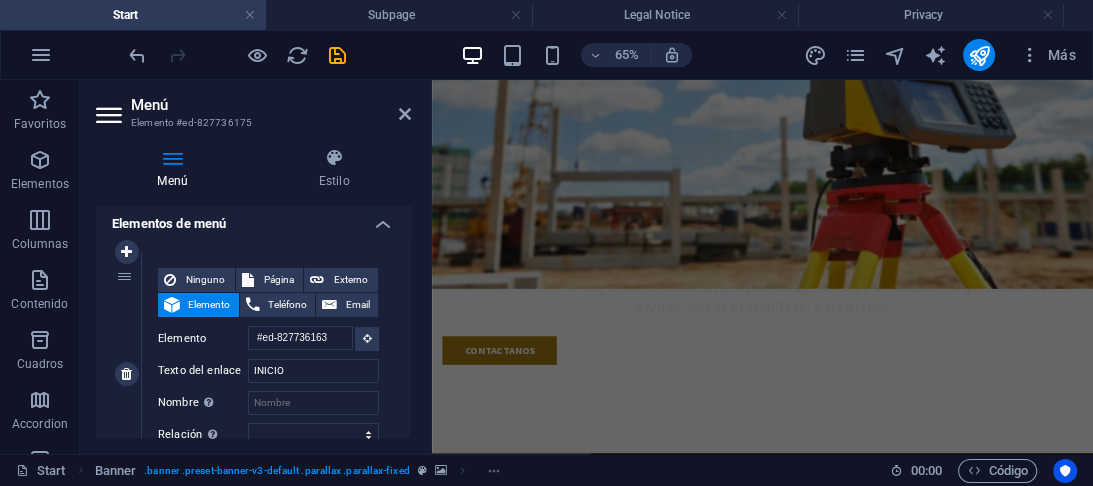 scroll, scrollTop: 320, scrollLeft: 0, axis: vertical 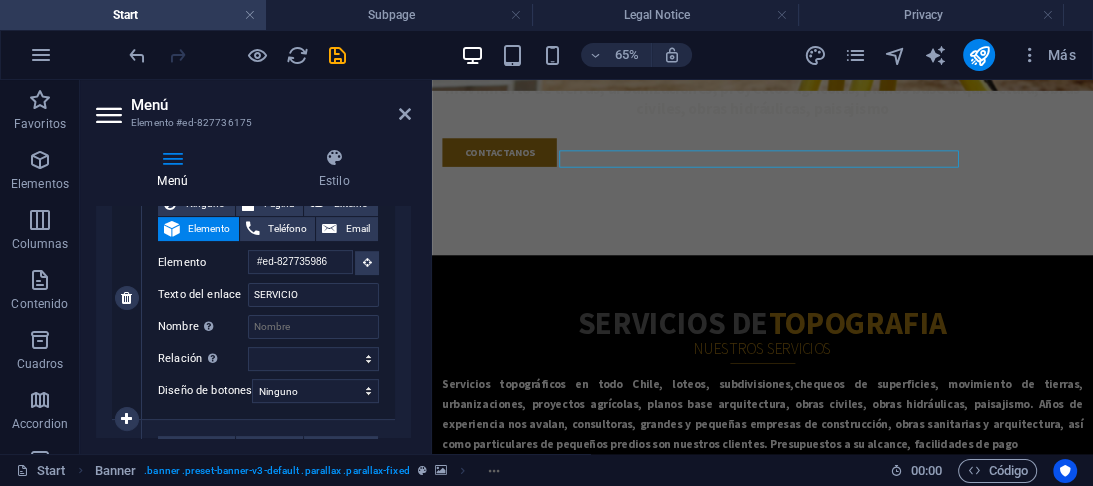 click on "Ninguno Página Externo Elemento Teléfono Email Página Start Subpage Legal Notice Privacy Elemento #ed-827735986
URL Teléfono Email Texto del enlace SERVICIO Destino del enlace Nueva pestaña Misma pestaña Superposición Nombre Una descripción adicional del enlace no debería ser igual al texto del enlace. El título suele mostrarse como un texto de información cuando se mueve el ratón por encima del elemento. Déjalo en blanco en caso de dudas. Relación Define la  relación de este enlace con el destino del enlace . Por ejemplo, el valor "nofollow" indica a los buscadores que no sigan al enlace. Puede dejarse vacío. alternativo autor marcador externo ayuda licencia siguiente nofollow noreferrer noopener ant buscar etiqueta" at bounding box center [268, 281] 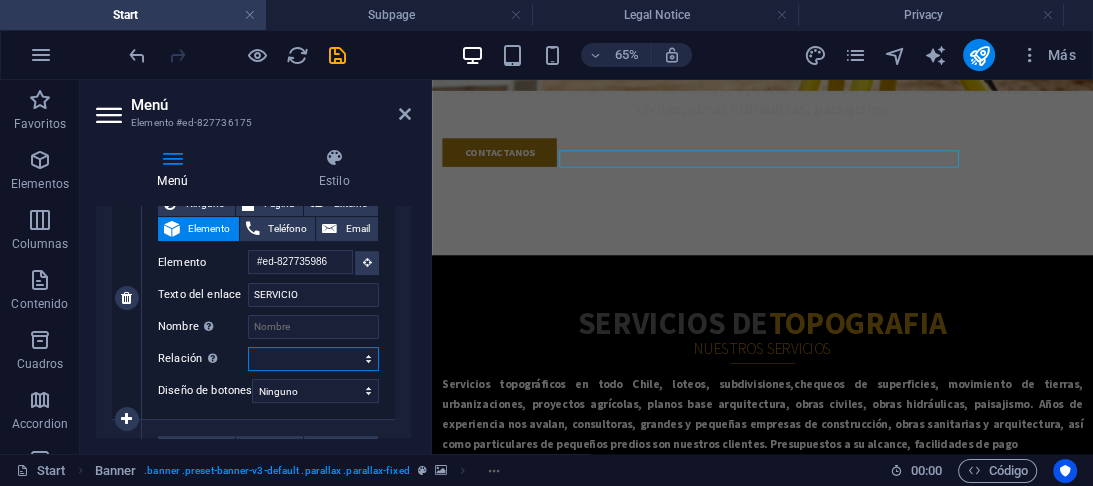 click on "alternativo autor marcador externo ayuda licencia siguiente nofollow noreferrer noopener ant buscar etiqueta" at bounding box center (313, 359) 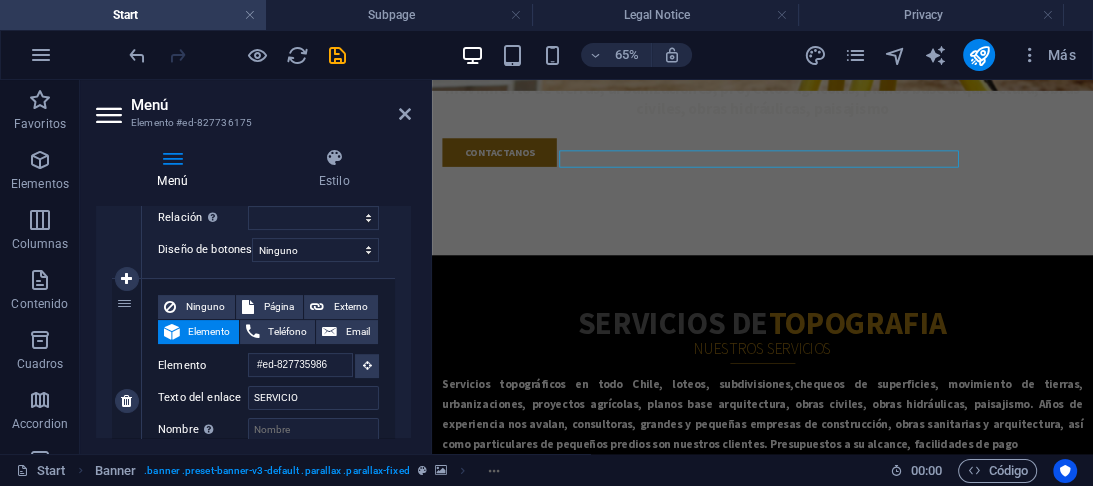 scroll, scrollTop: 400, scrollLeft: 0, axis: vertical 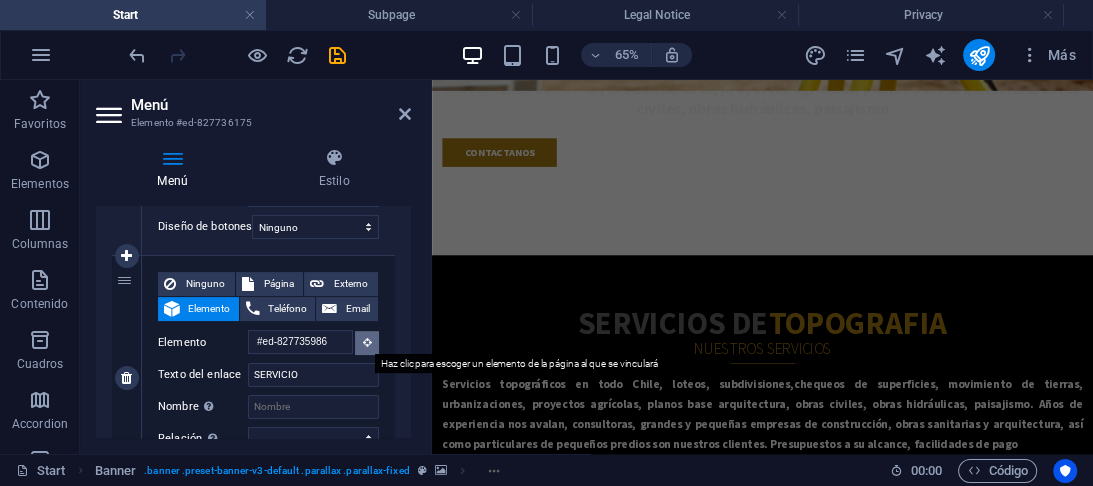 click at bounding box center [367, 342] 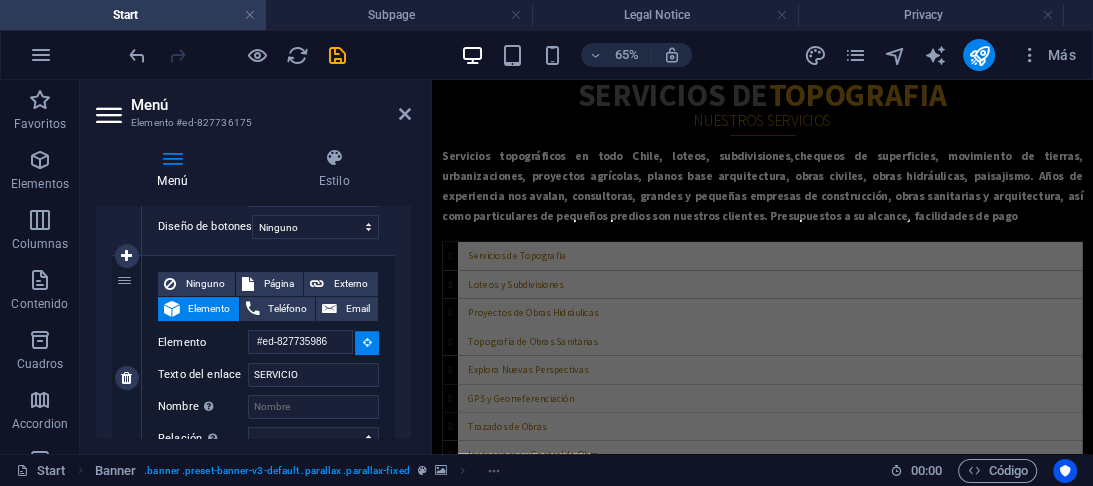 scroll, scrollTop: 558, scrollLeft: 0, axis: vertical 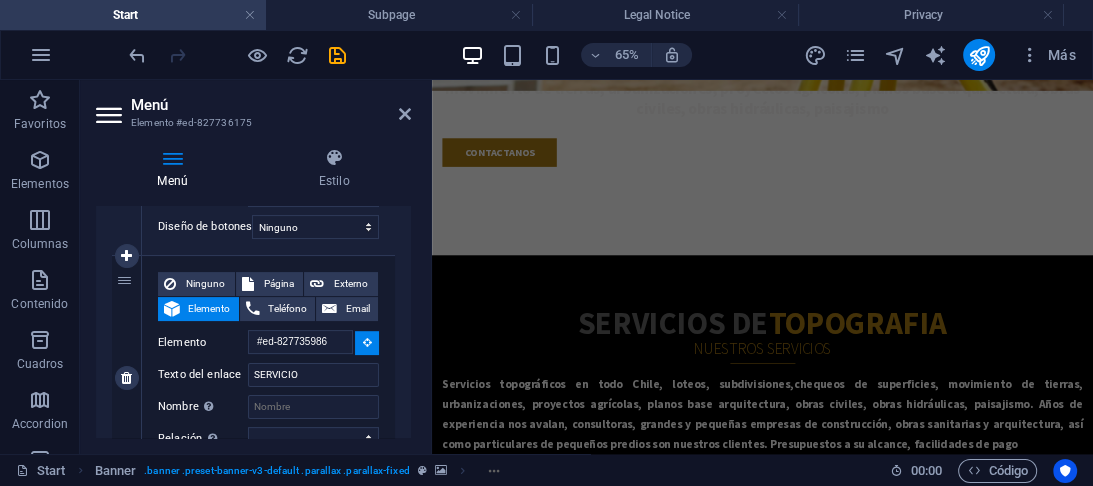 click on "Elemento" at bounding box center (209, 309) 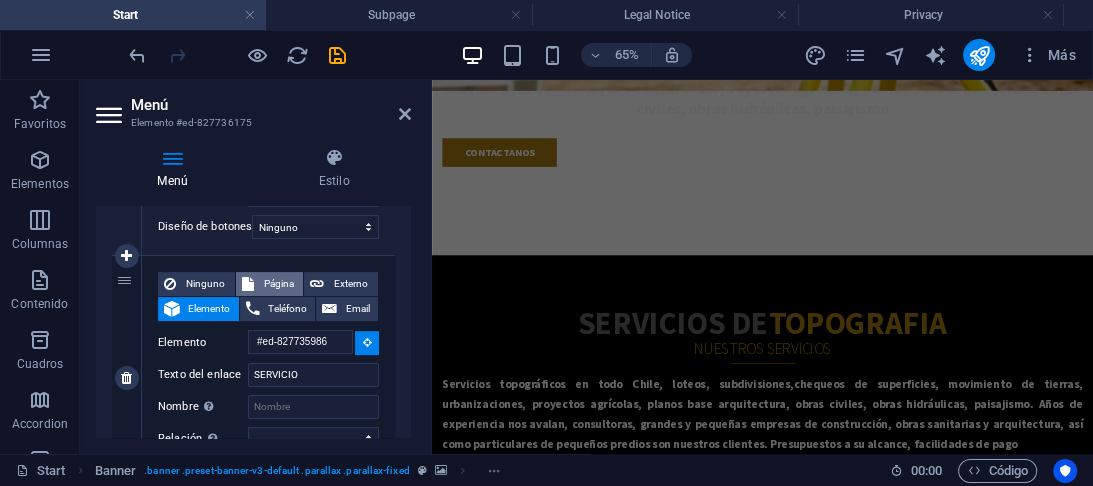 click on "Página" at bounding box center (279, 284) 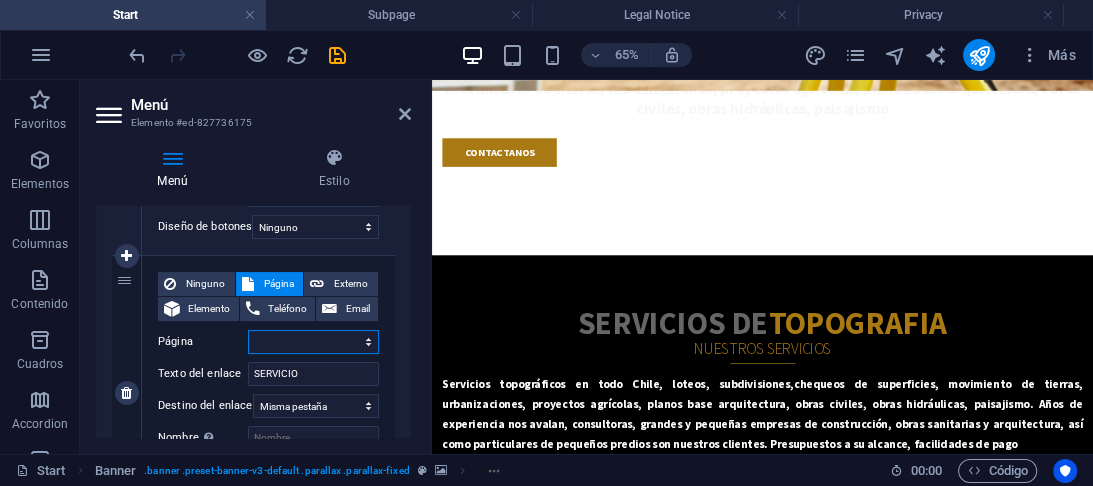 select 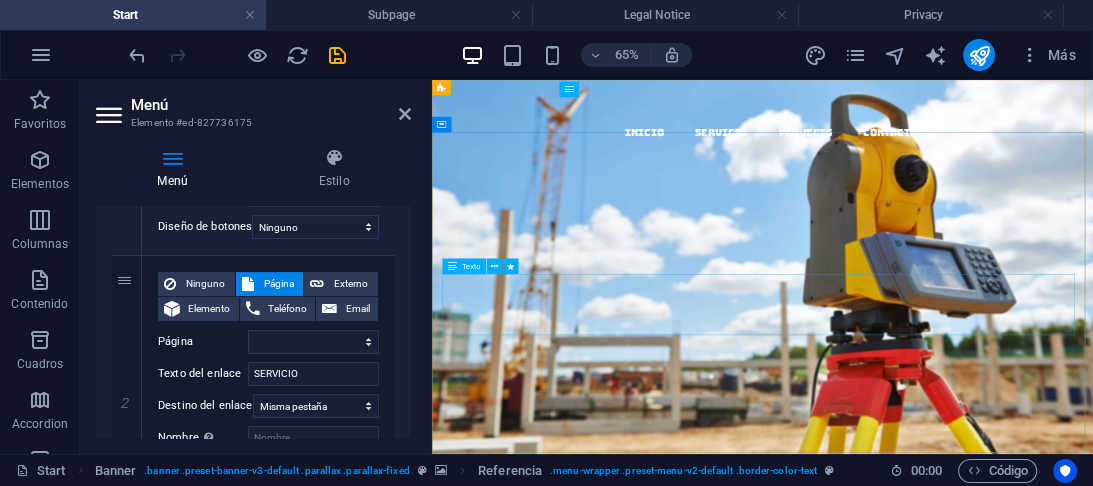 scroll, scrollTop: 240, scrollLeft: 0, axis: vertical 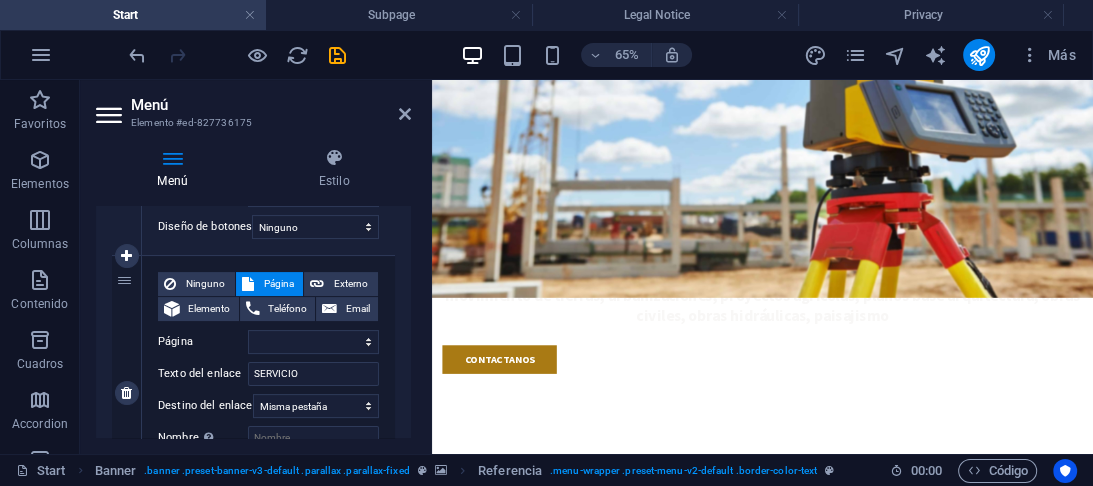click on "Página" at bounding box center [279, 284] 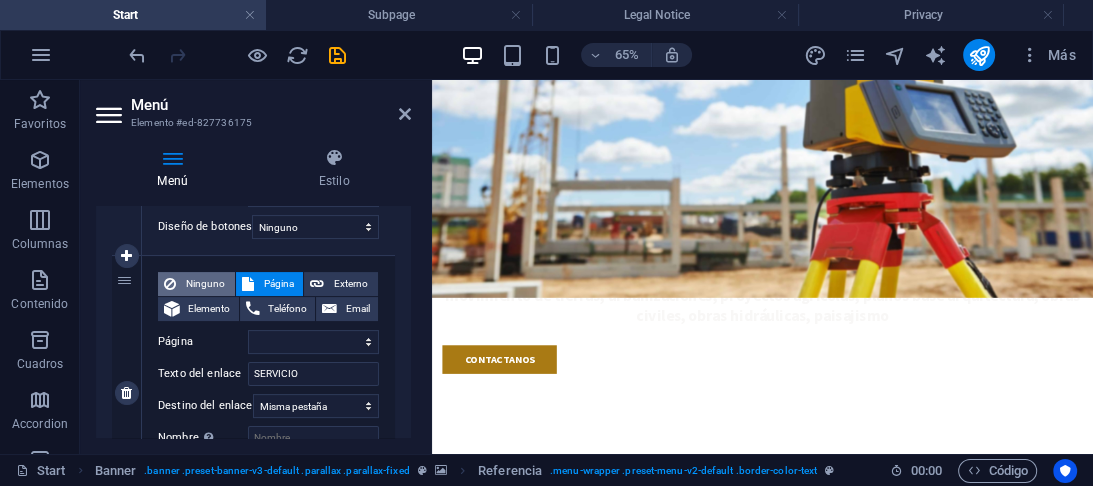 click on "Ninguno" at bounding box center [205, 284] 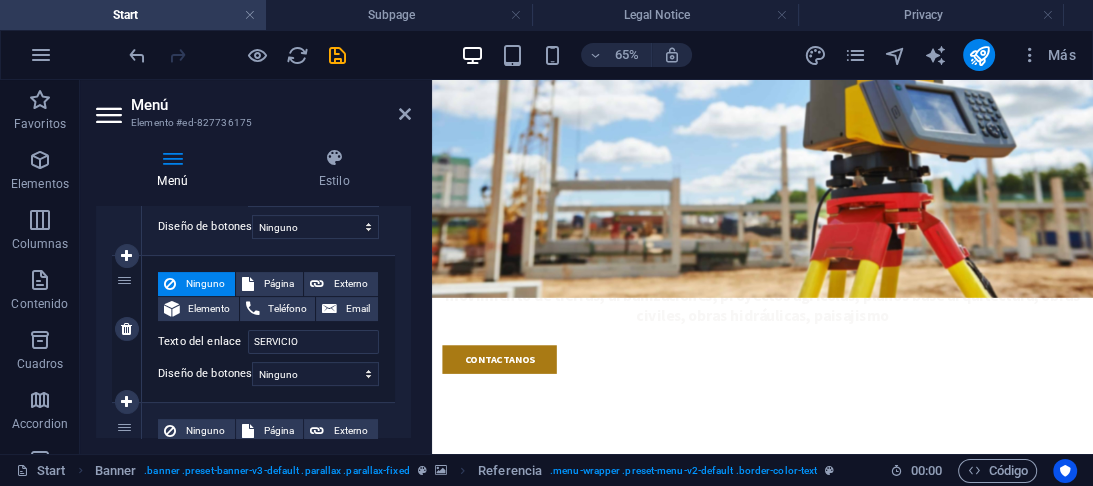 scroll, scrollTop: 0, scrollLeft: 0, axis: both 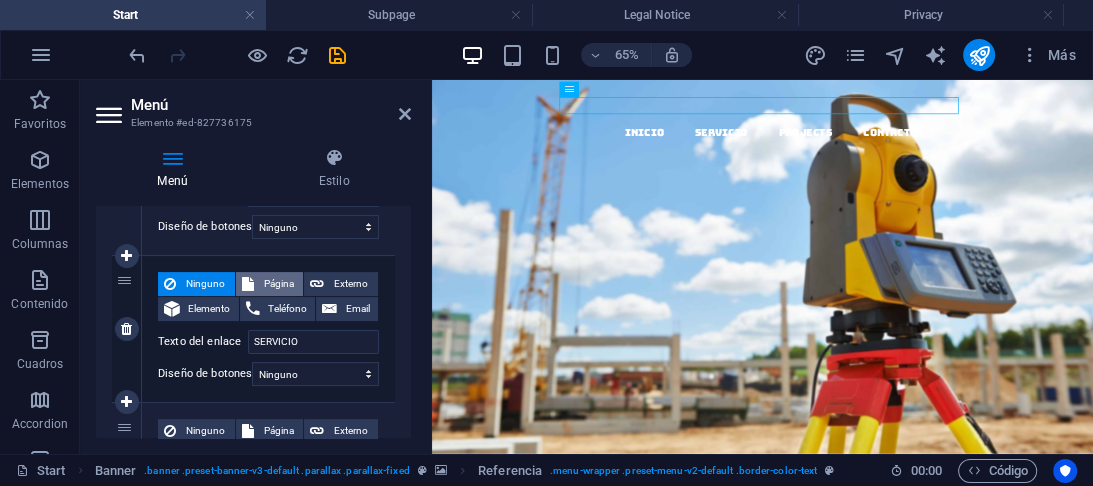 click on "Página" at bounding box center (279, 284) 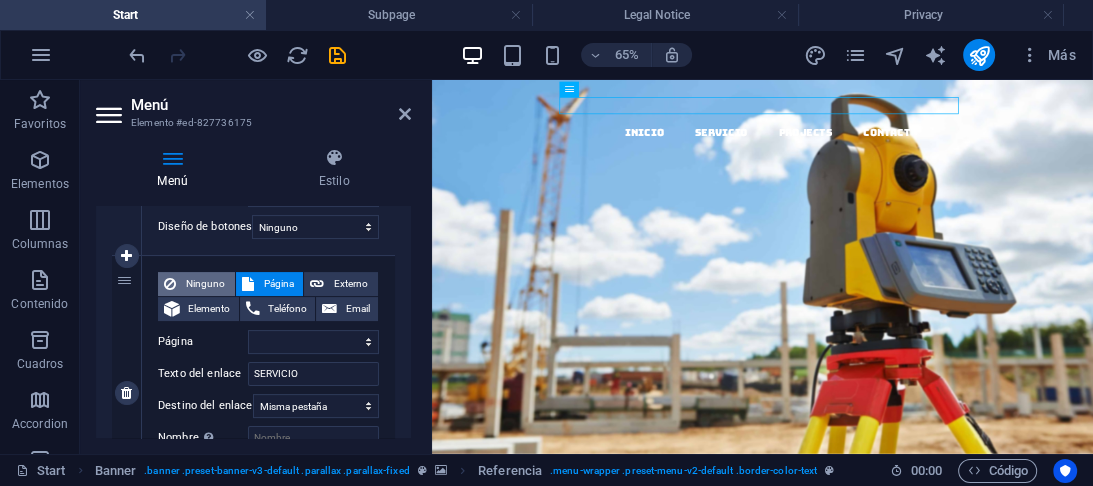 click on "Ninguno" at bounding box center (205, 284) 